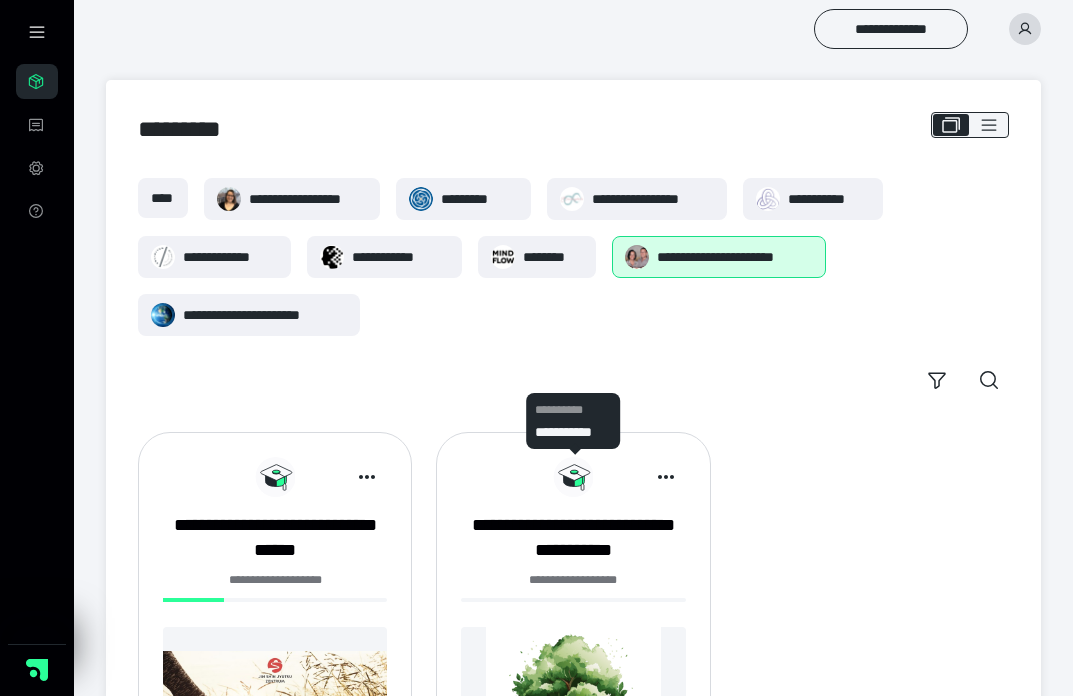 scroll, scrollTop: 0, scrollLeft: 0, axis: both 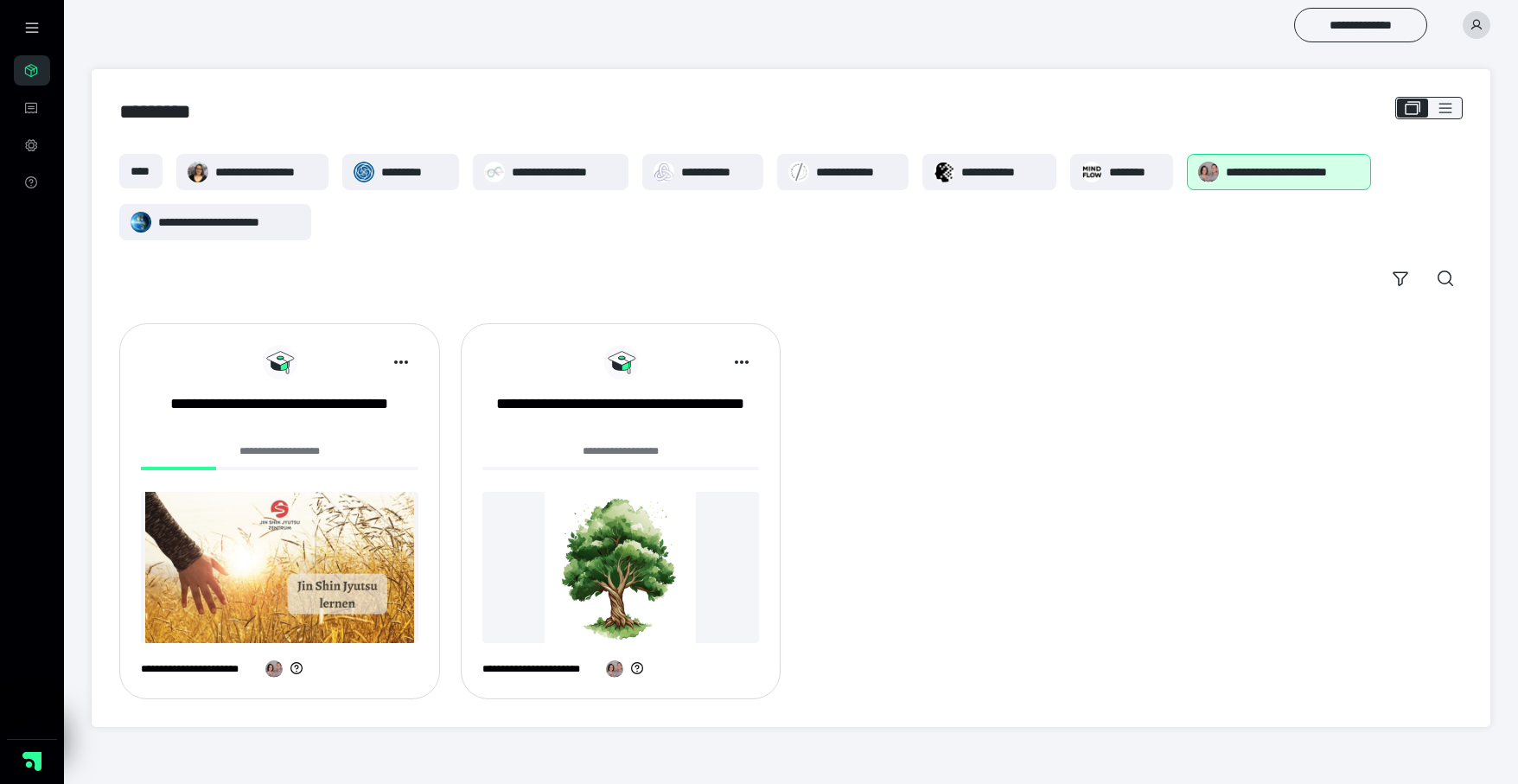 click at bounding box center (279, 567) 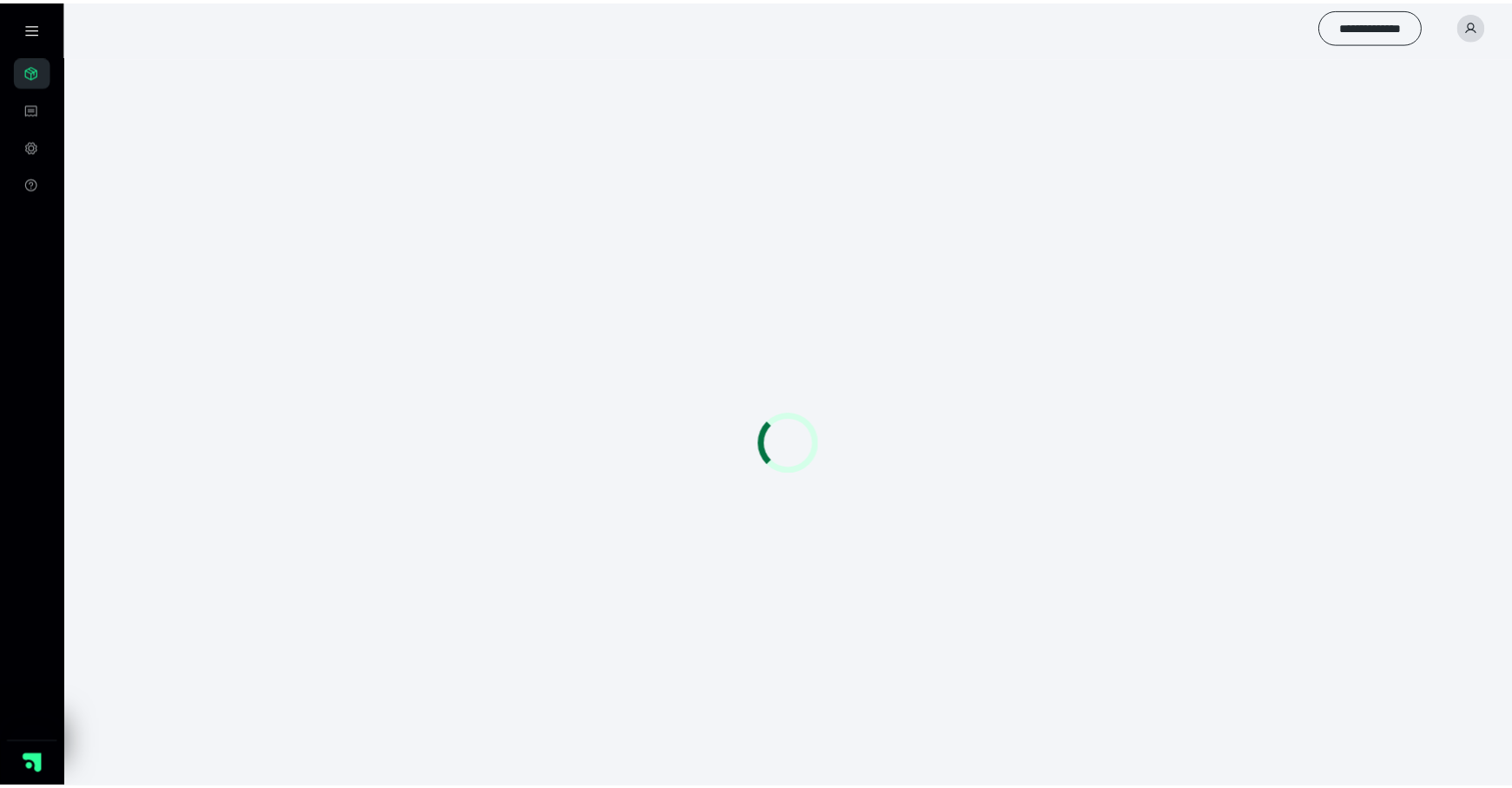 scroll, scrollTop: 0, scrollLeft: 0, axis: both 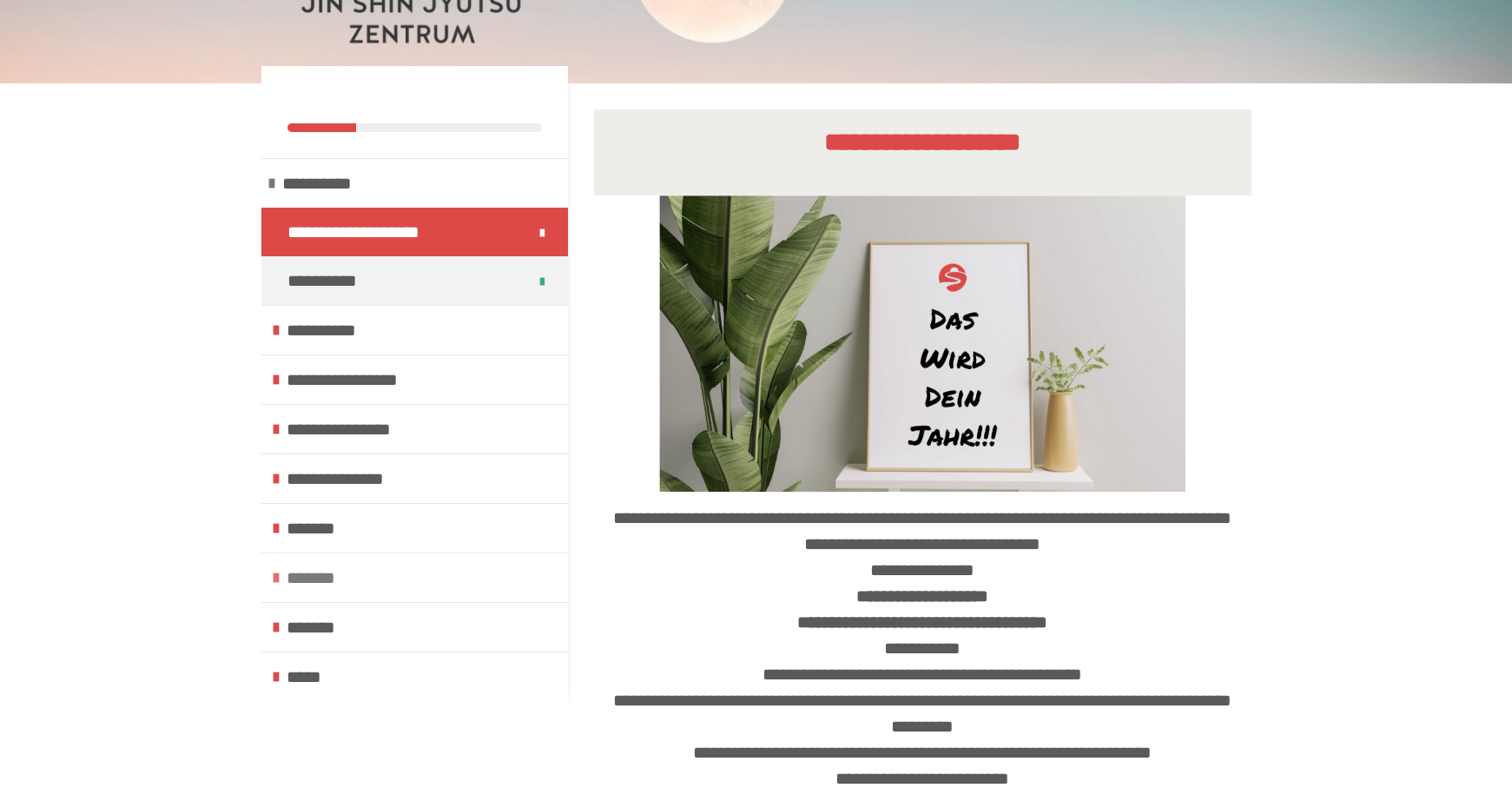 click on "*******" at bounding box center (315, 578) 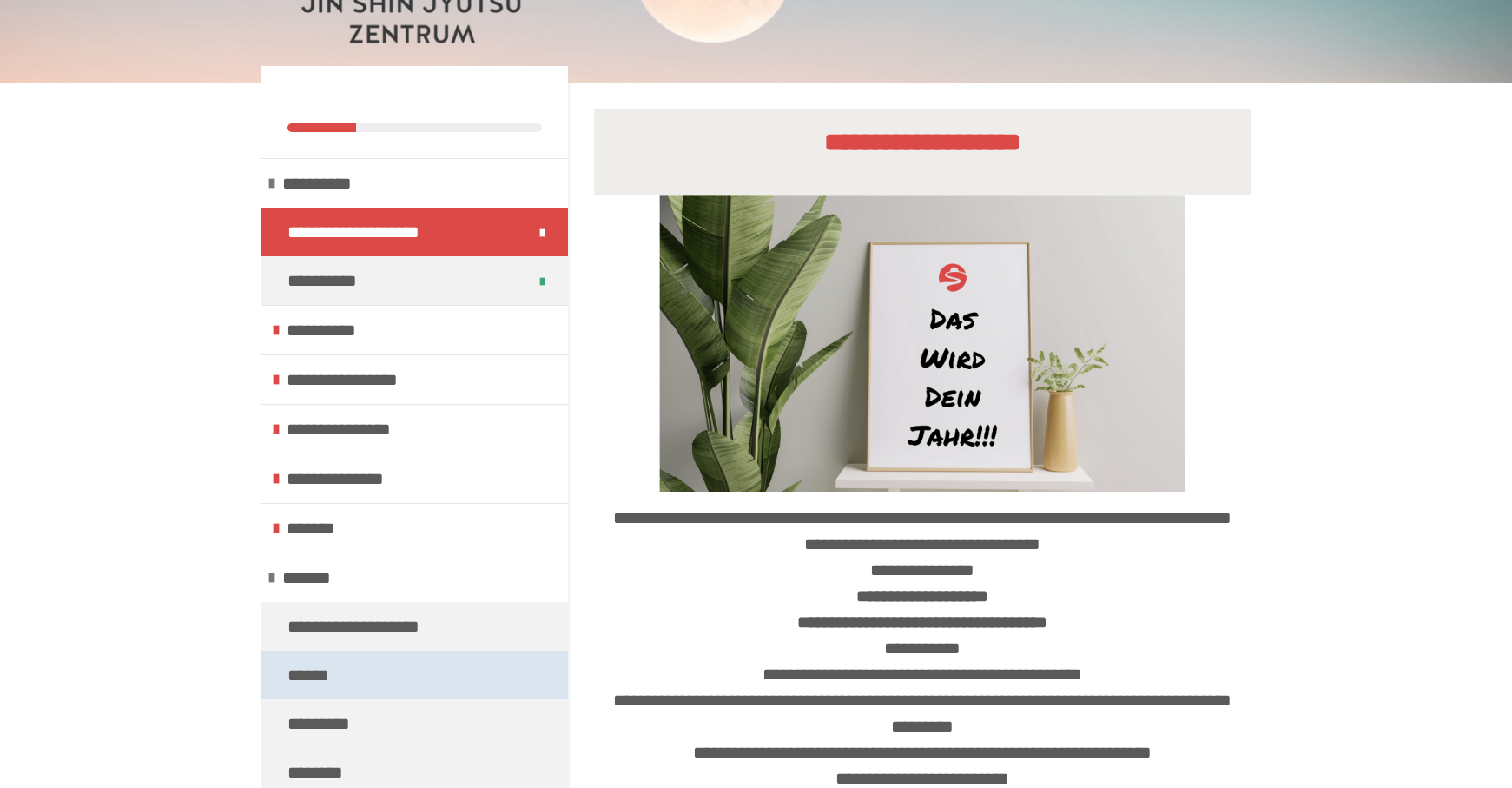scroll, scrollTop: 321, scrollLeft: 0, axis: vertical 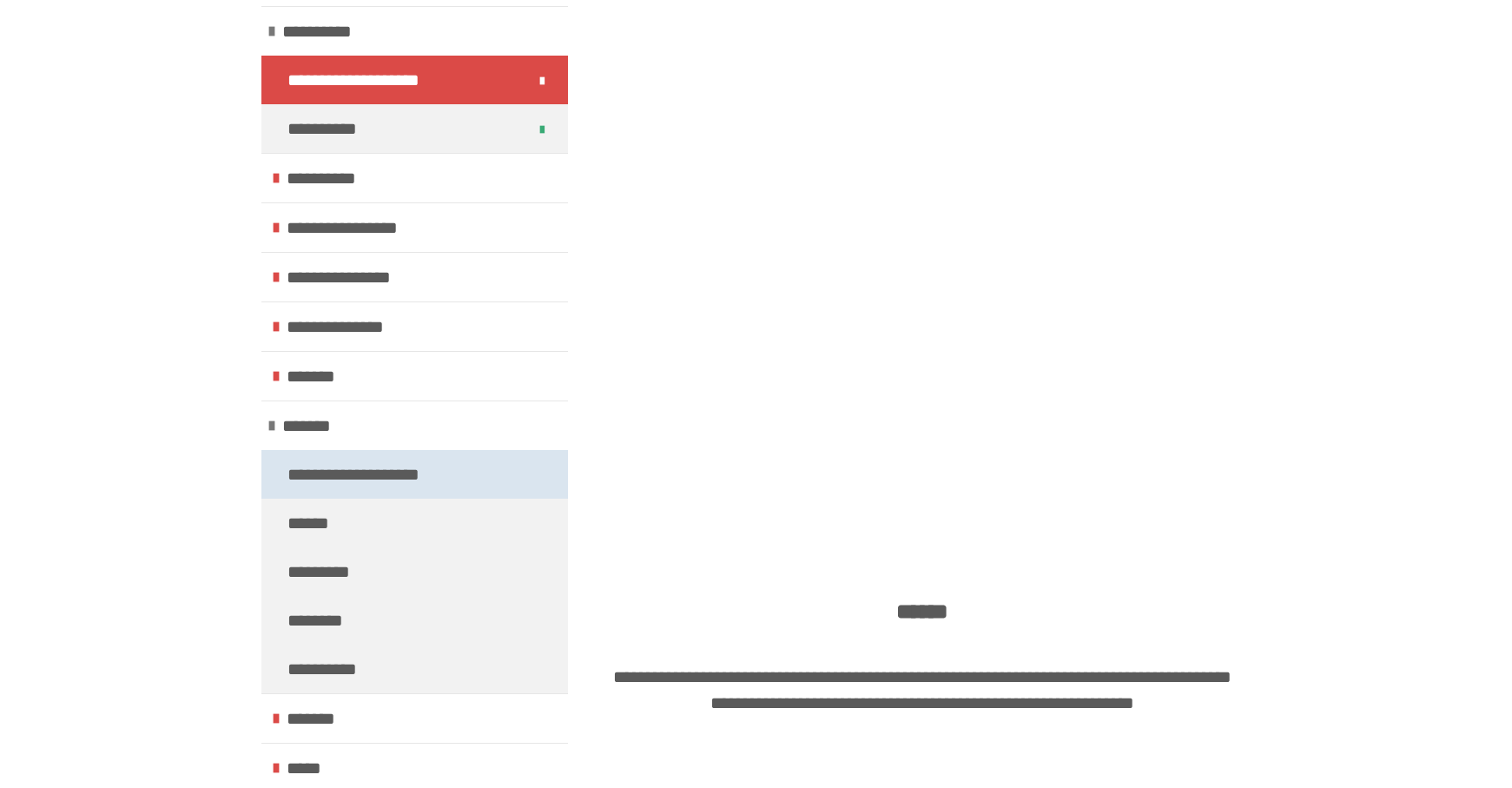 click on "**********" at bounding box center [366, 474] 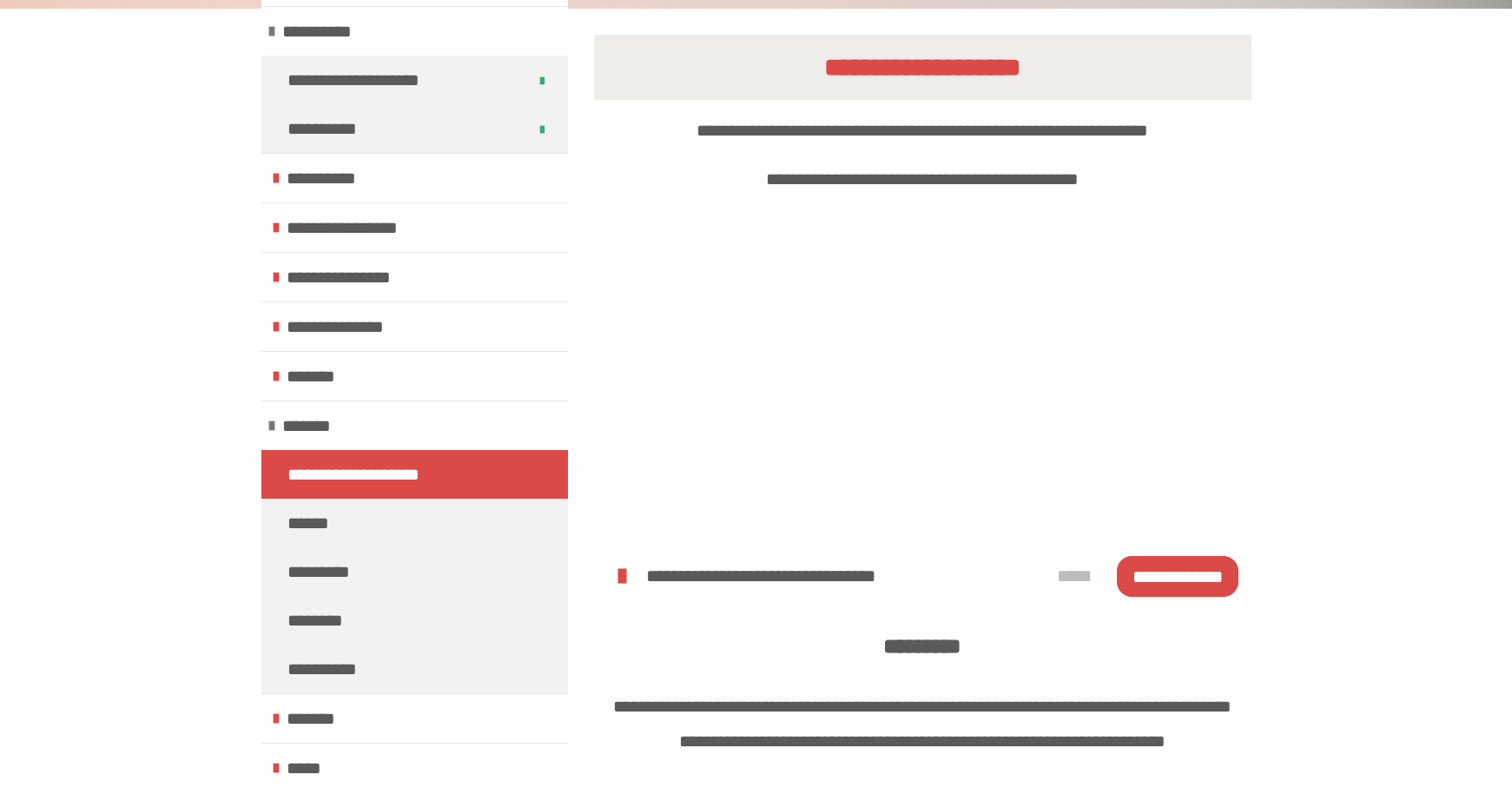 click on "**********" at bounding box center (1177, 576) 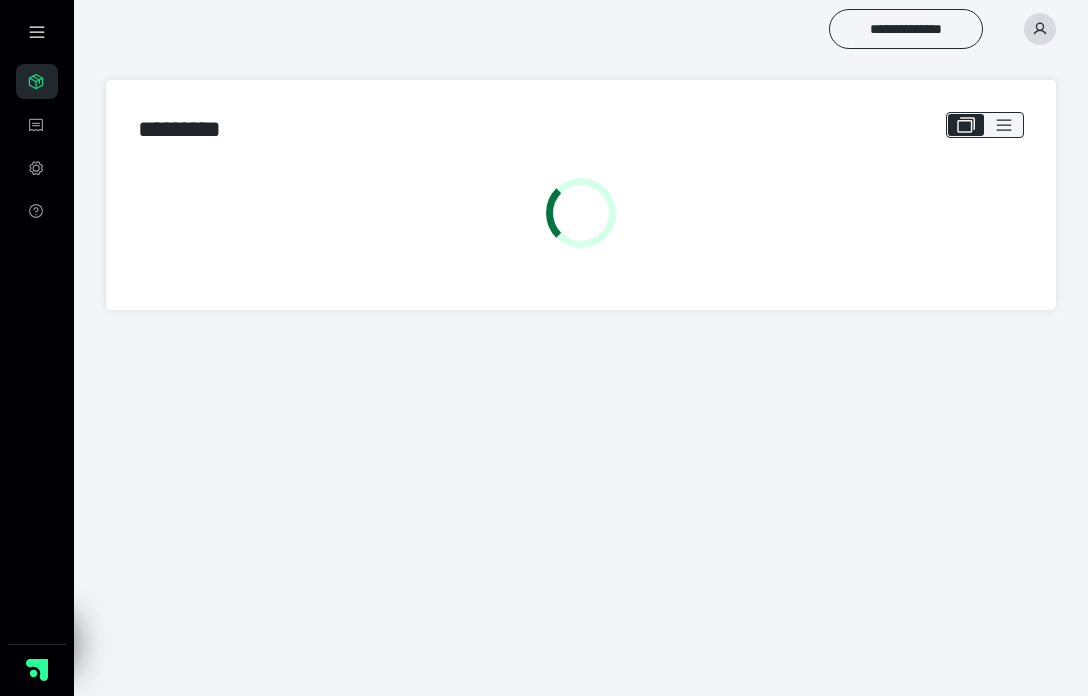 scroll, scrollTop: 0, scrollLeft: 0, axis: both 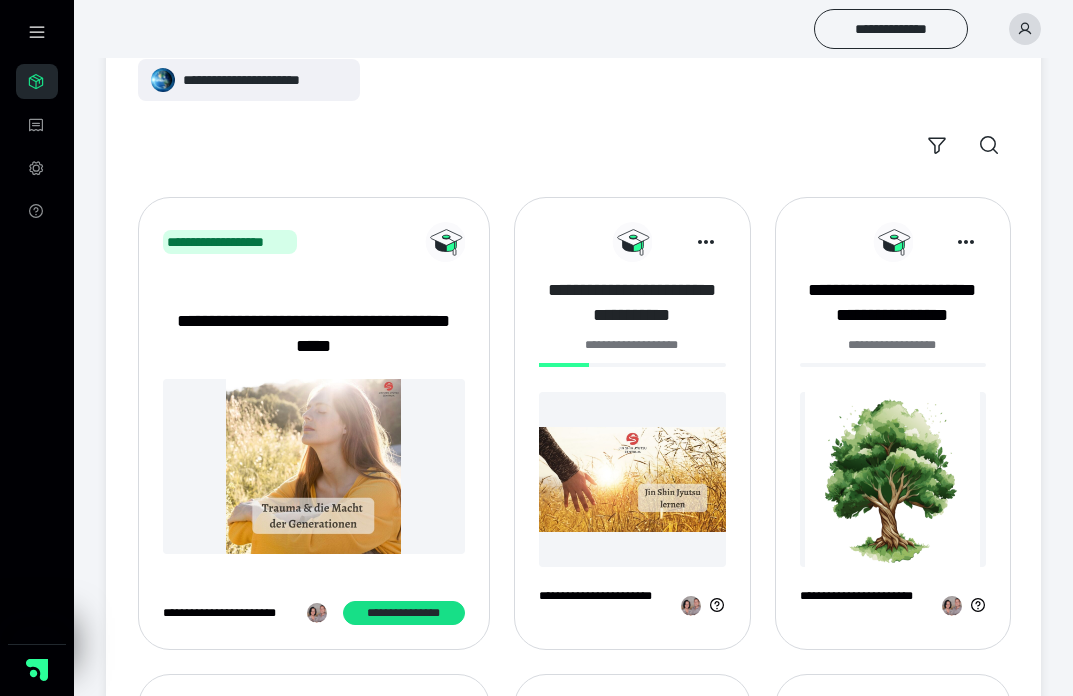 click on "**********" at bounding box center [632, 303] 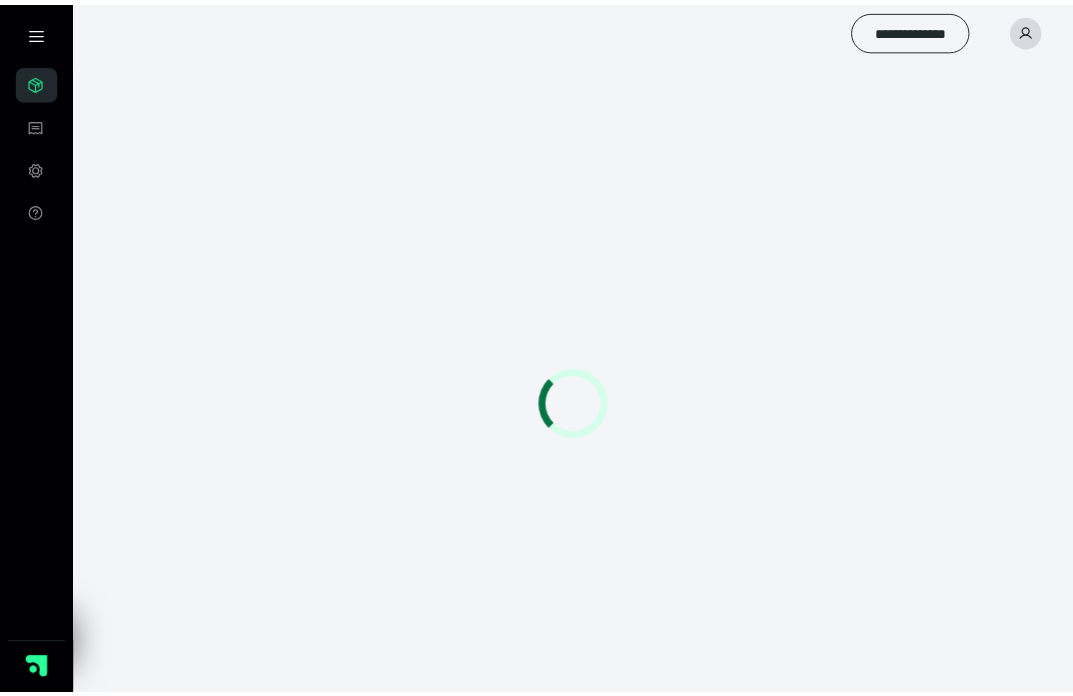 scroll, scrollTop: 0, scrollLeft: 0, axis: both 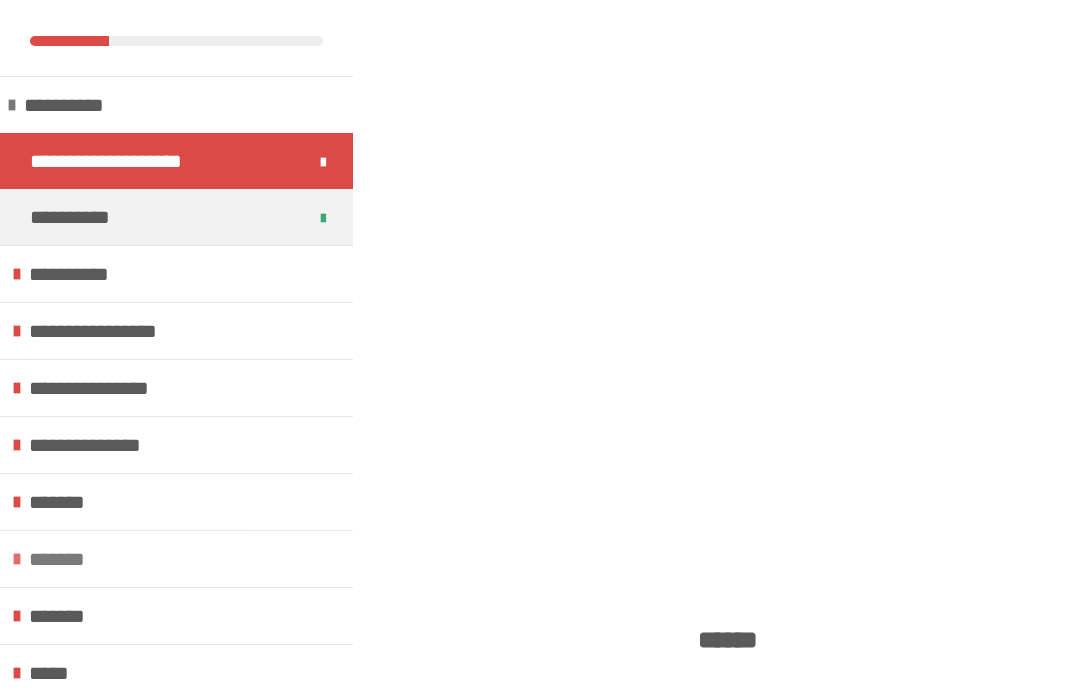 click on "*******" at bounding box center [62, 559] 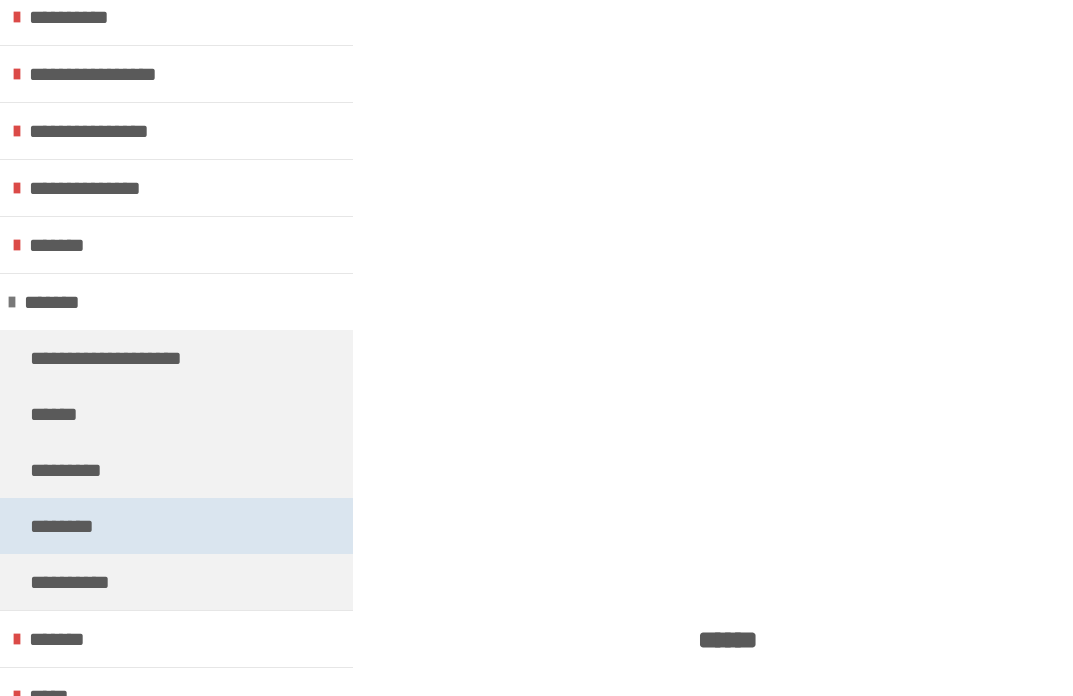 scroll, scrollTop: 310, scrollLeft: 0, axis: vertical 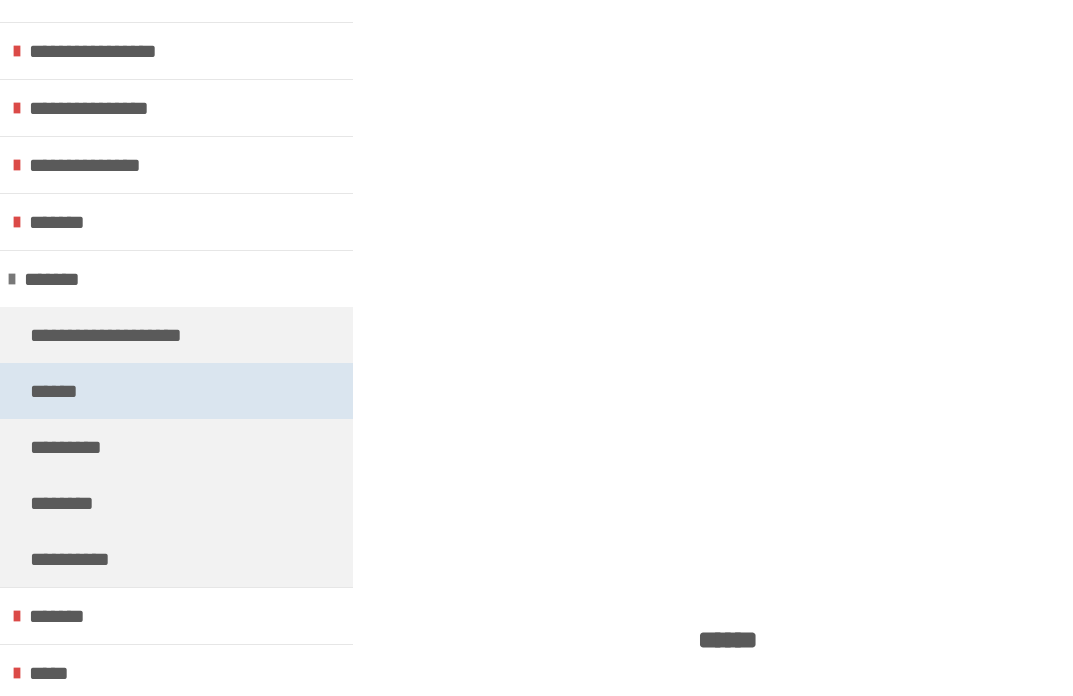 click on "******" at bounding box center [59, 391] 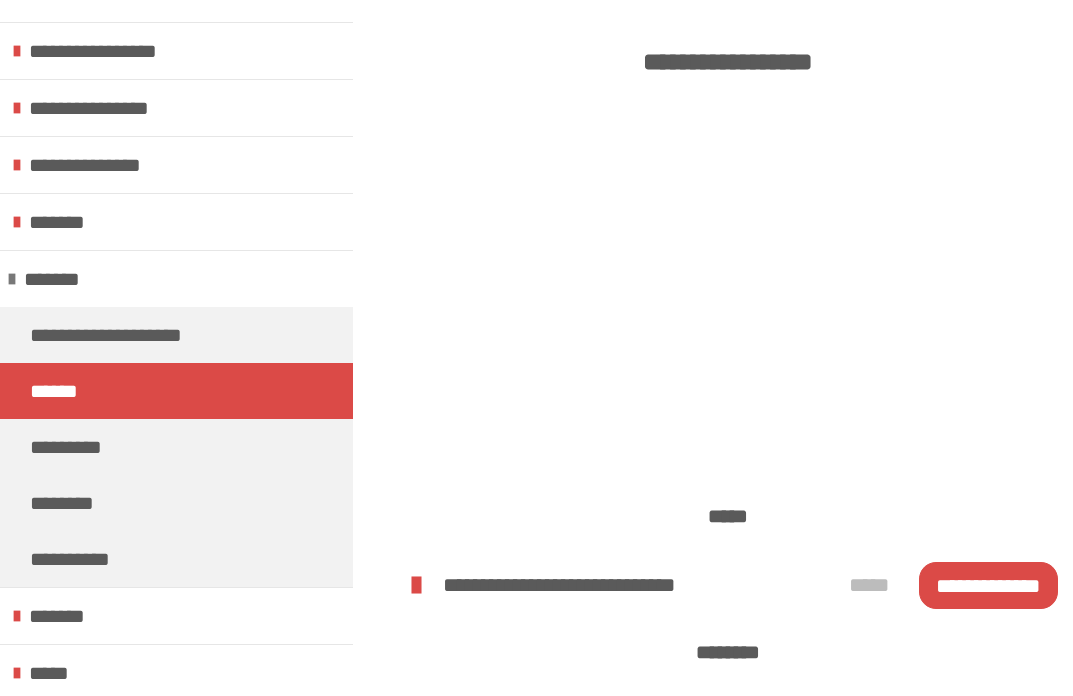 scroll, scrollTop: 757, scrollLeft: 0, axis: vertical 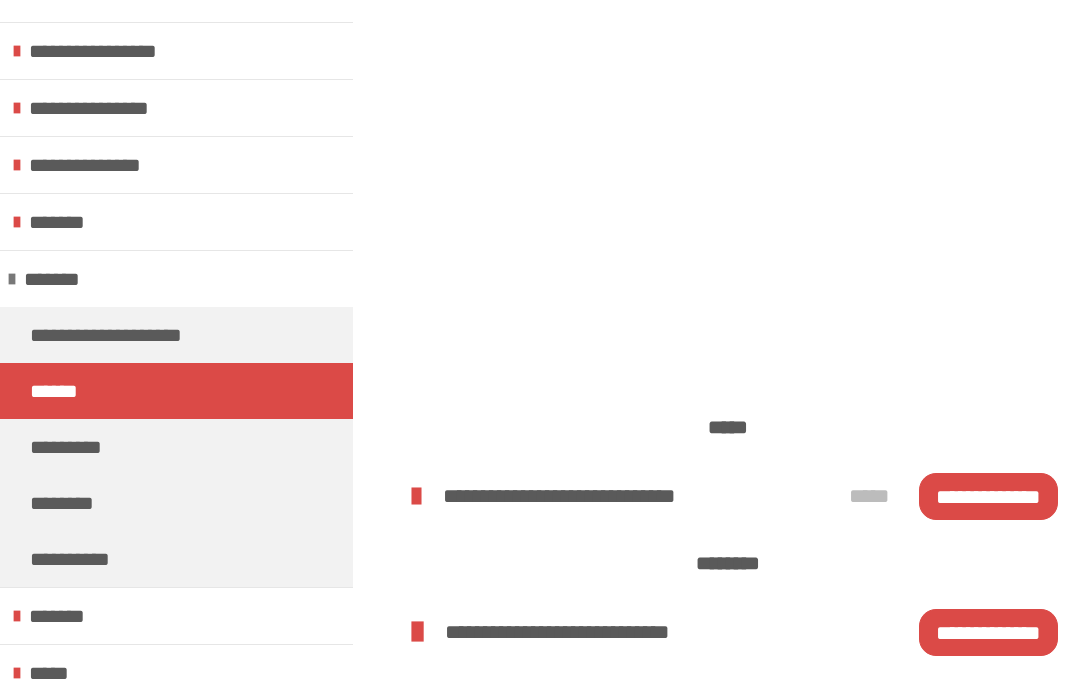 click on "**********" at bounding box center (988, 496) 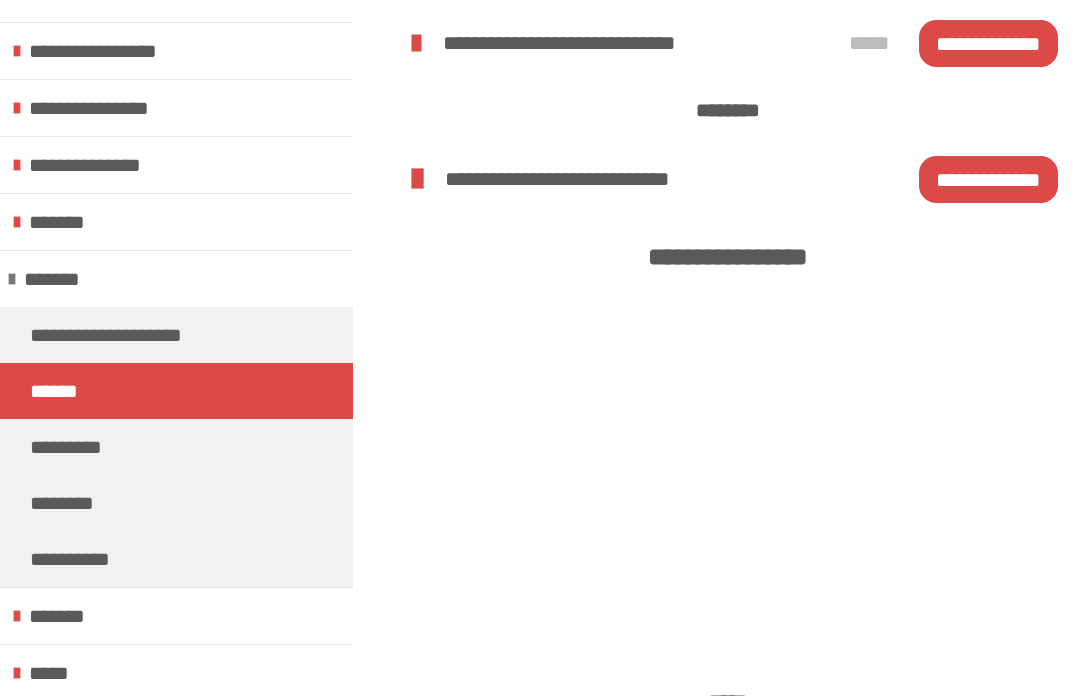 click on "**********" at bounding box center (988, 179) 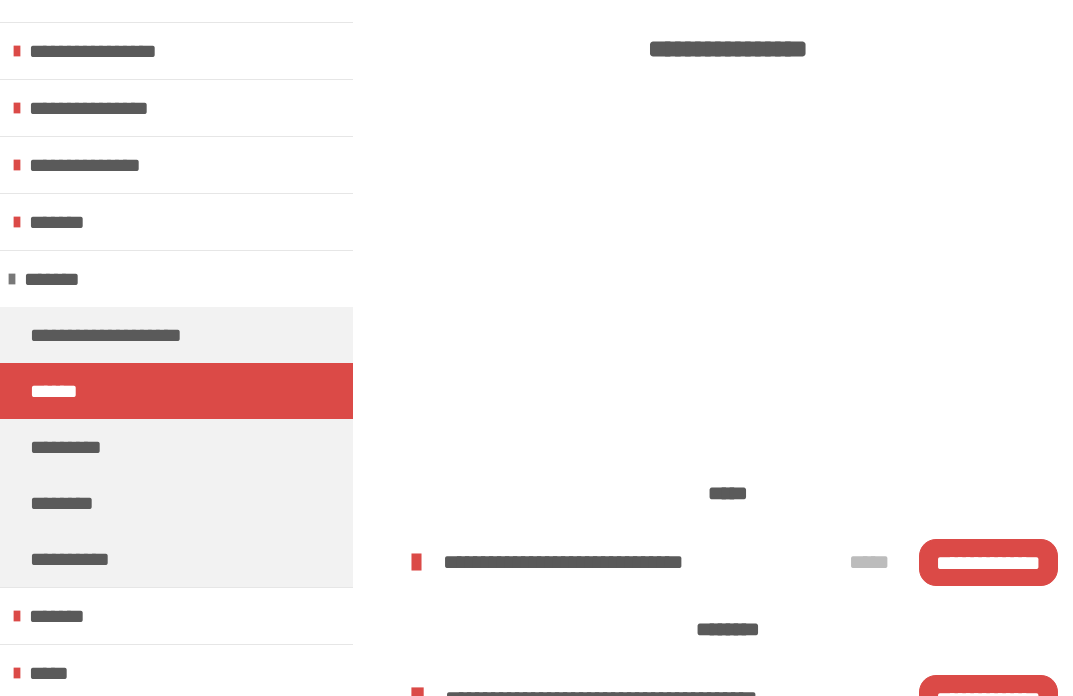 scroll, scrollTop: 1449, scrollLeft: 0, axis: vertical 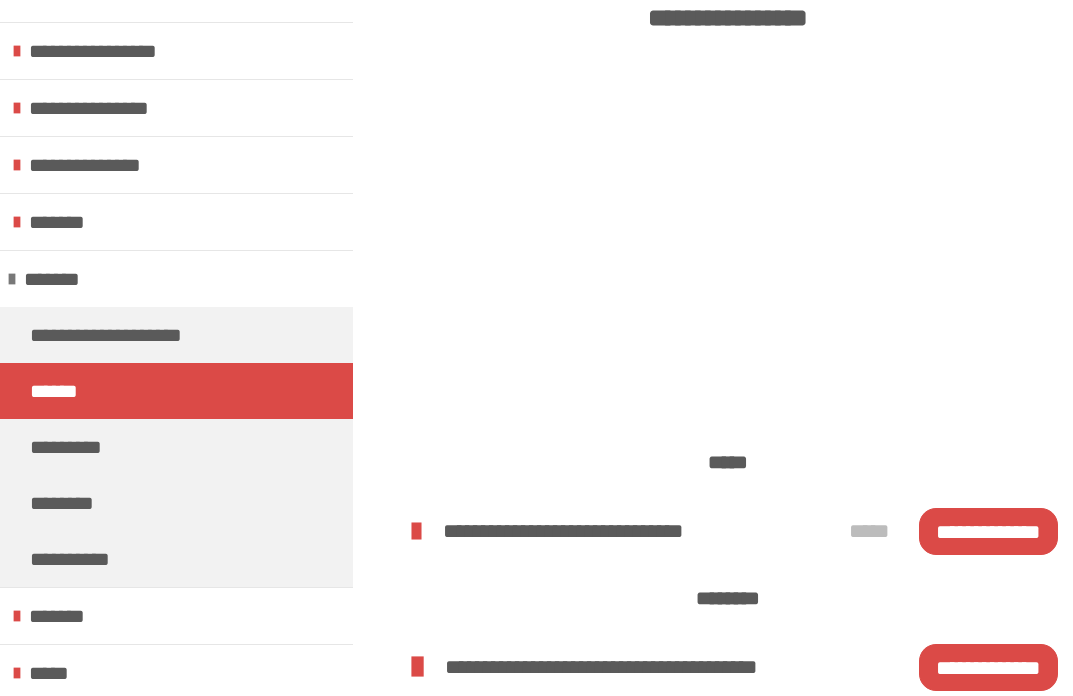 click on "**********" at bounding box center [988, 531] 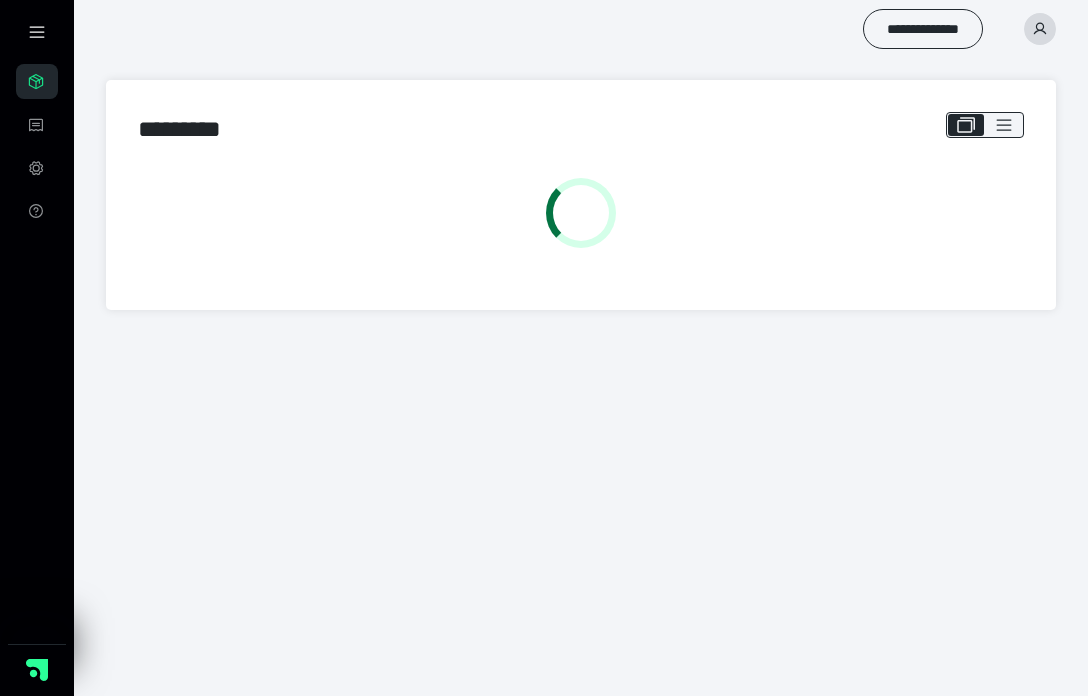 scroll, scrollTop: 0, scrollLeft: 0, axis: both 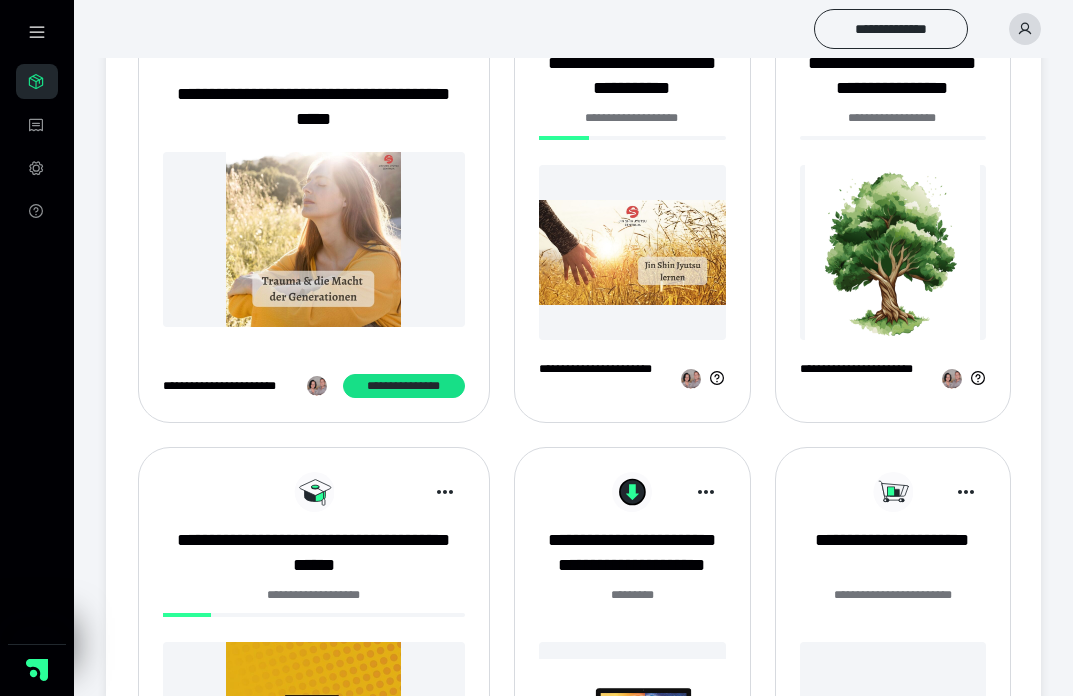 click at bounding box center [632, 252] 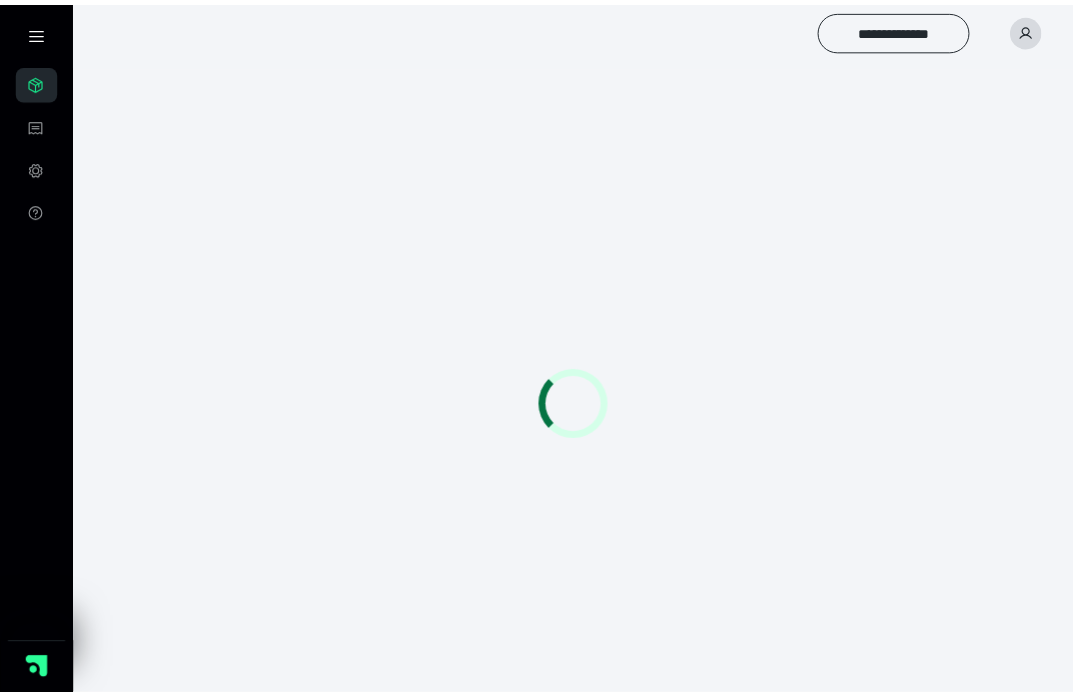 scroll, scrollTop: 0, scrollLeft: 0, axis: both 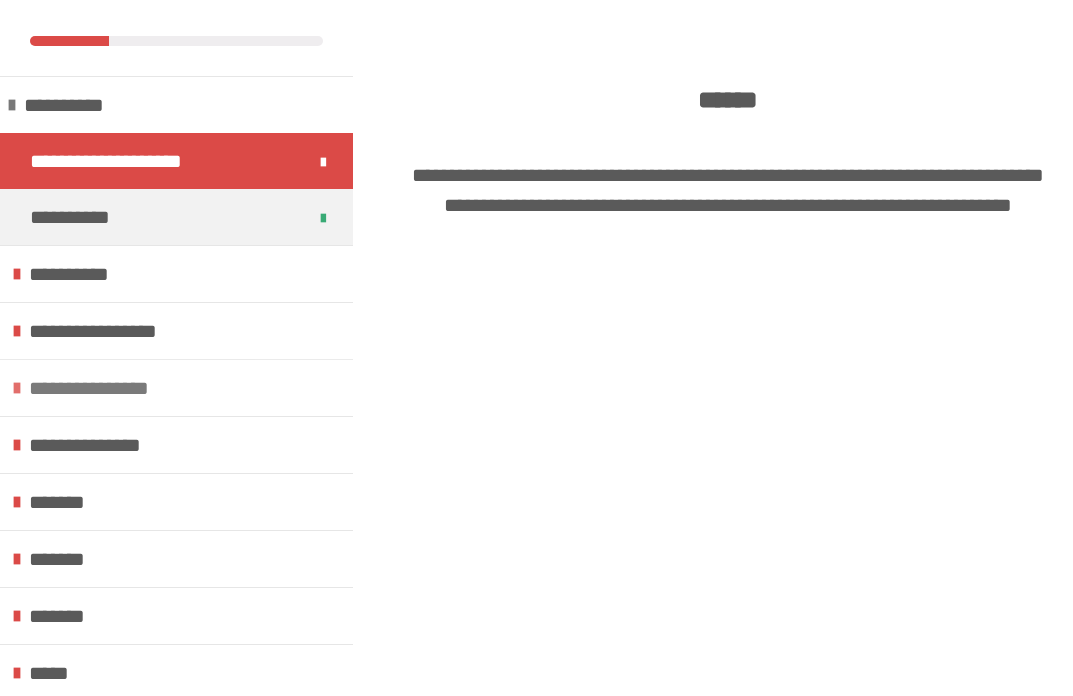 click on "**********" at bounding box center [176, 387] 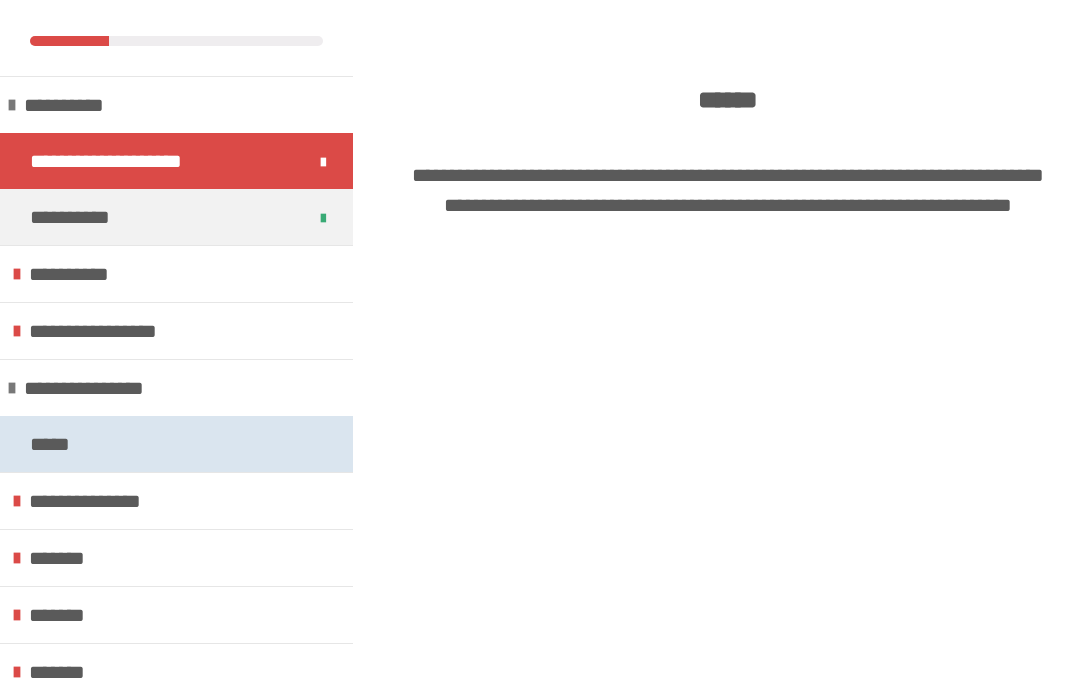 scroll, scrollTop: 86, scrollLeft: 0, axis: vertical 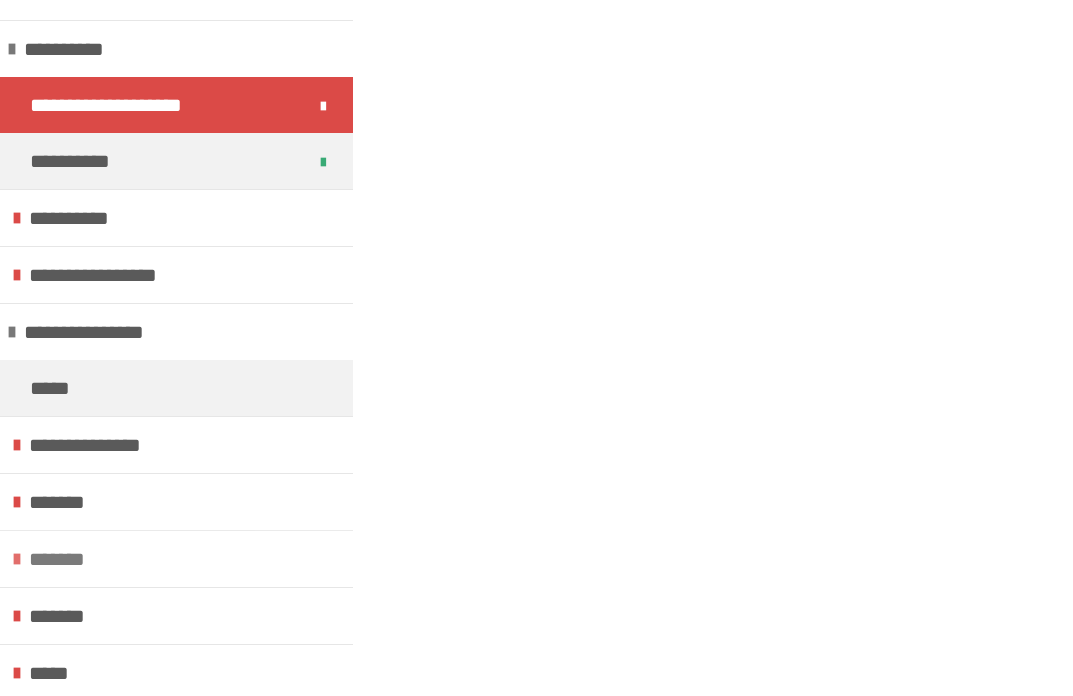 click on "*******" at bounding box center (62, 559) 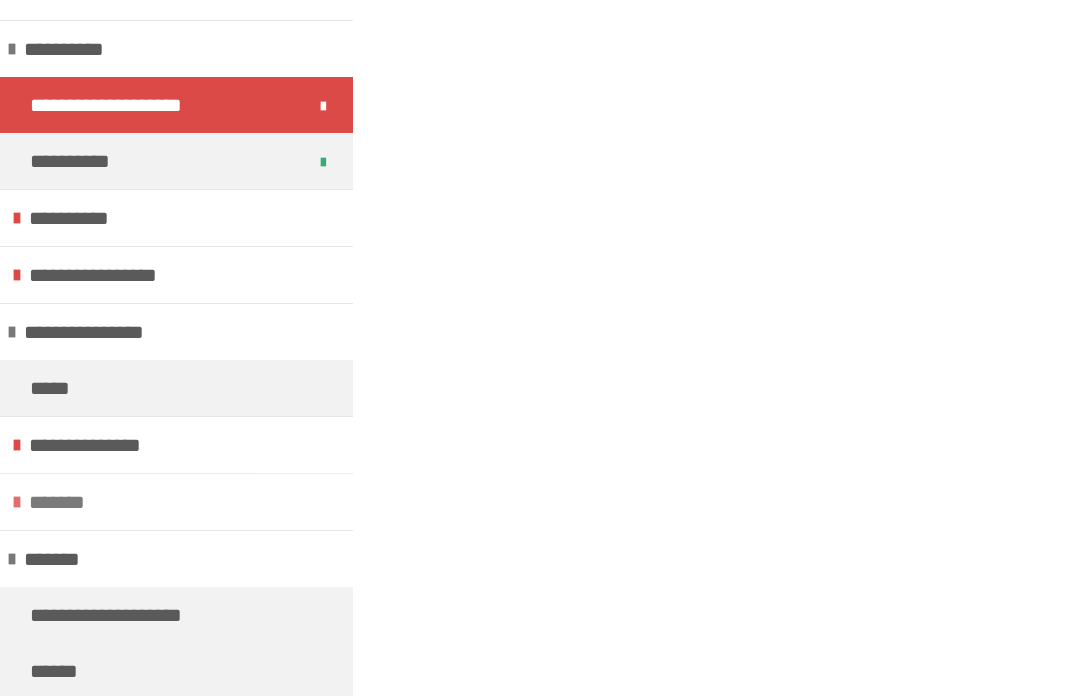 scroll, scrollTop: 366, scrollLeft: 0, axis: vertical 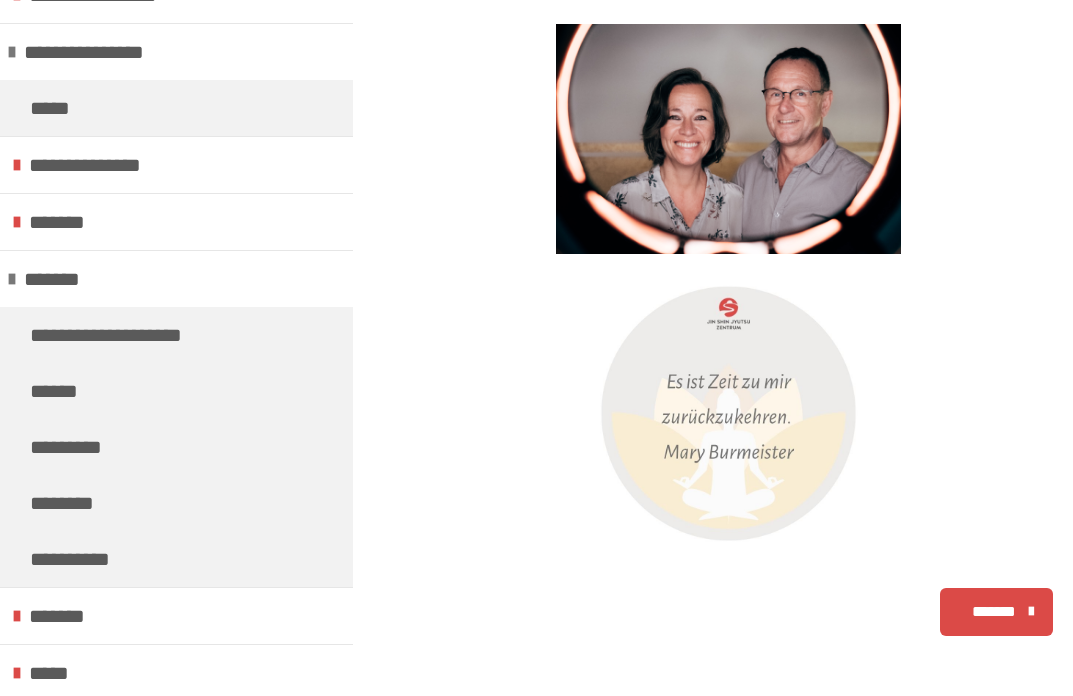 click on "*******" at bounding box center [994, 612] 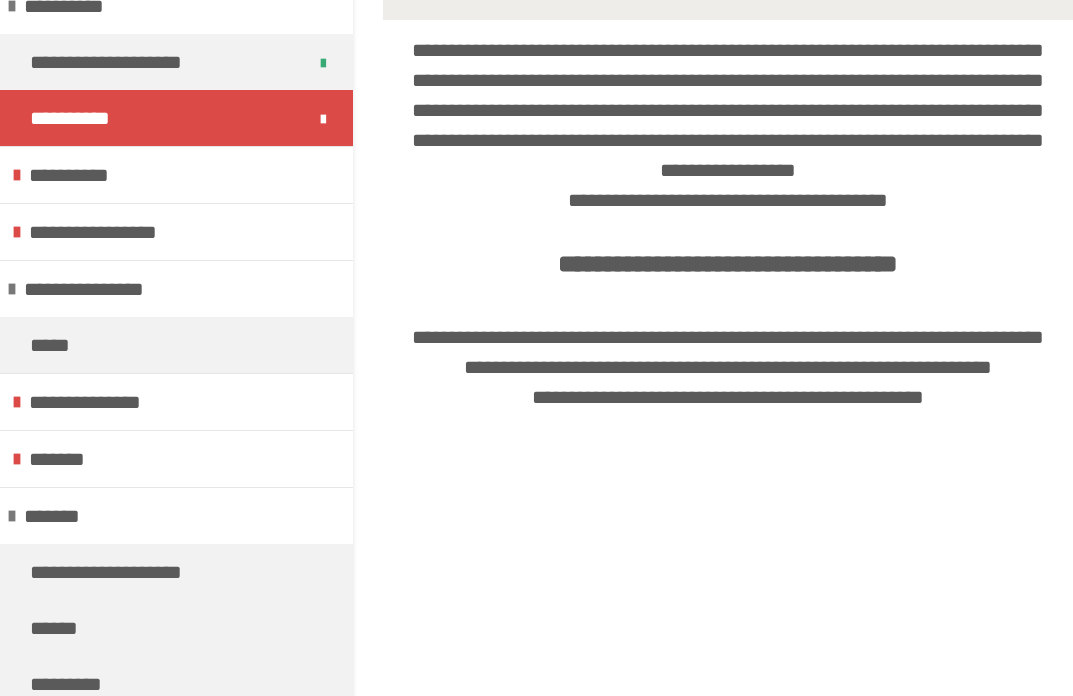 scroll, scrollTop: 174, scrollLeft: 0, axis: vertical 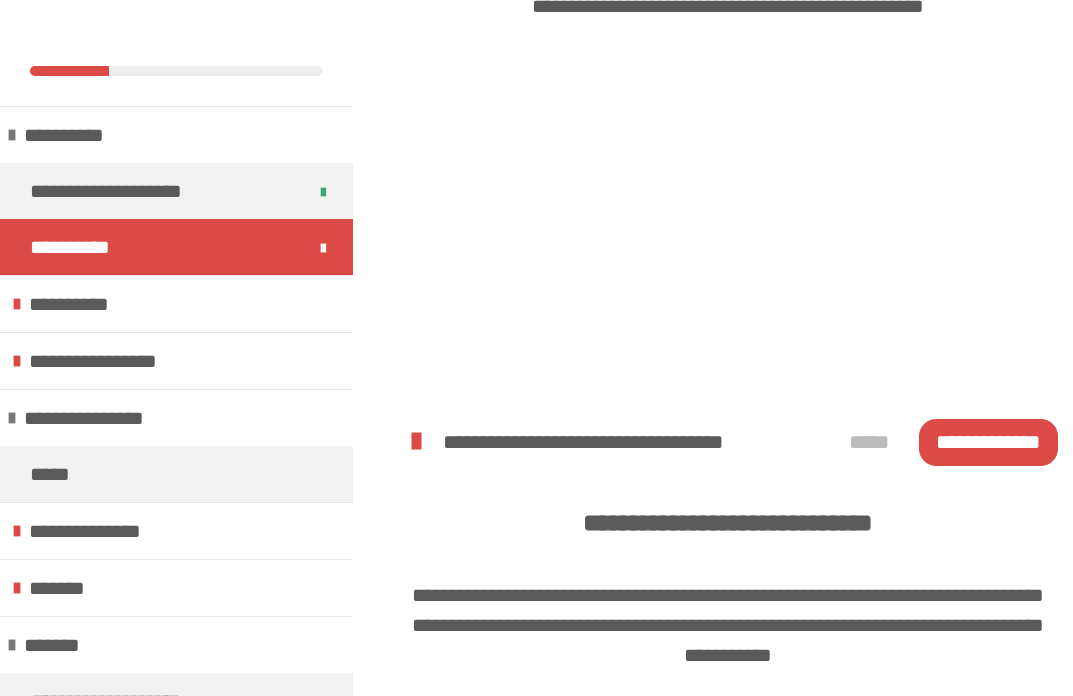 click on "**********" at bounding box center (988, 442) 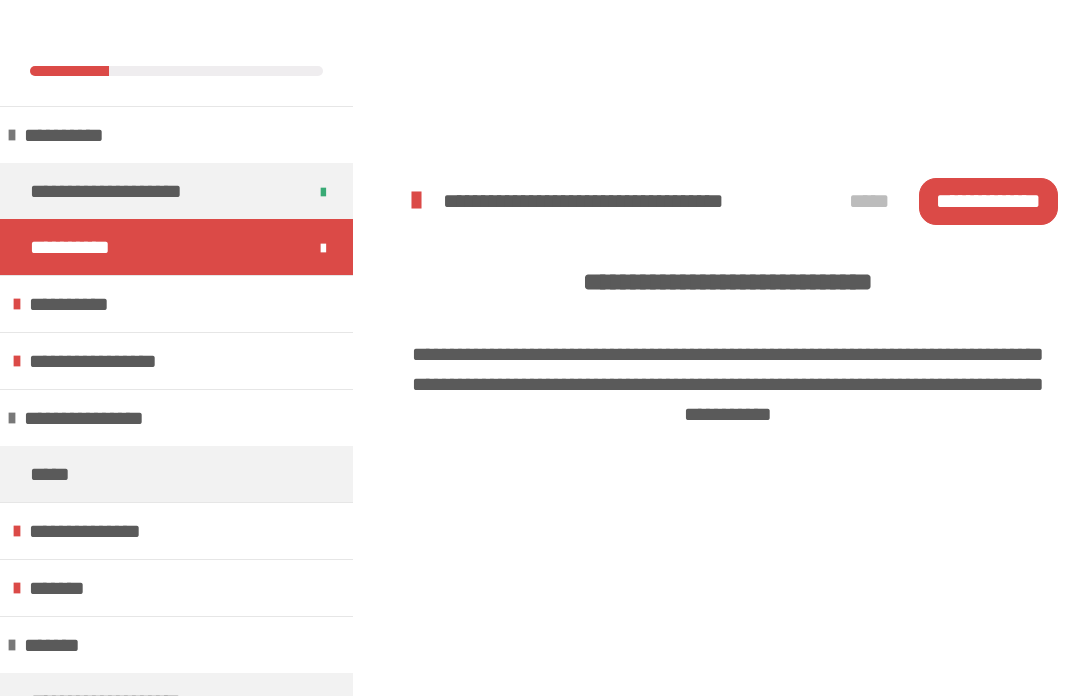 scroll, scrollTop: 1383, scrollLeft: 0, axis: vertical 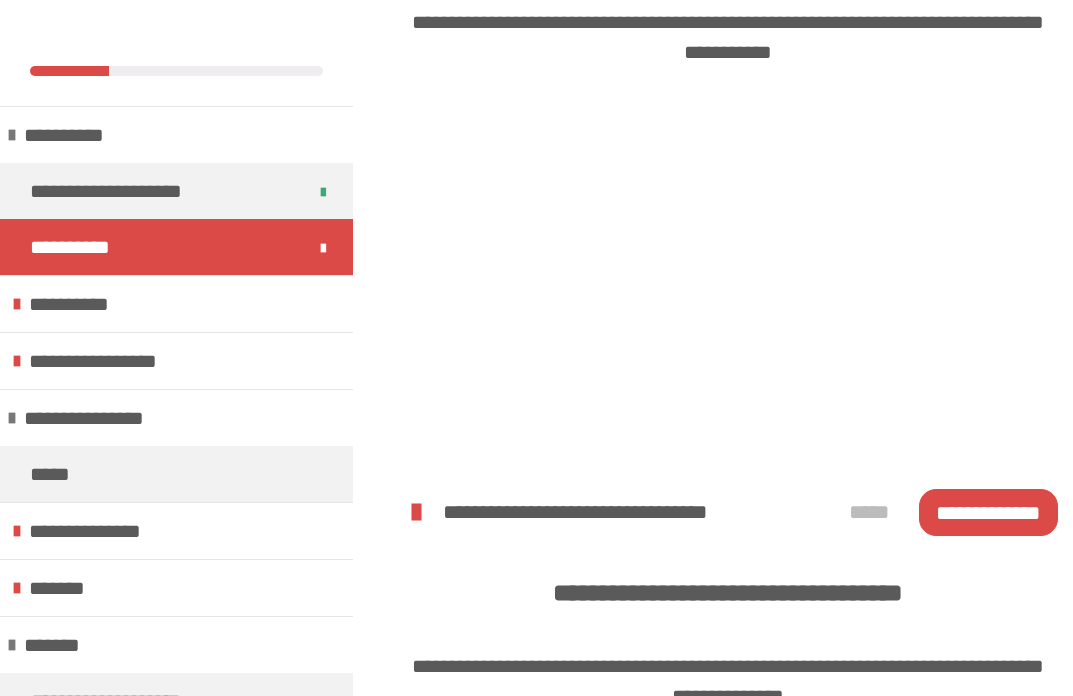 click on "**********" at bounding box center [988, 512] 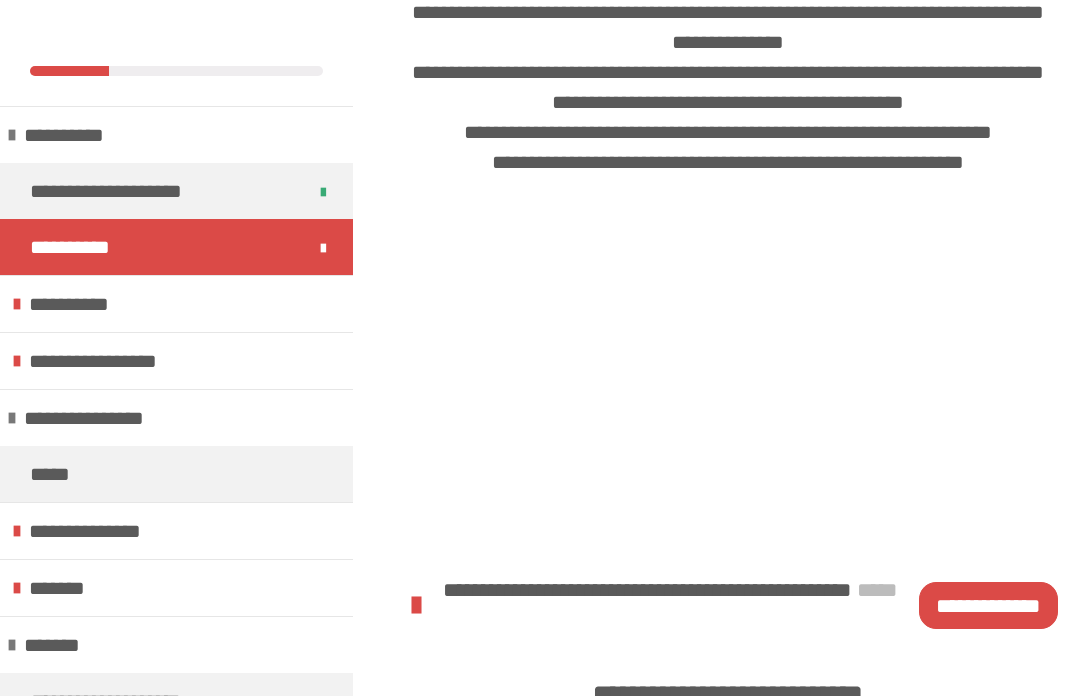 scroll, scrollTop: 2071, scrollLeft: 0, axis: vertical 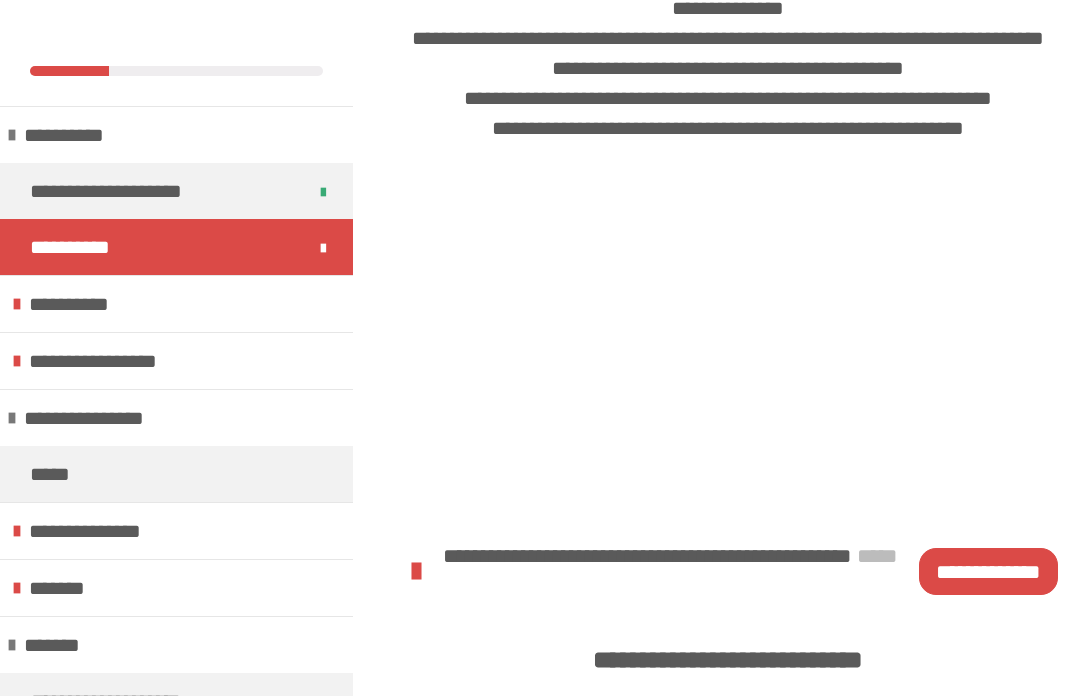 click on "**********" at bounding box center [988, 571] 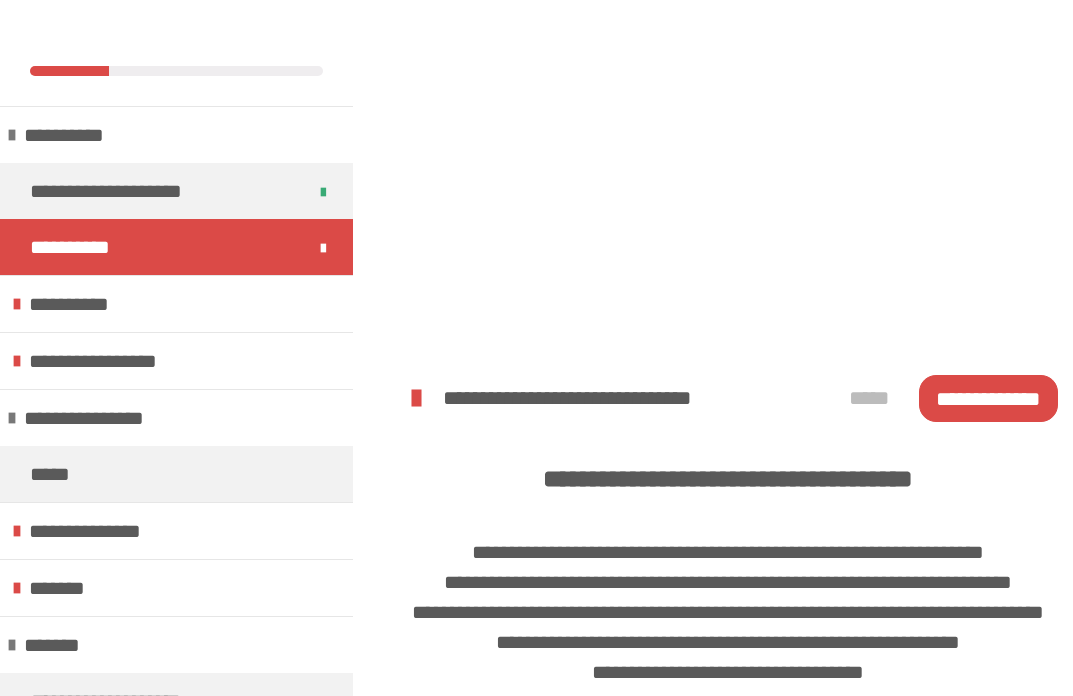 scroll, scrollTop: 2760, scrollLeft: 0, axis: vertical 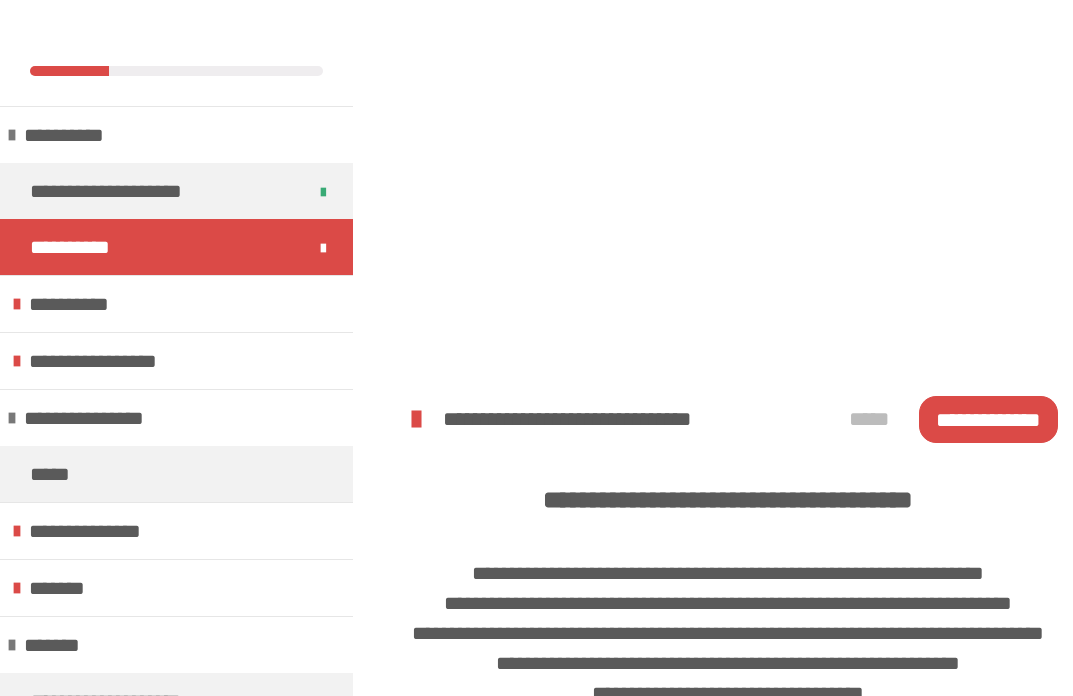 click on "**********" at bounding box center [988, 419] 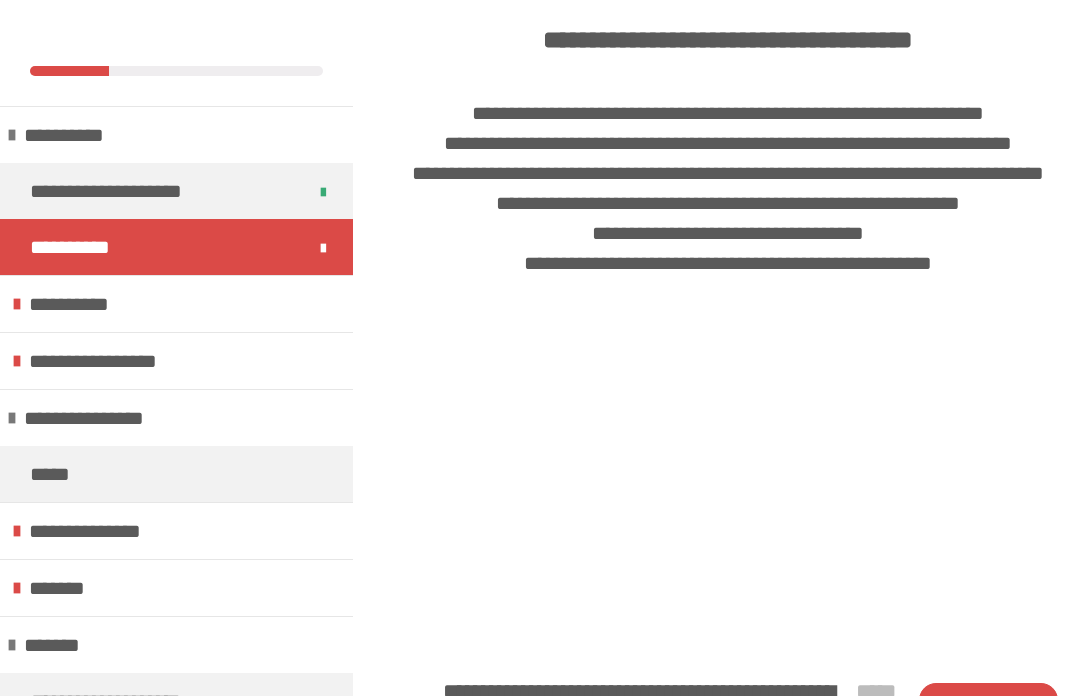 scroll, scrollTop: 3775, scrollLeft: 0, axis: vertical 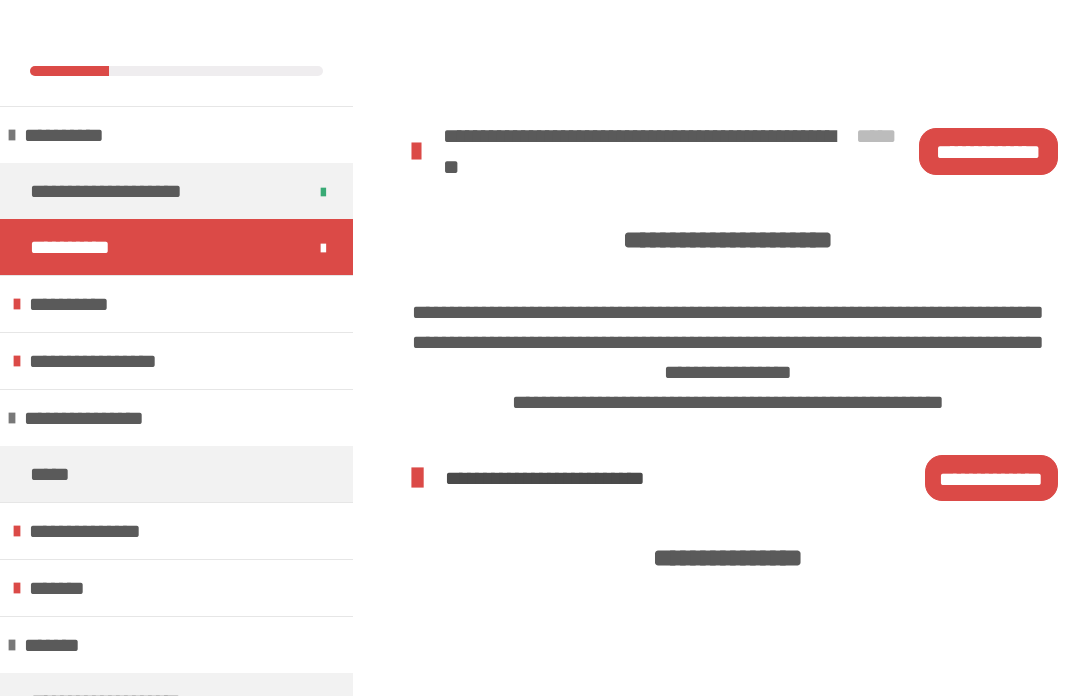 click on "**********" at bounding box center [991, 478] 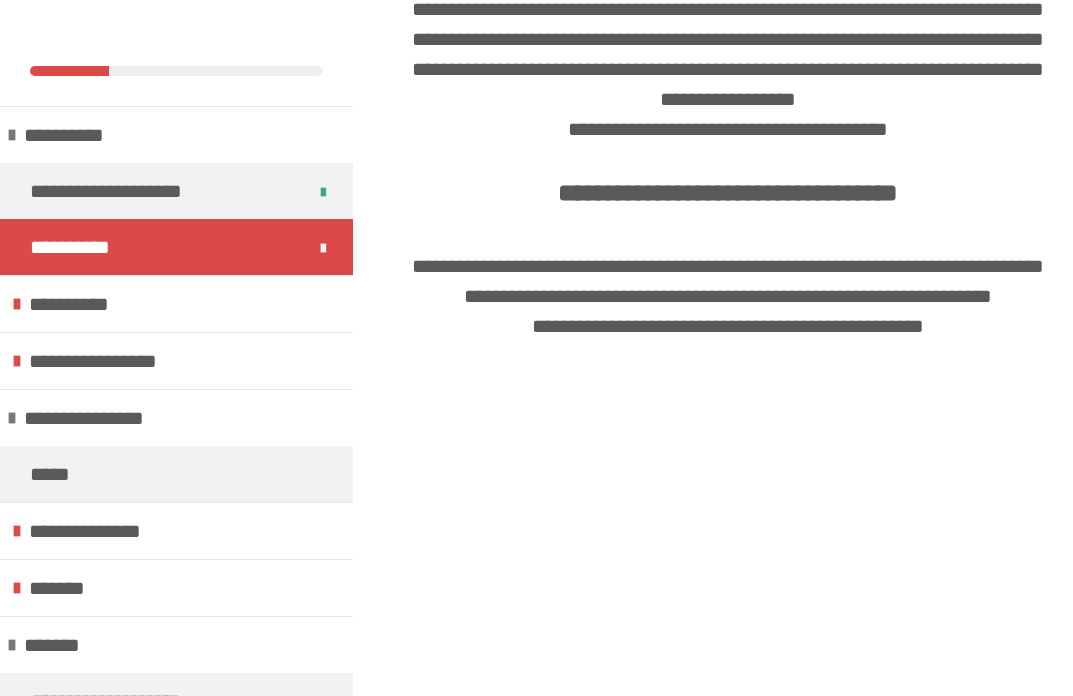 scroll, scrollTop: 562, scrollLeft: 0, axis: vertical 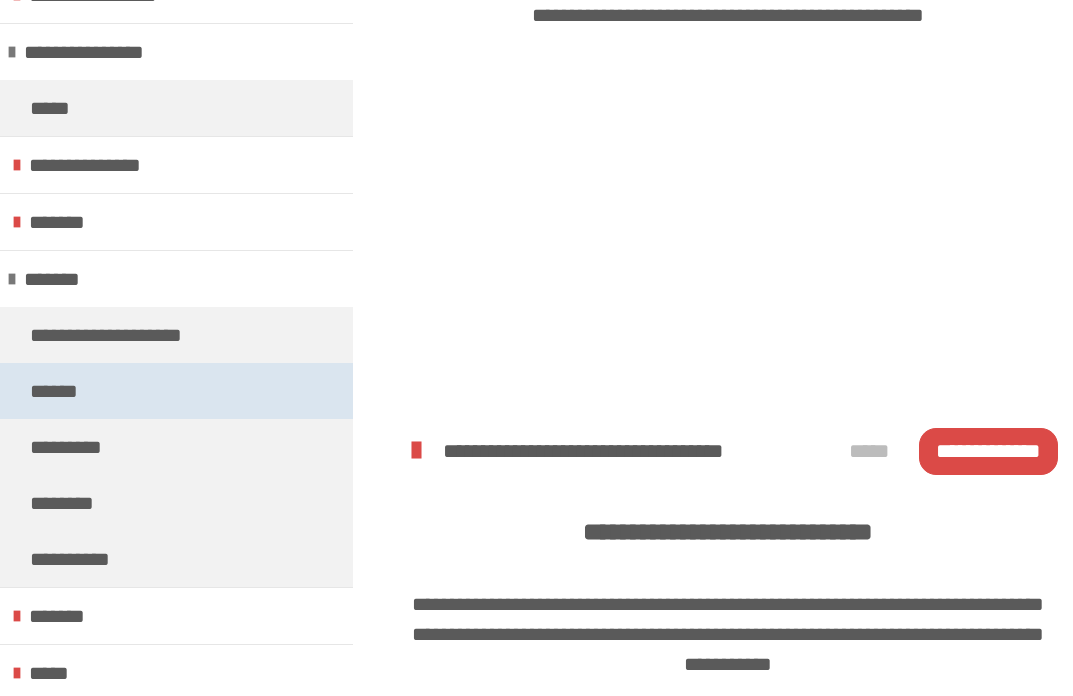 click on "******" at bounding box center (59, 391) 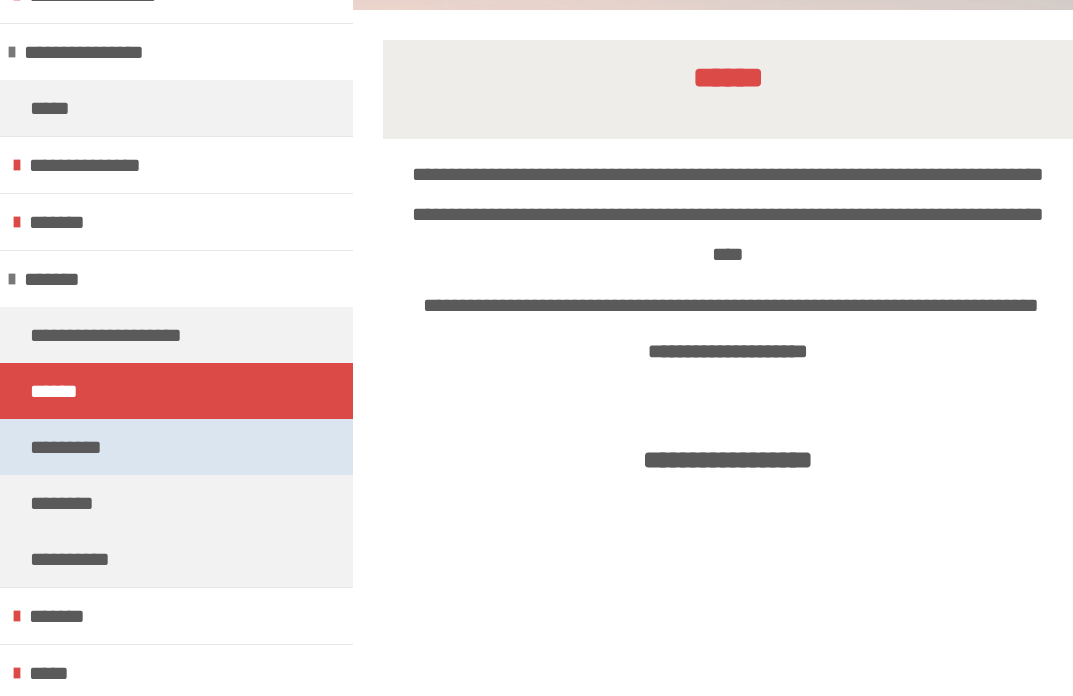 click on "*********" at bounding box center (79, 447) 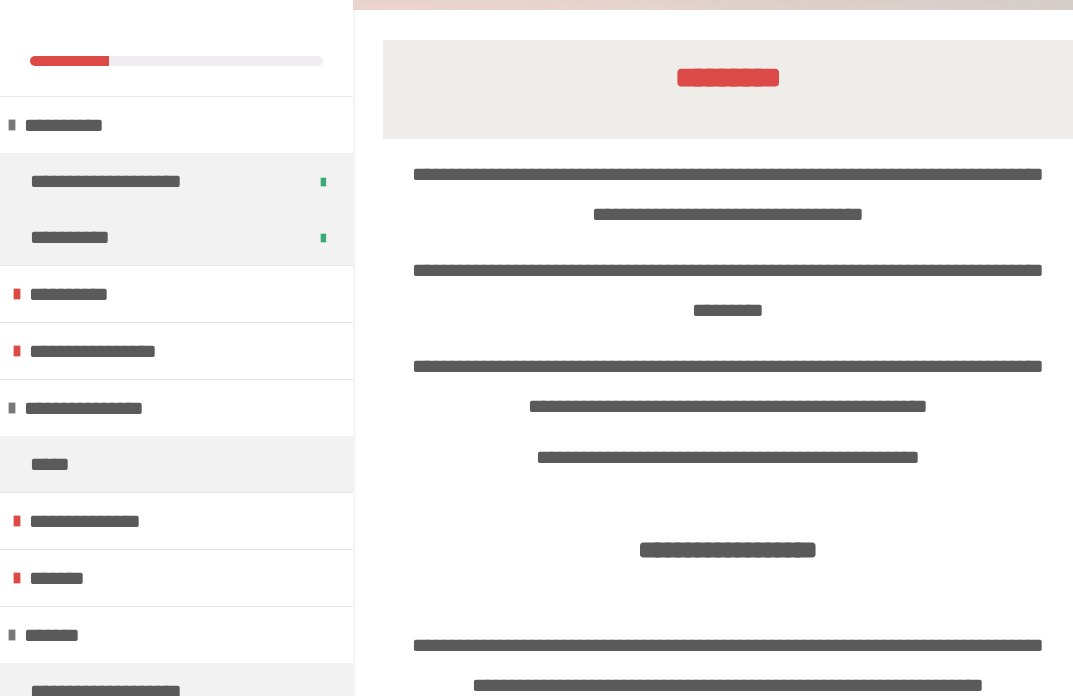 scroll, scrollTop: 66, scrollLeft: 0, axis: vertical 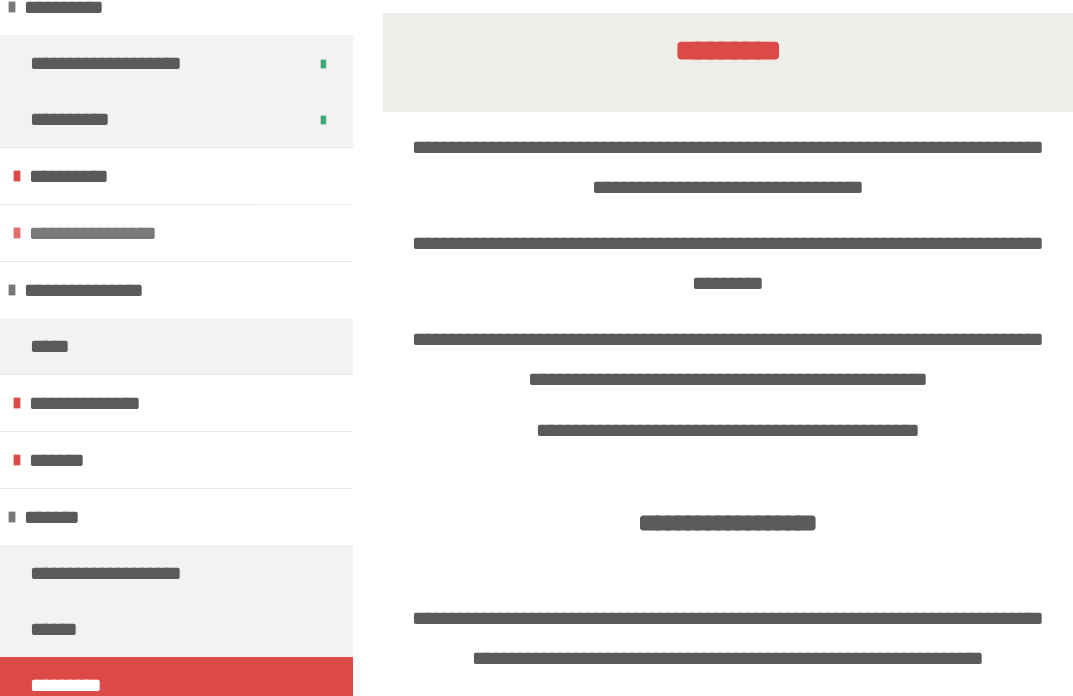click on "**********" at bounding box center [176, 232] 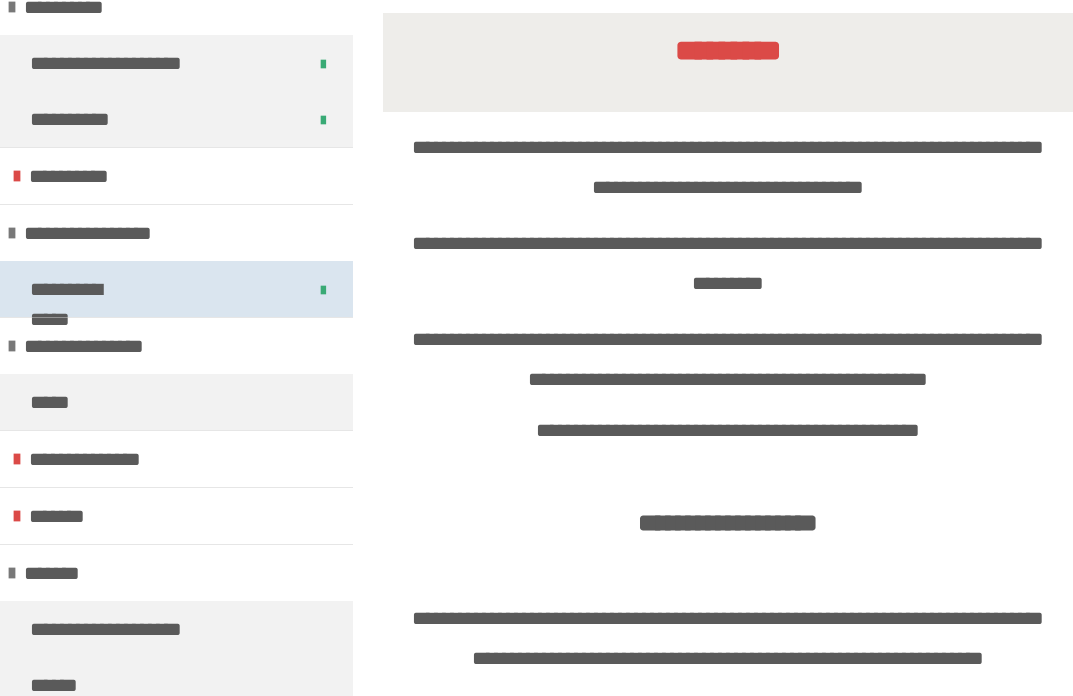 click on "**********" at bounding box center (88, 289) 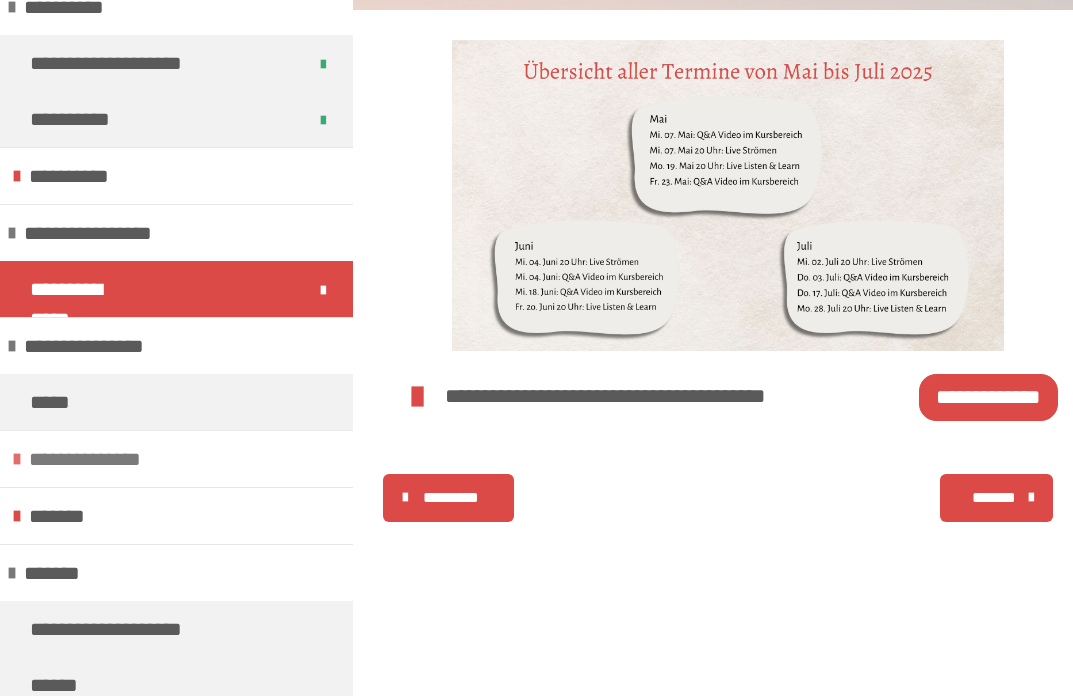 click at bounding box center (17, 459) 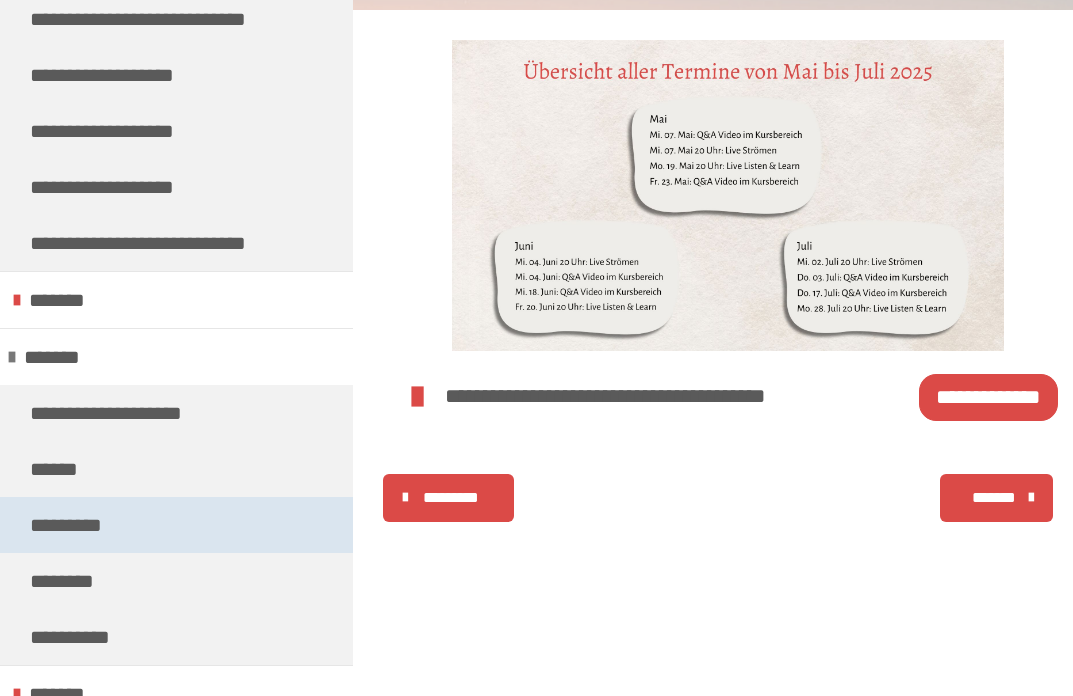 scroll, scrollTop: 870, scrollLeft: 0, axis: vertical 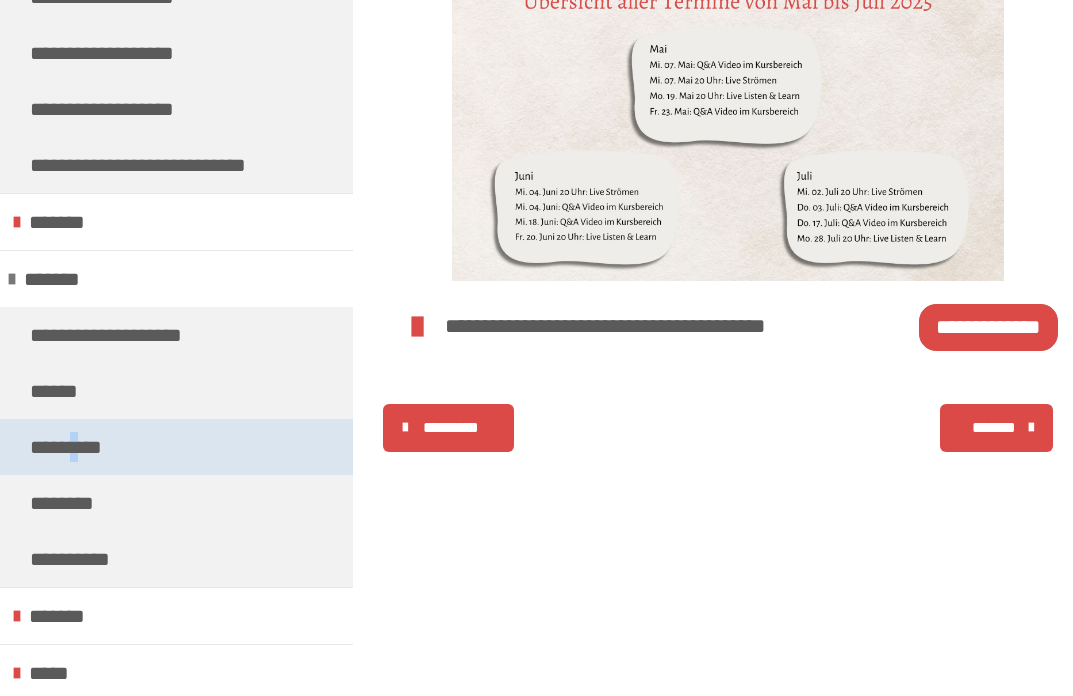 click on "*********" at bounding box center [79, 447] 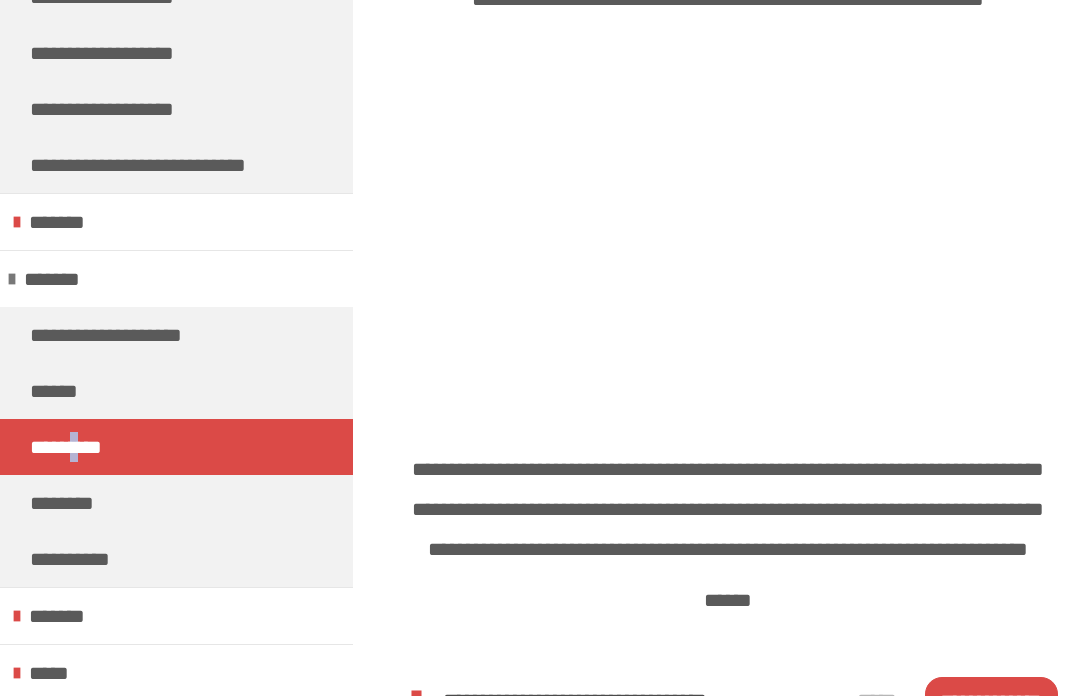 scroll, scrollTop: 1136, scrollLeft: 0, axis: vertical 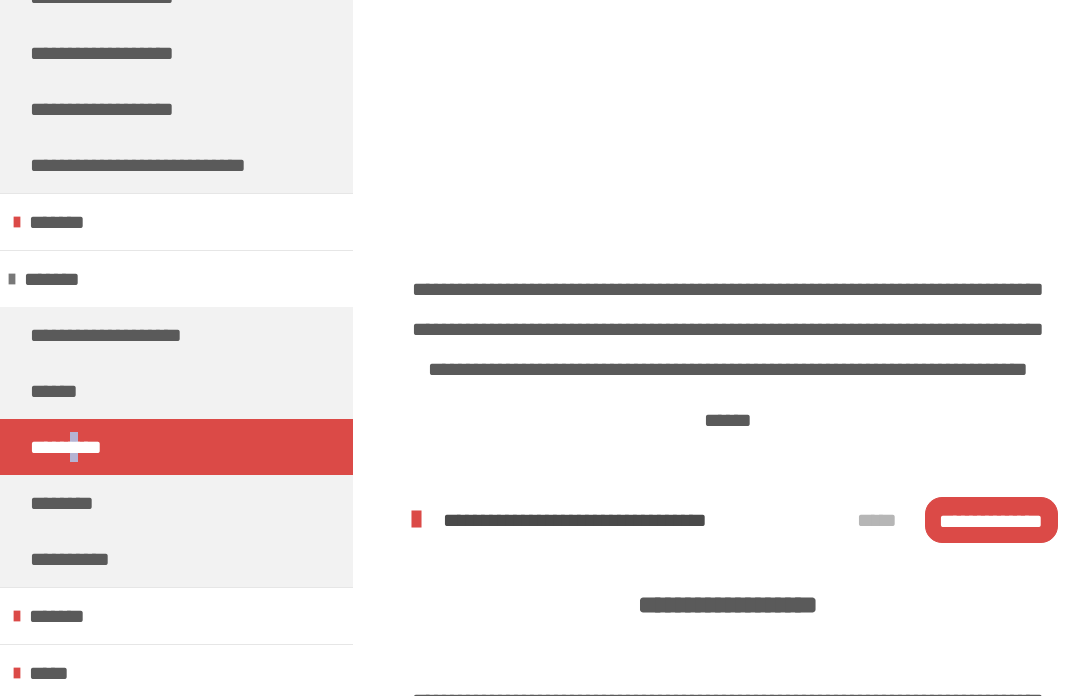 click on "**********" at bounding box center (991, 520) 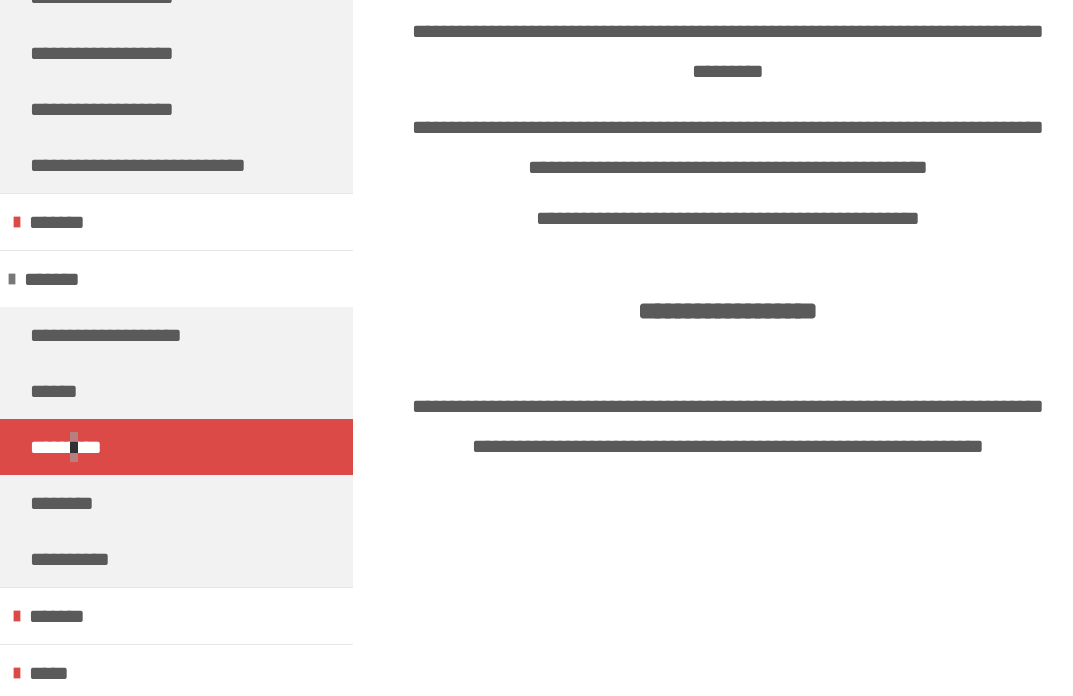 scroll, scrollTop: 0, scrollLeft: 0, axis: both 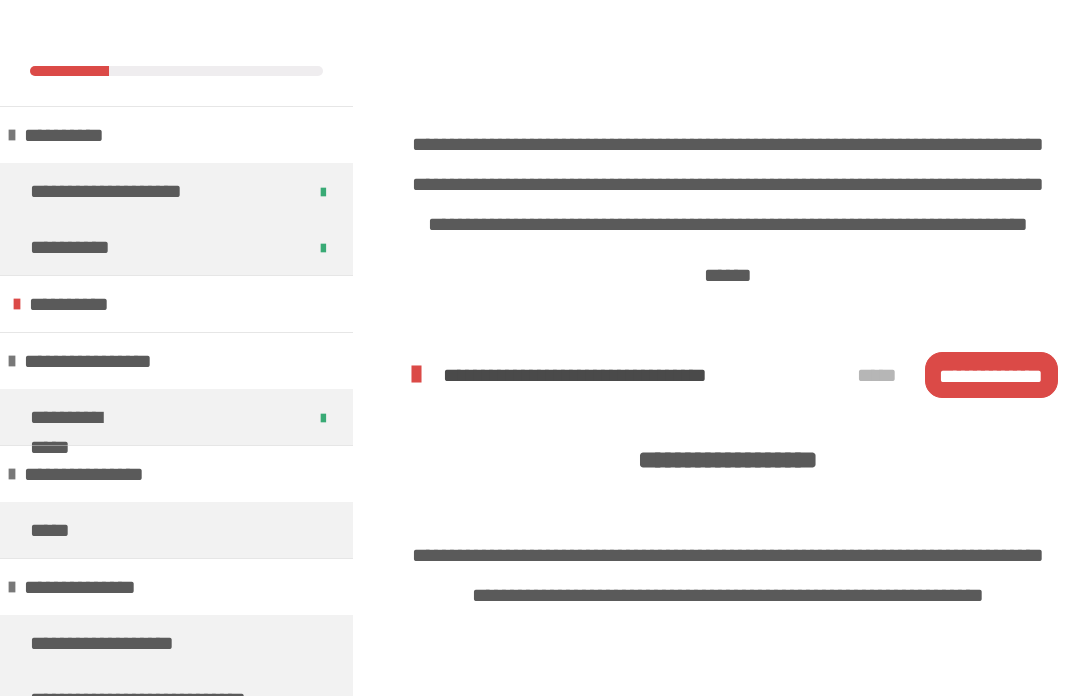 click on "**********" at bounding box center (991, 375) 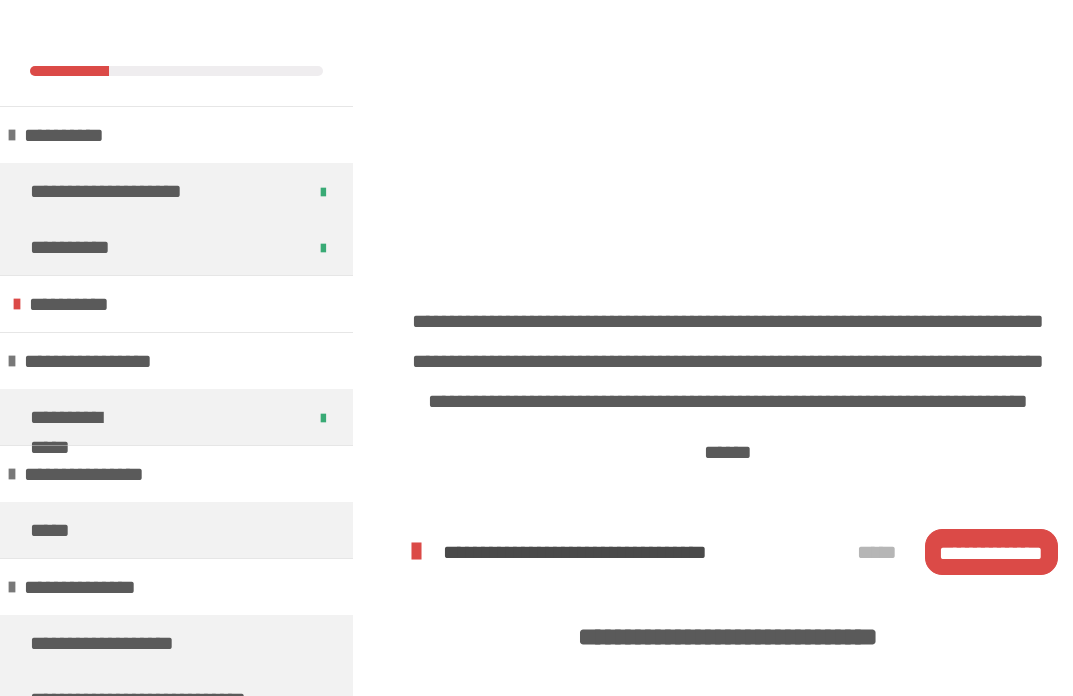 scroll, scrollTop: 2181, scrollLeft: 0, axis: vertical 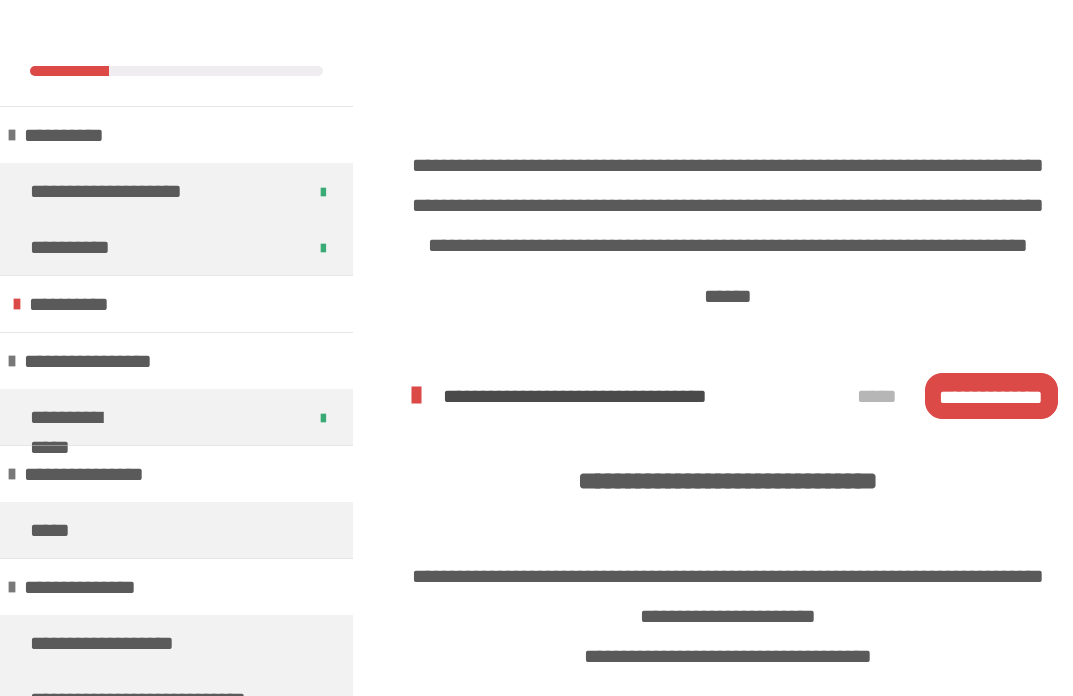 click on "**********" at bounding box center (991, 396) 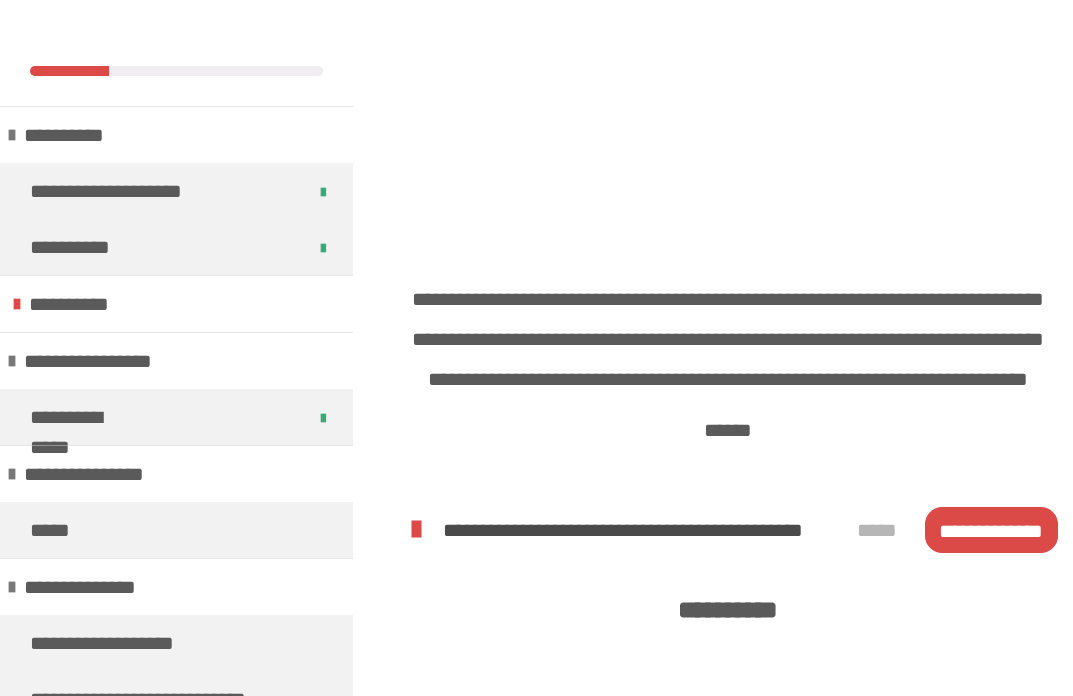 scroll, scrollTop: 3073, scrollLeft: 0, axis: vertical 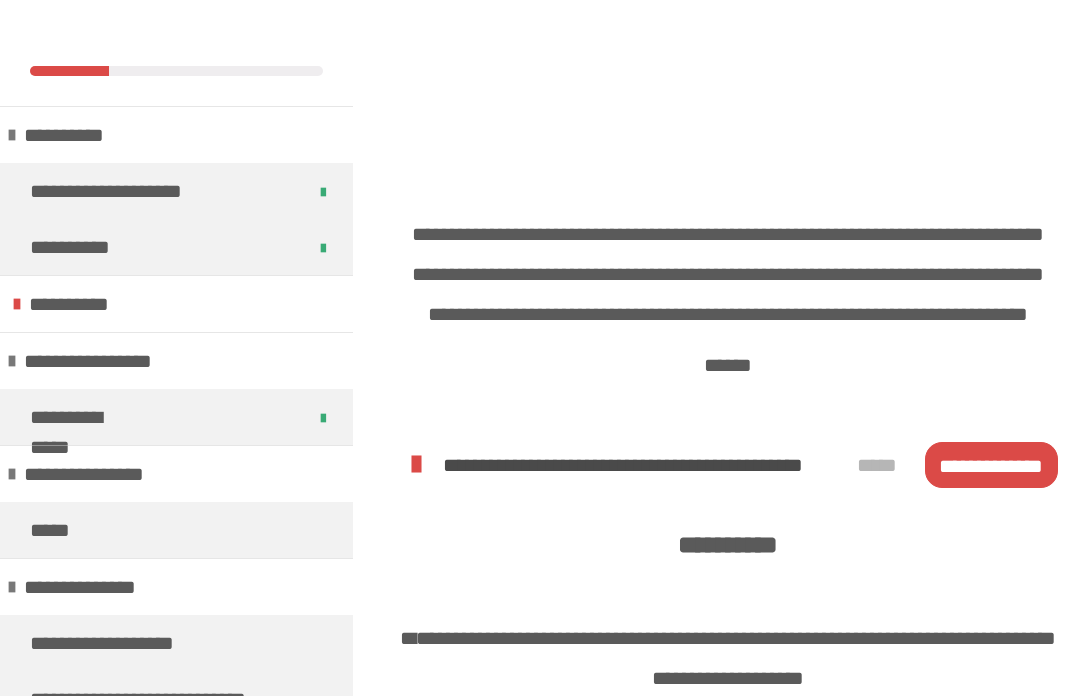 click on "**********" at bounding box center (991, 465) 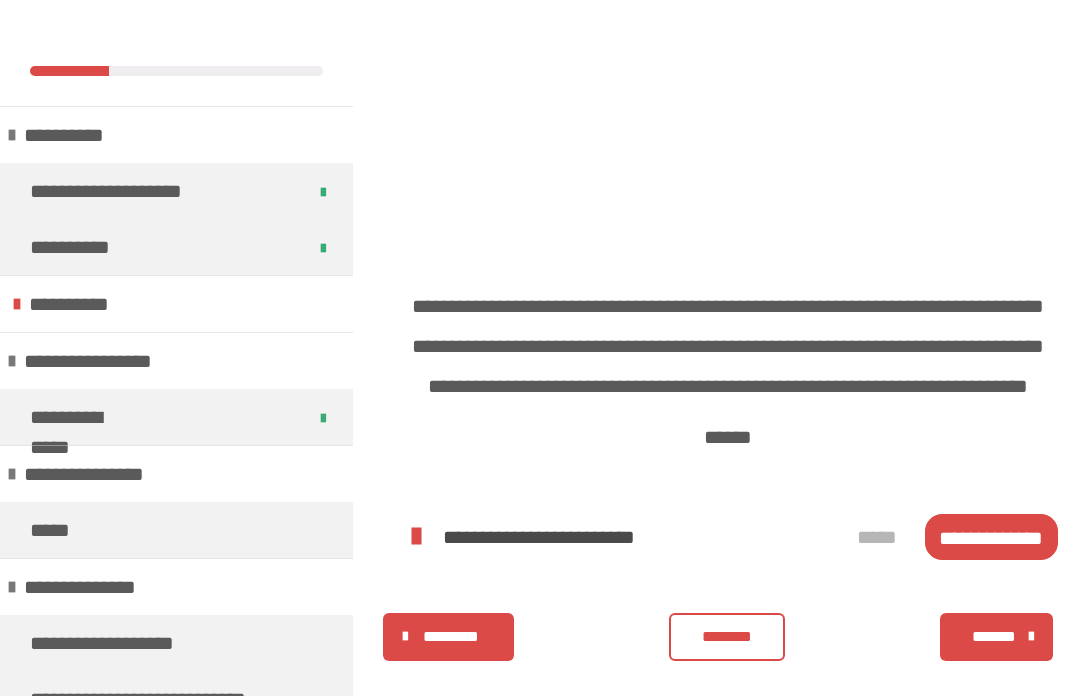 scroll, scrollTop: 4052, scrollLeft: 0, axis: vertical 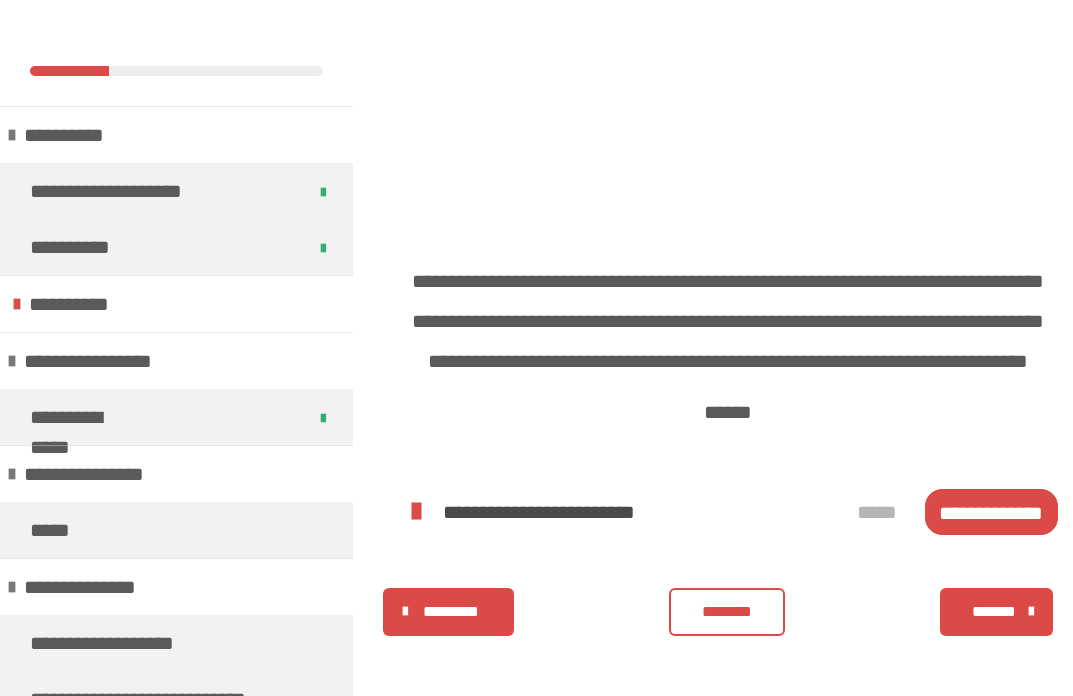 click on "**********" at bounding box center (991, 512) 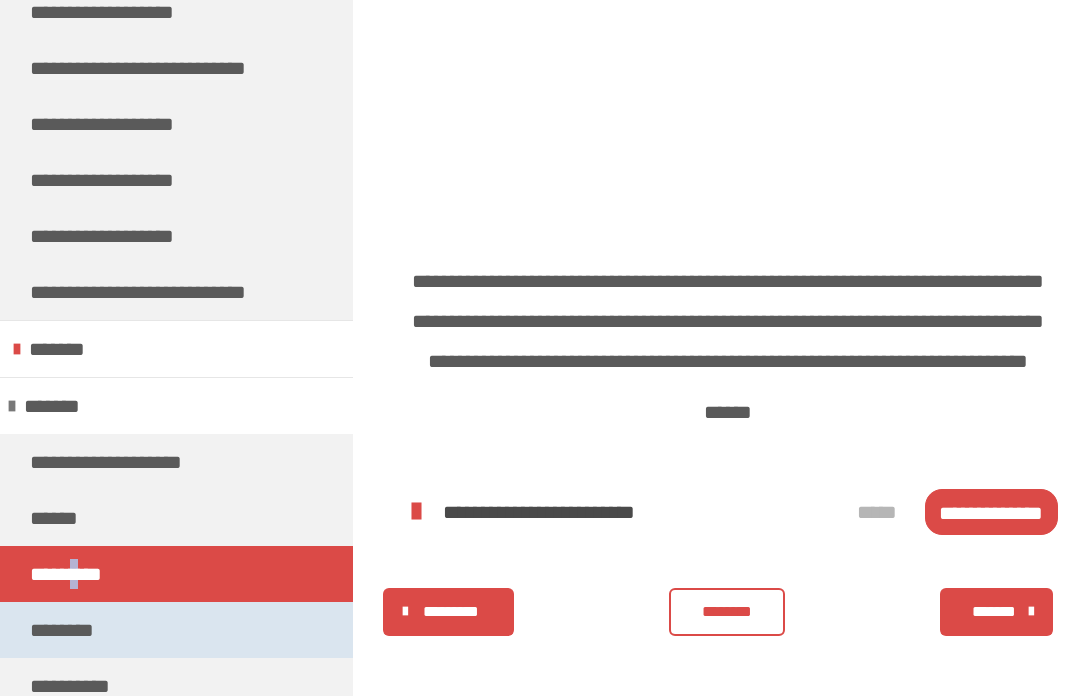 scroll, scrollTop: 870, scrollLeft: 0, axis: vertical 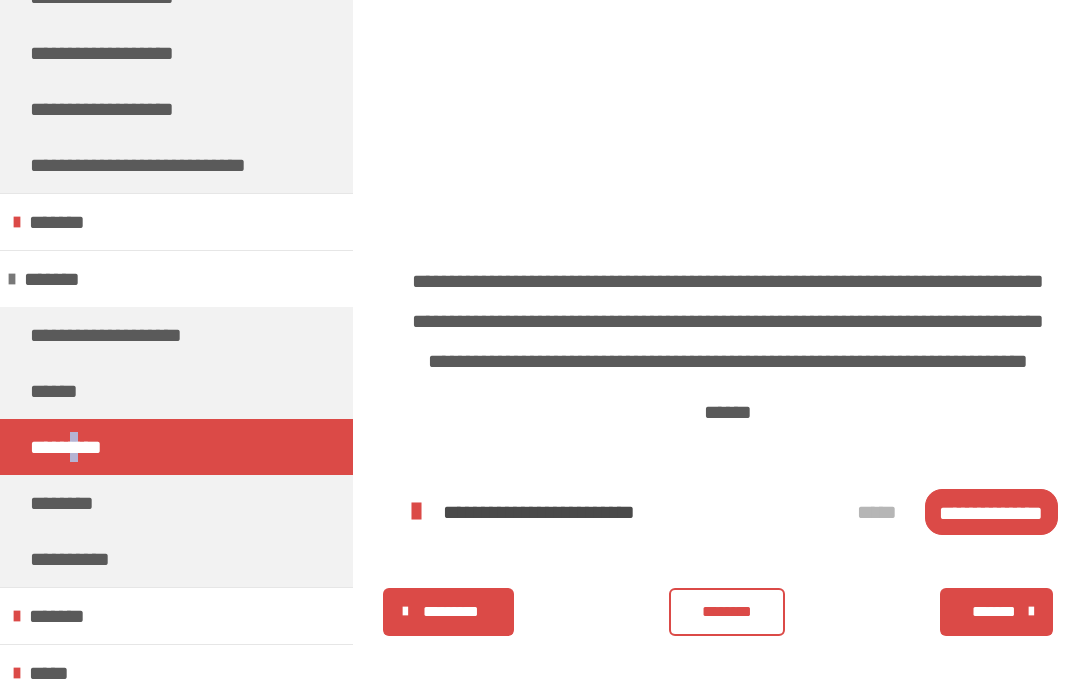 click on "**********" at bounding box center (991, 512) 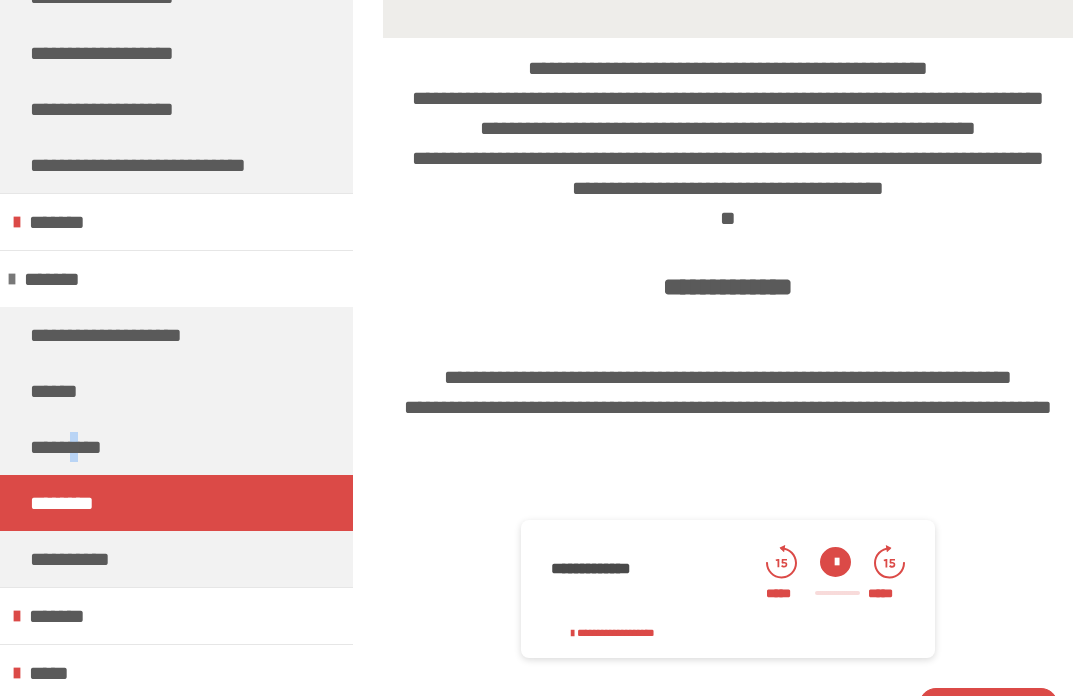 scroll, scrollTop: 0, scrollLeft: 0, axis: both 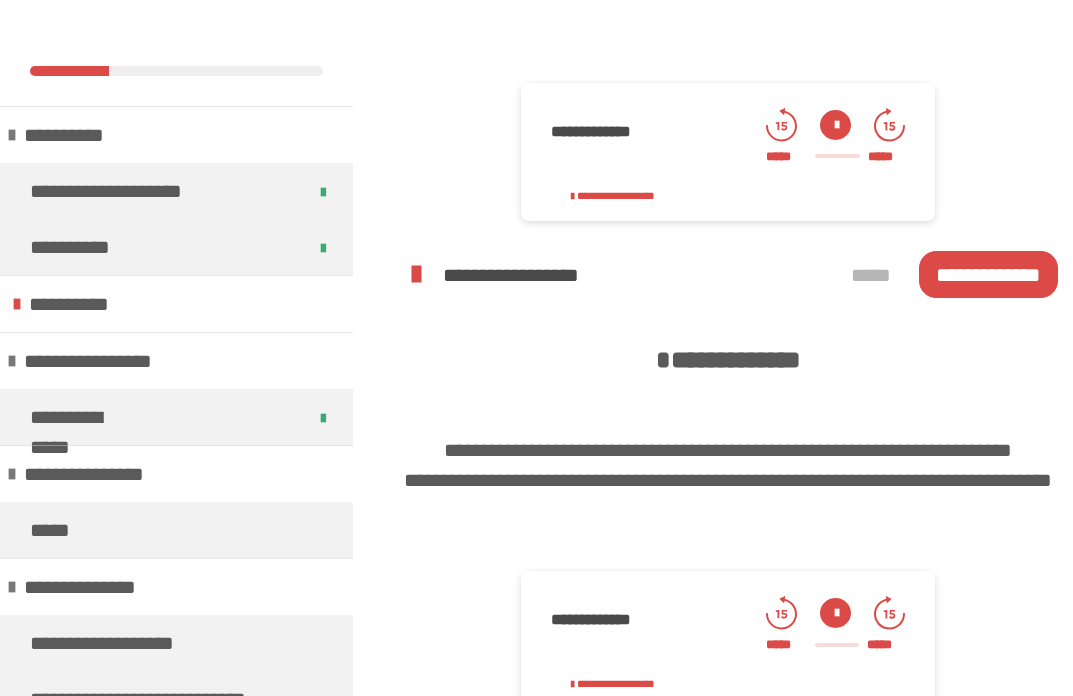 click on "**********" at bounding box center (988, 274) 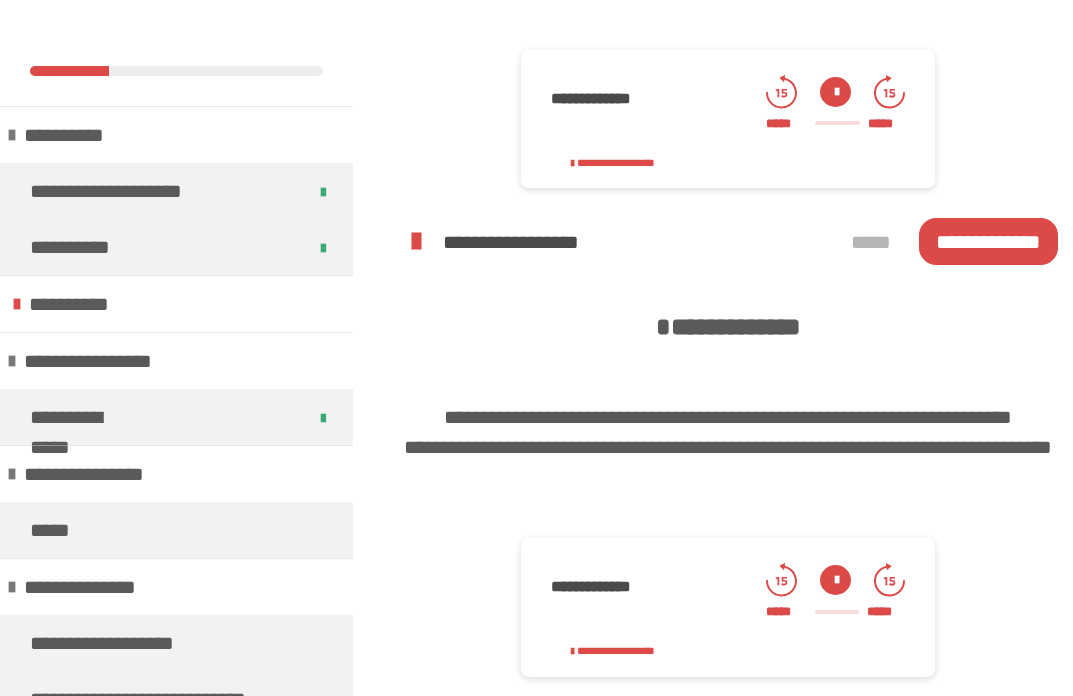 scroll, scrollTop: 1058, scrollLeft: 0, axis: vertical 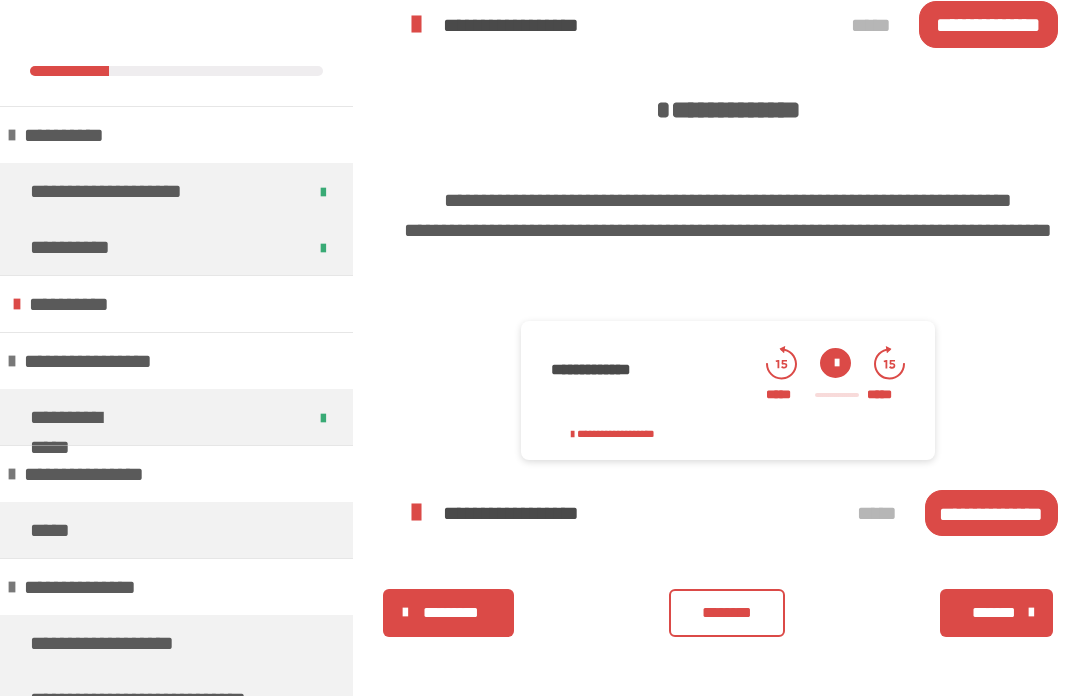 click on "**********" at bounding box center (991, 513) 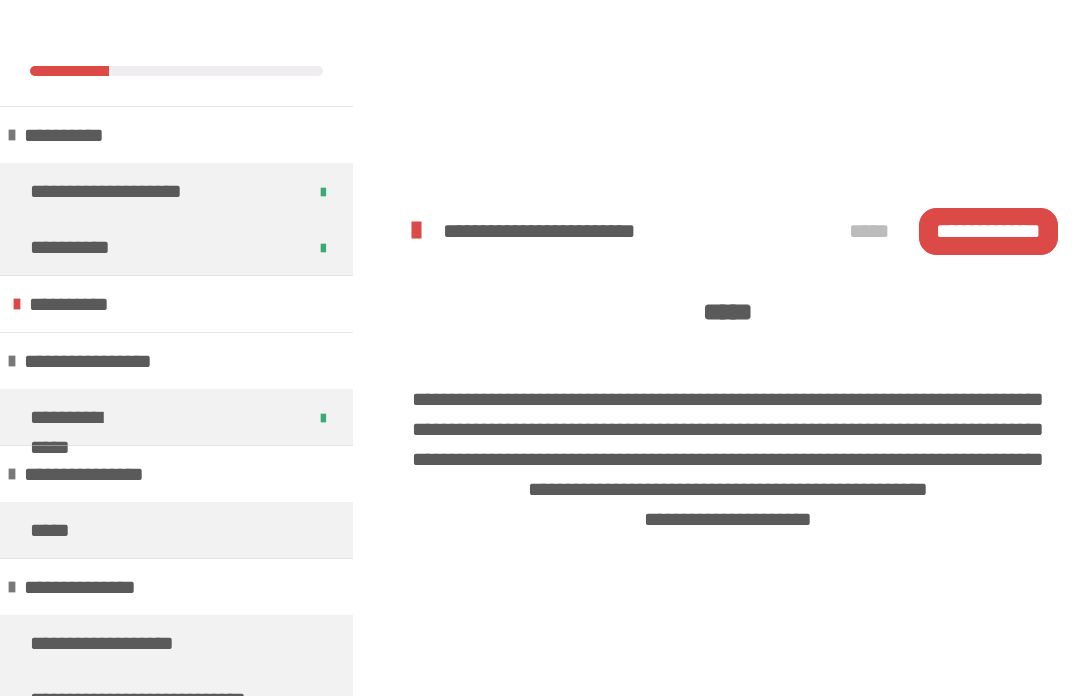 scroll, scrollTop: 1428, scrollLeft: 0, axis: vertical 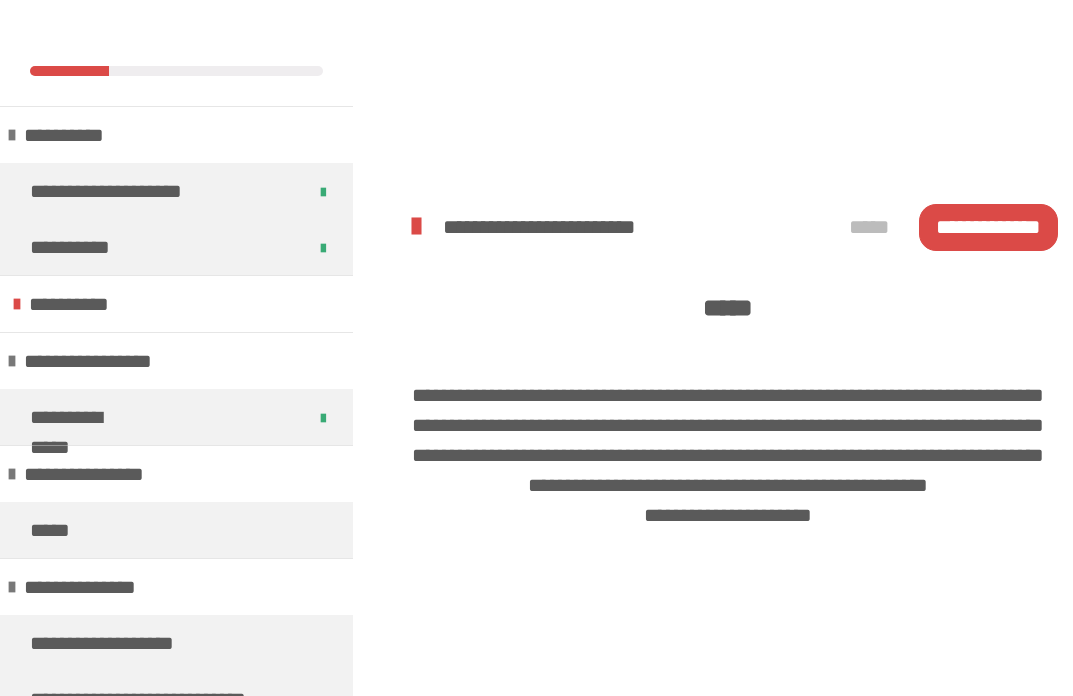 click on "**********" at bounding box center (988, 227) 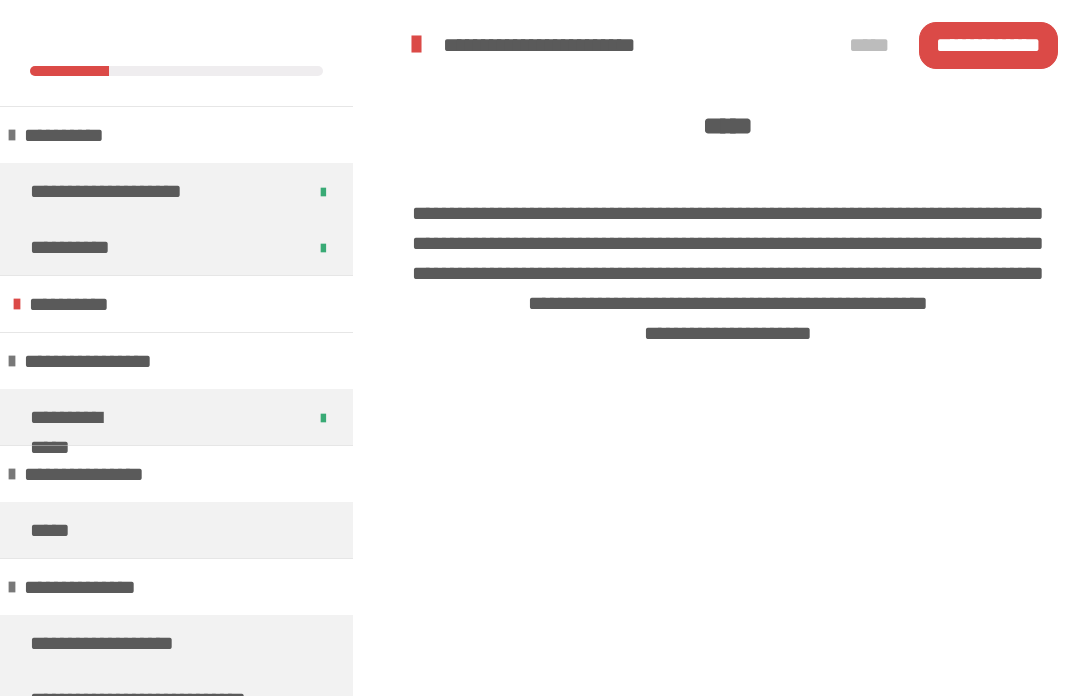 scroll, scrollTop: 2053, scrollLeft: 0, axis: vertical 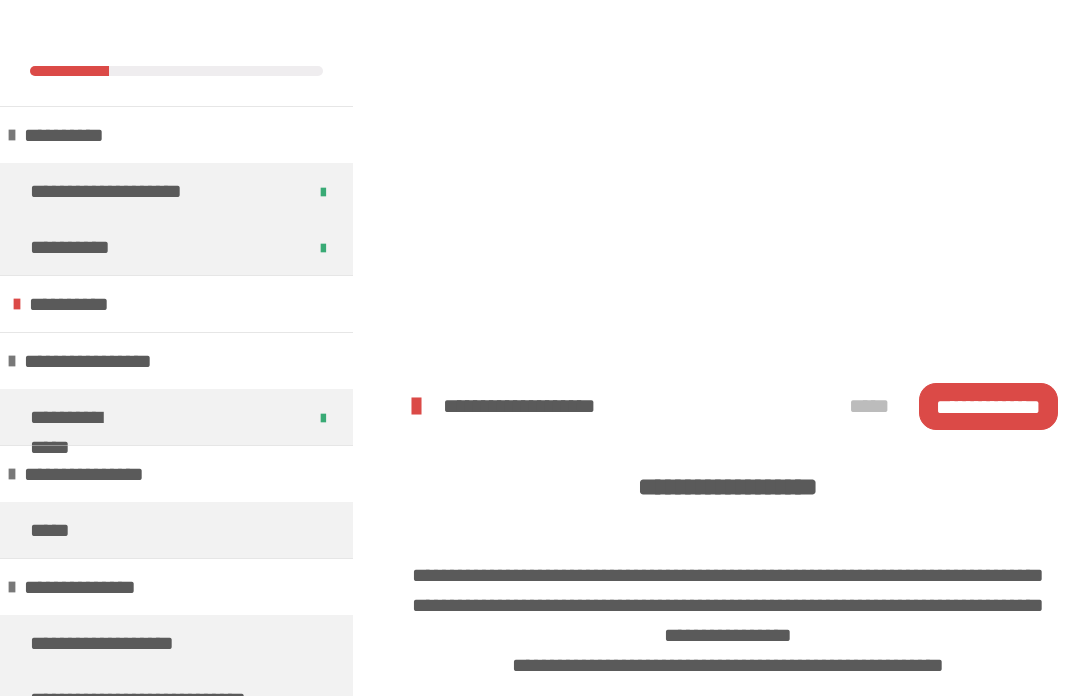 click on "**********" at bounding box center [988, 406] 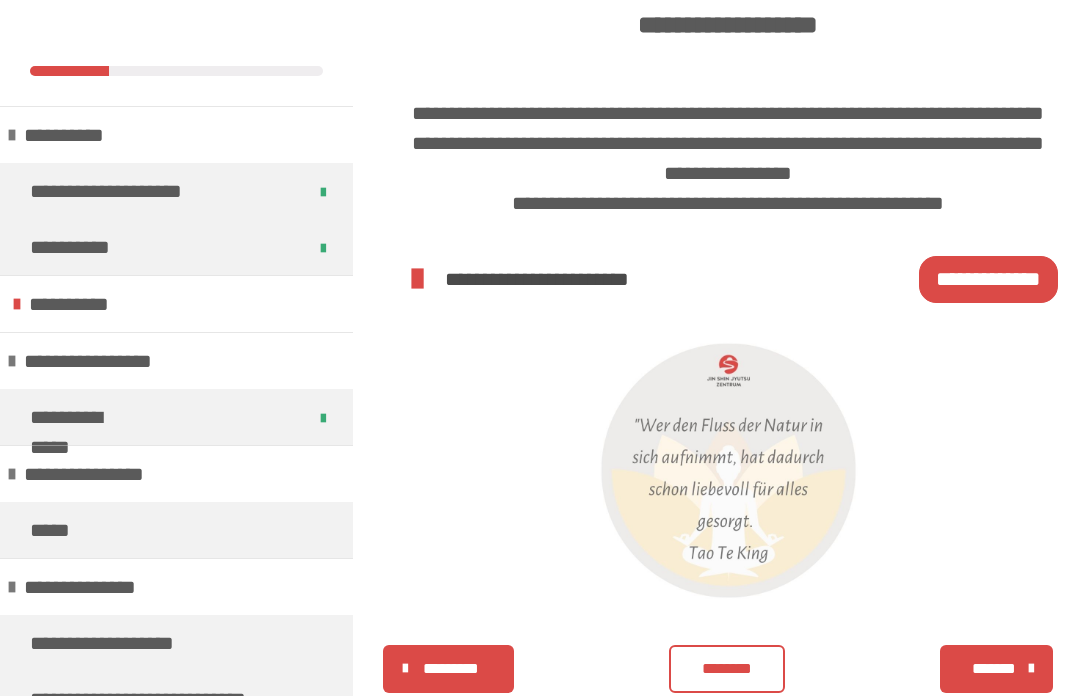 scroll, scrollTop: 2581, scrollLeft: 0, axis: vertical 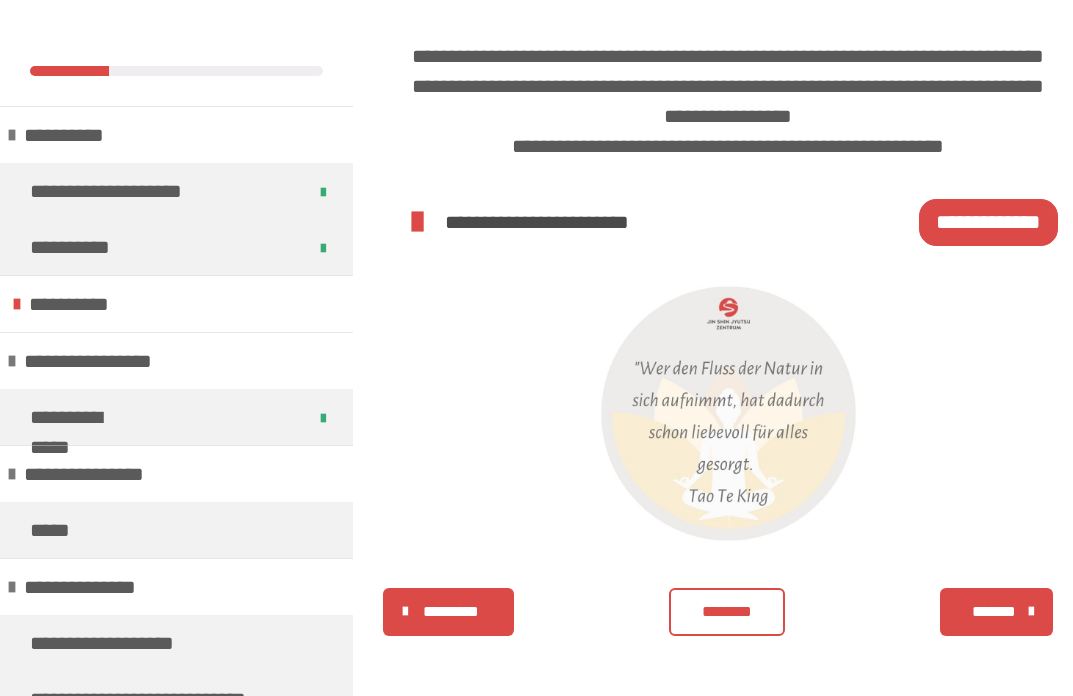 click on "*******" at bounding box center (994, 612) 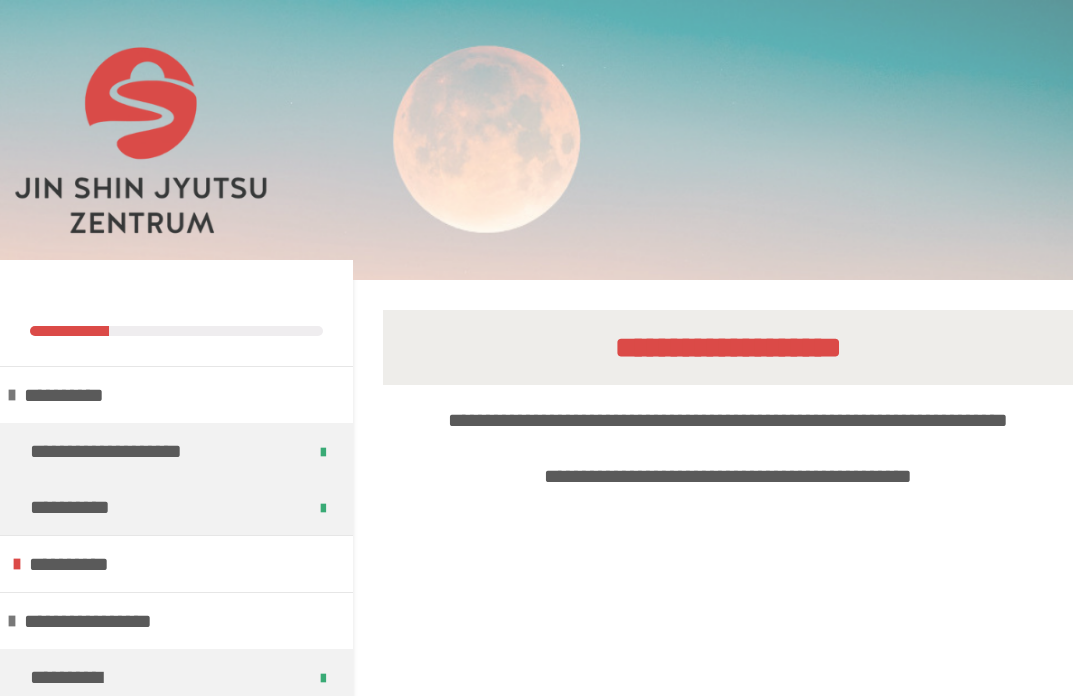 scroll, scrollTop: 398, scrollLeft: 0, axis: vertical 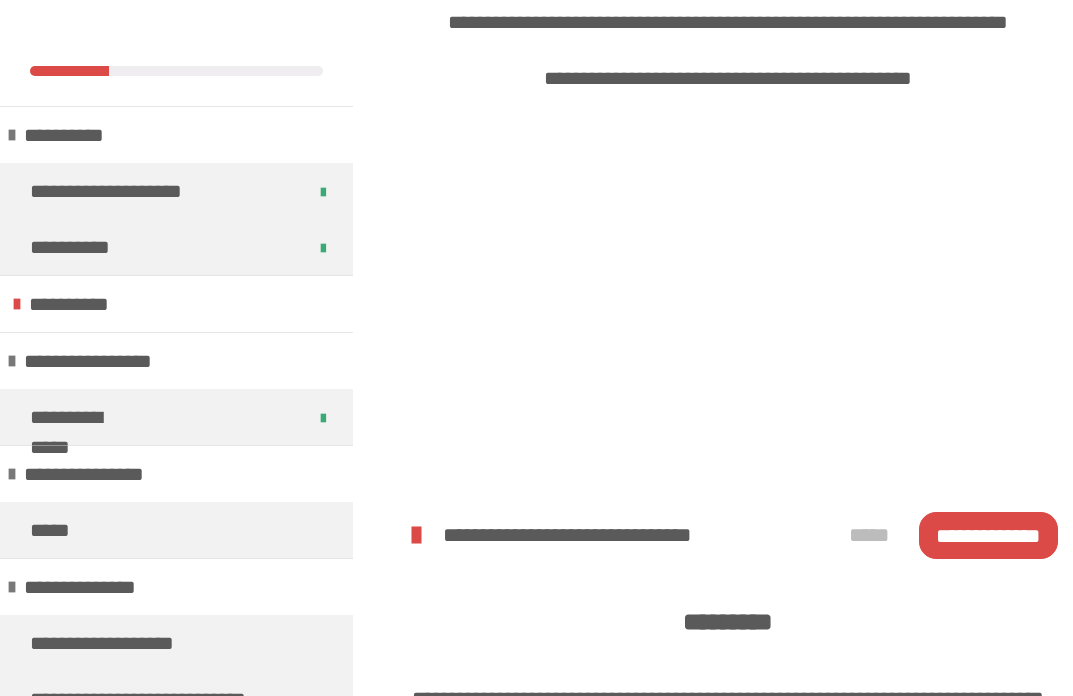 click on "**********" at bounding box center (988, 535) 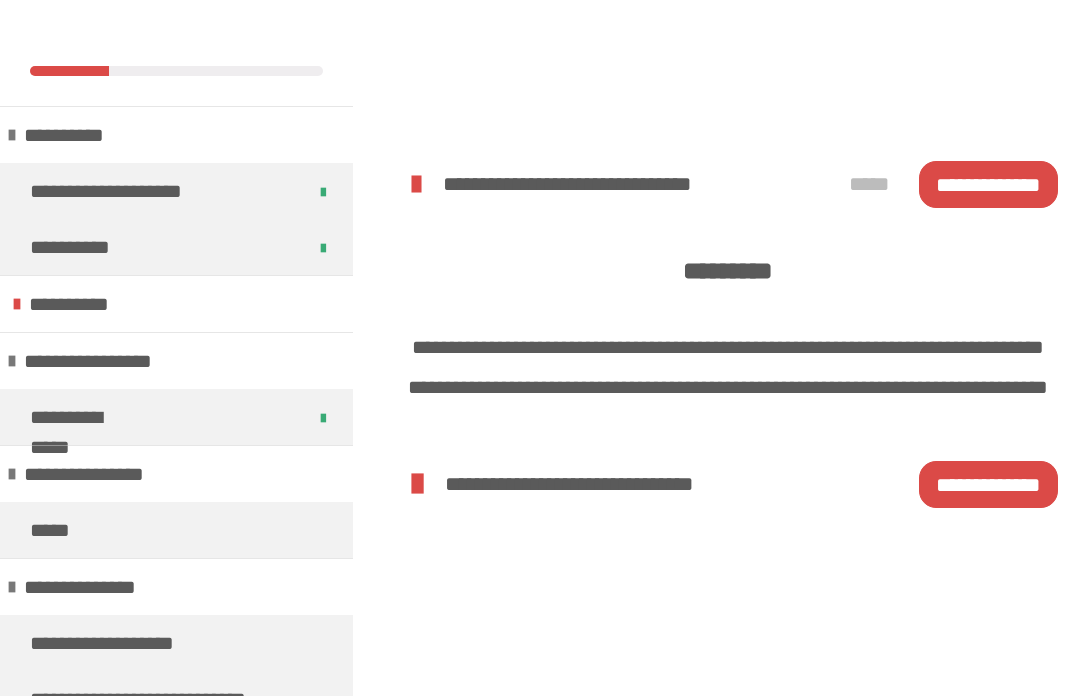 scroll, scrollTop: 1002, scrollLeft: 0, axis: vertical 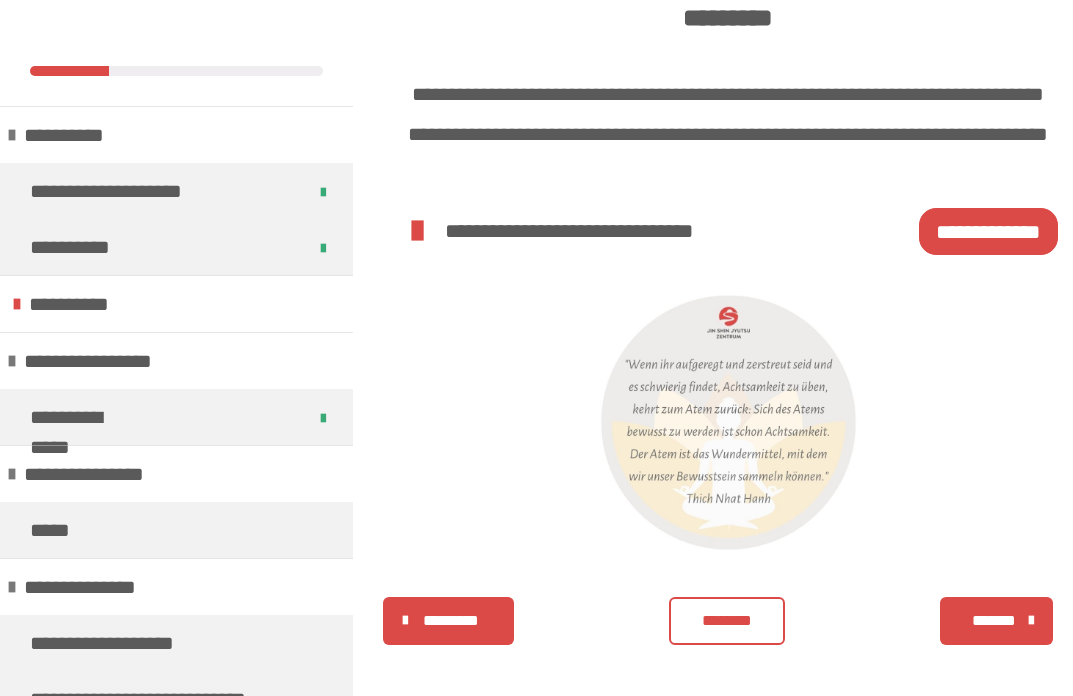 click on "**********" at bounding box center [988, 231] 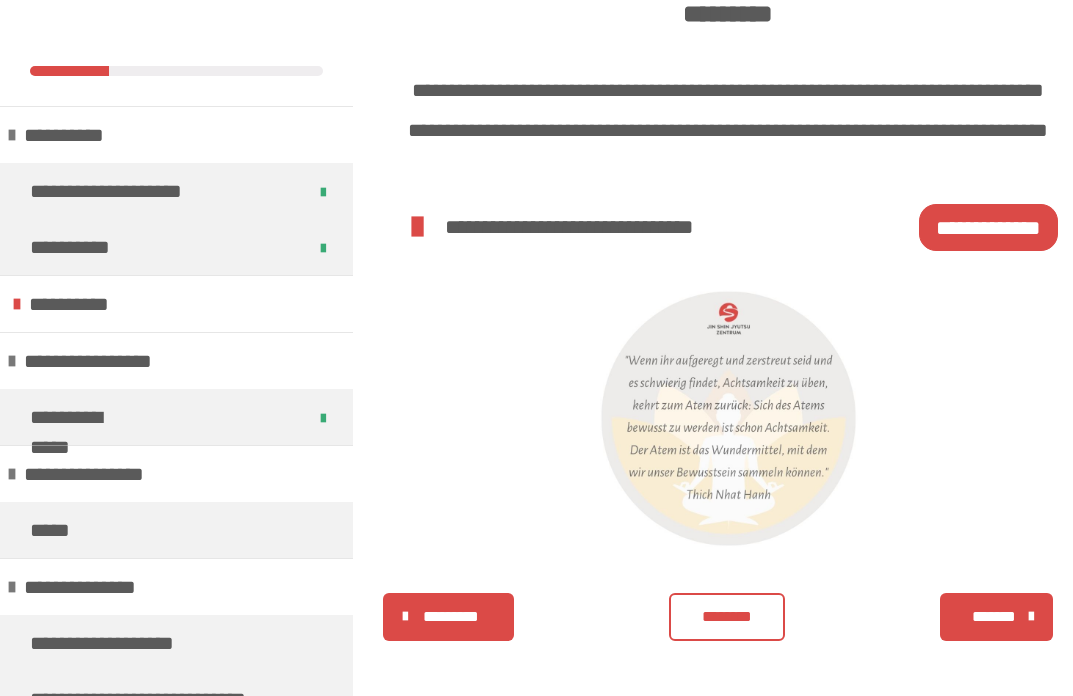 scroll, scrollTop: 1051, scrollLeft: 0, axis: vertical 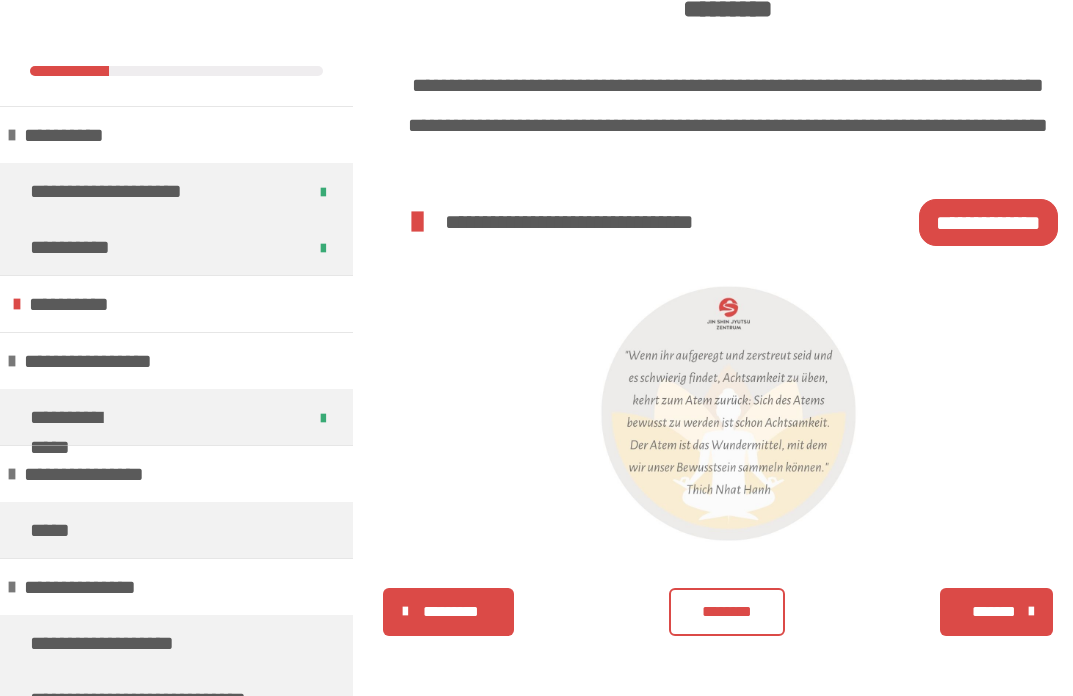 click on "*******" at bounding box center [994, 612] 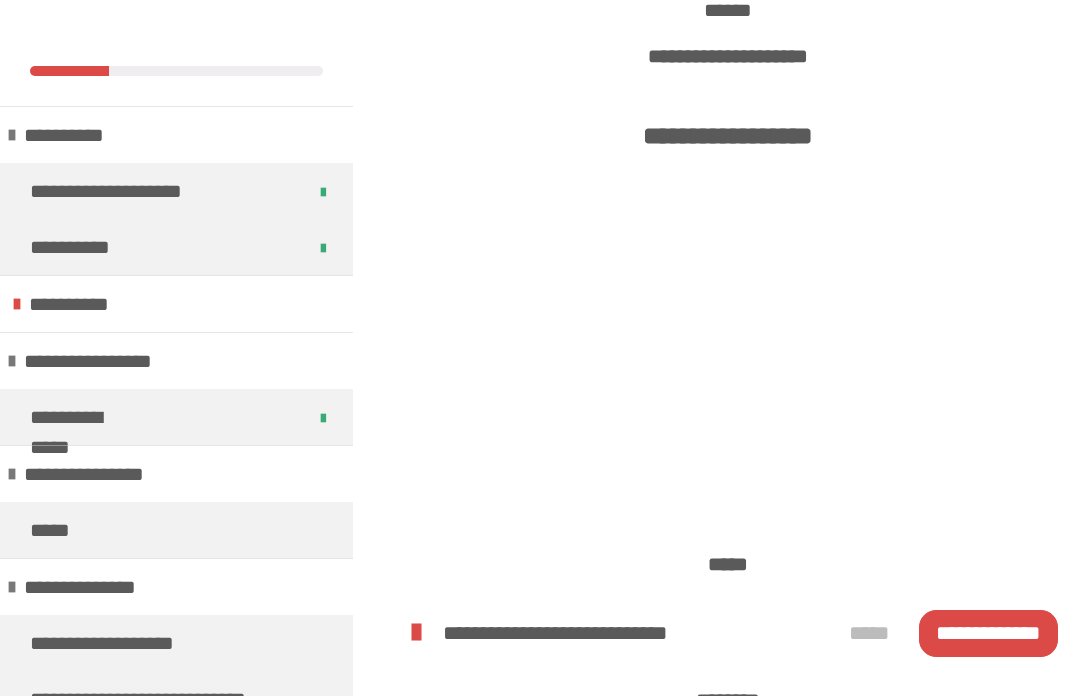 scroll, scrollTop: 611, scrollLeft: 0, axis: vertical 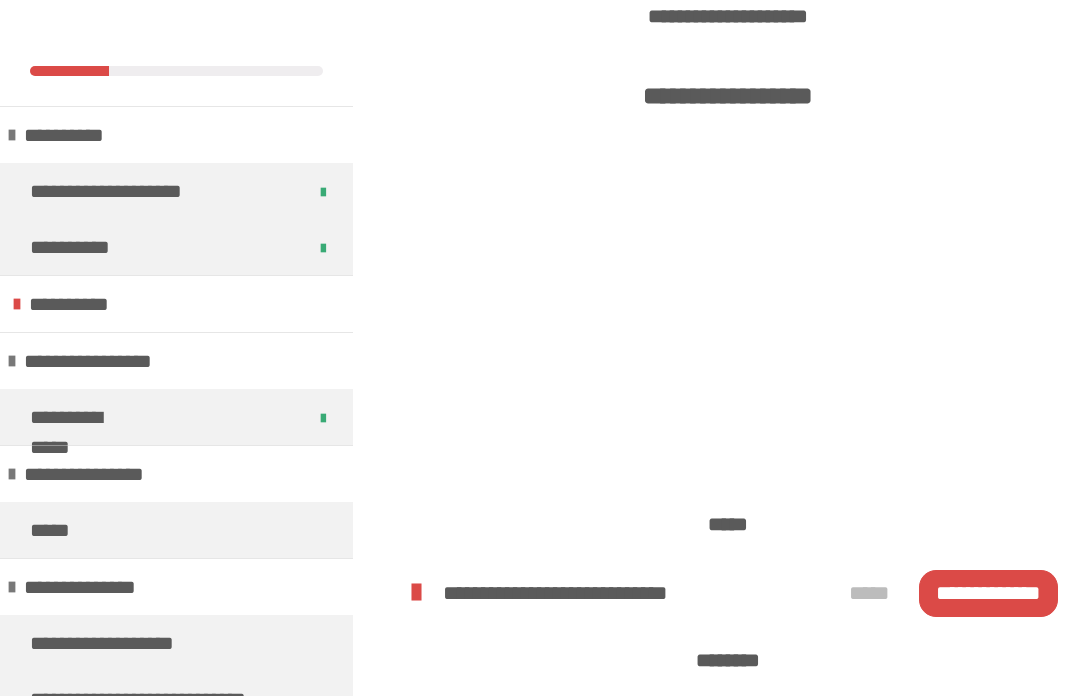 click on "**********" at bounding box center (988, 593) 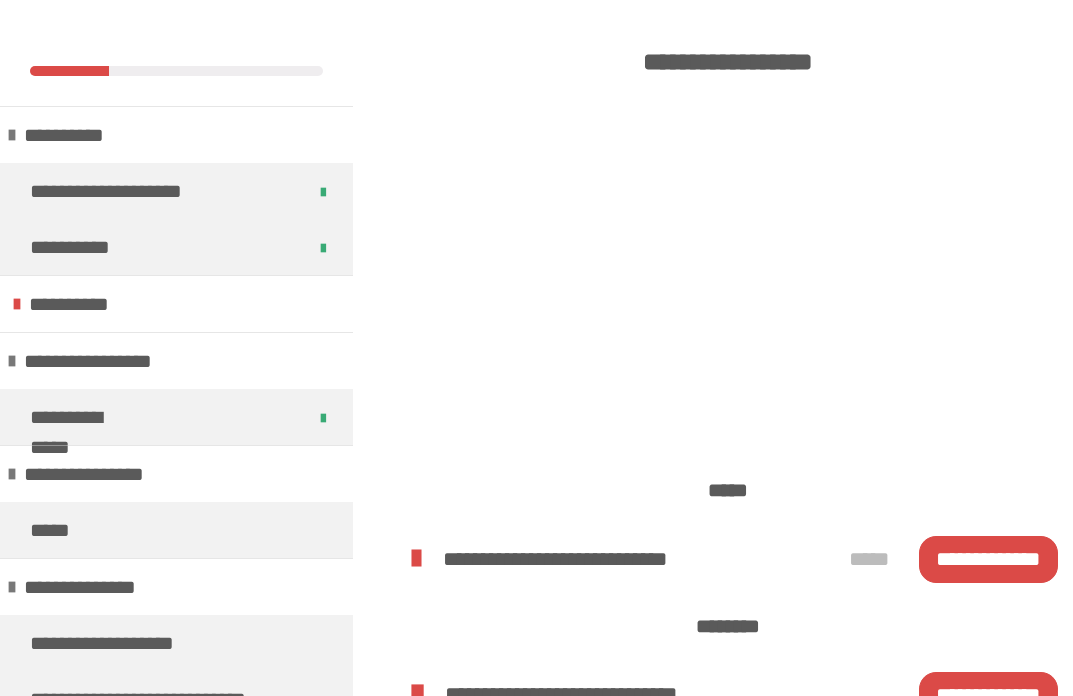 scroll, scrollTop: 928, scrollLeft: 0, axis: vertical 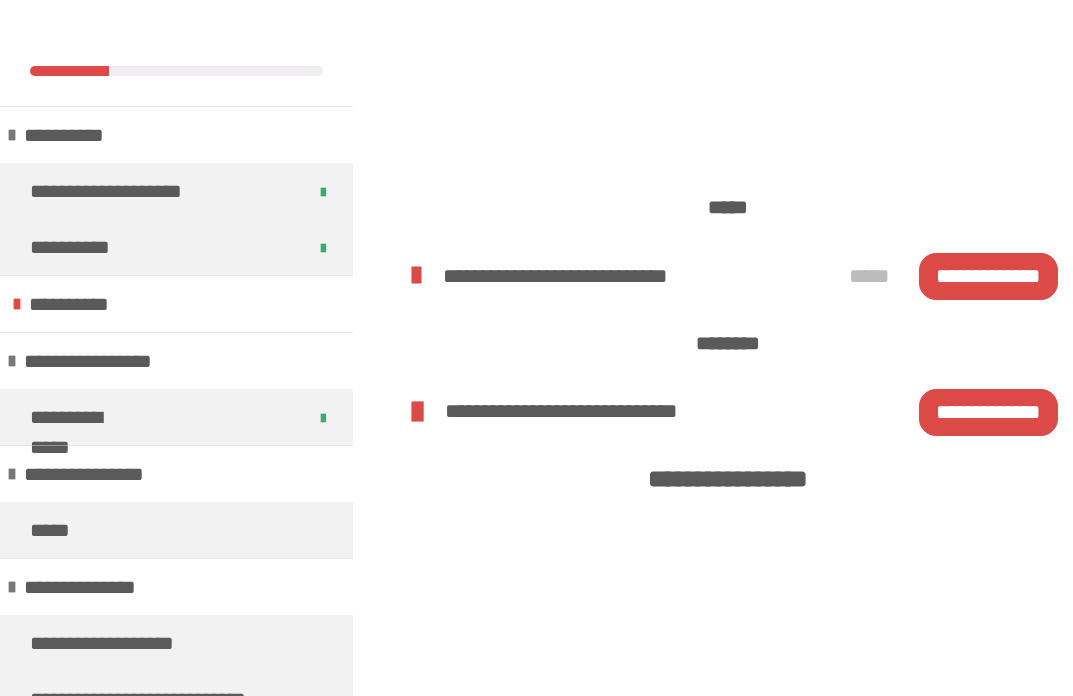 click on "**********" at bounding box center (988, 412) 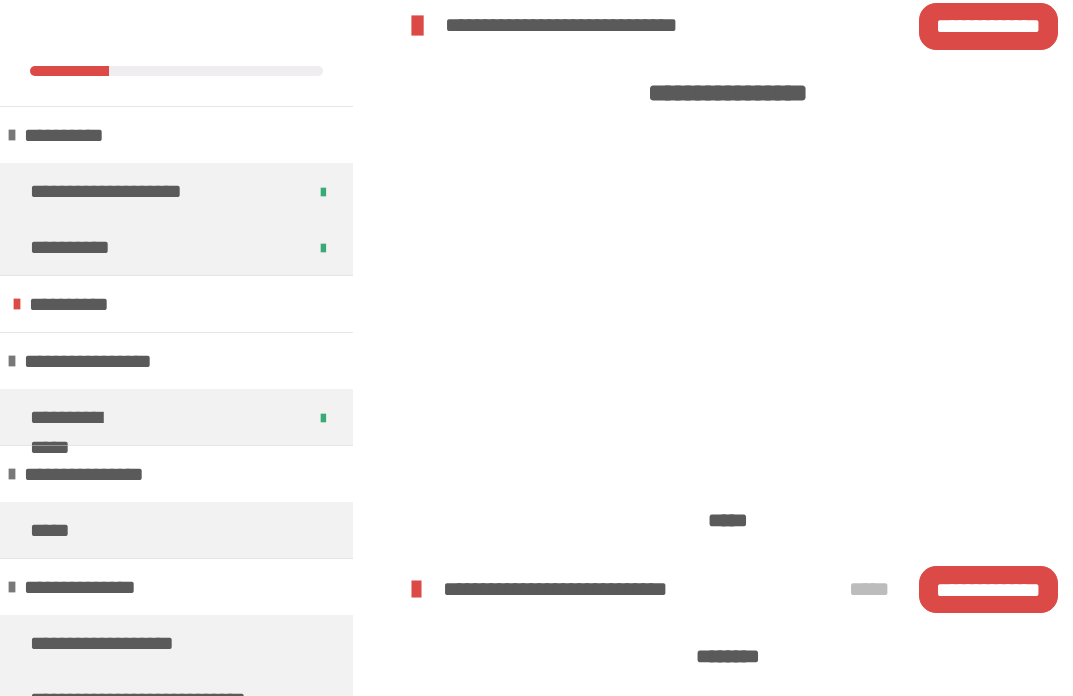 scroll, scrollTop: 1660, scrollLeft: 0, axis: vertical 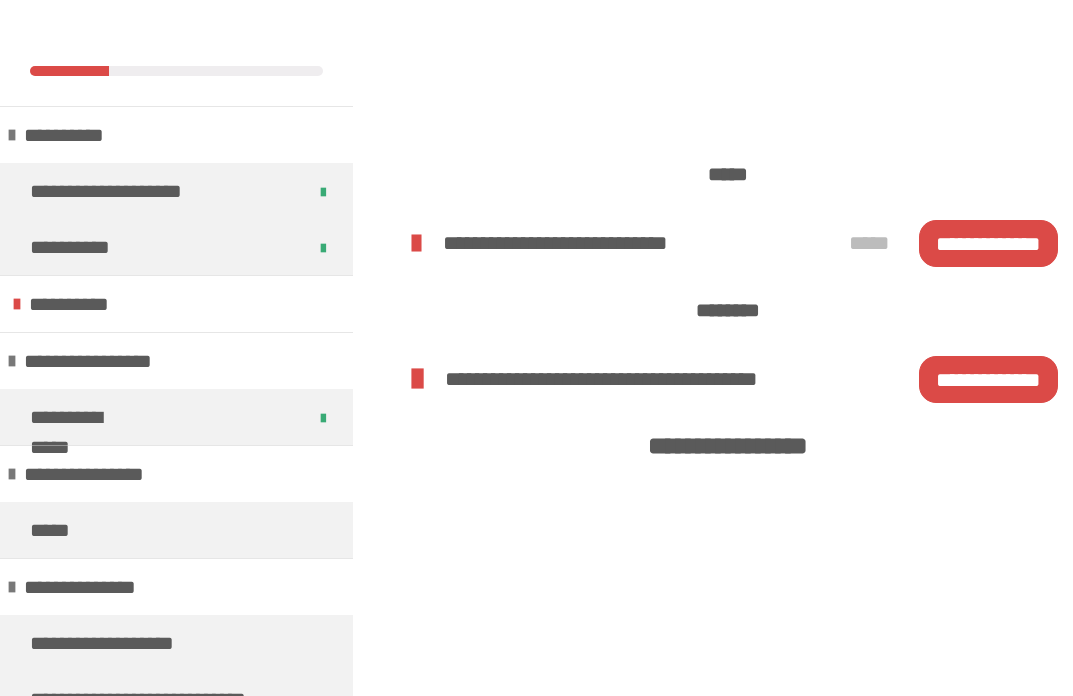 click on "**********" at bounding box center [988, 243] 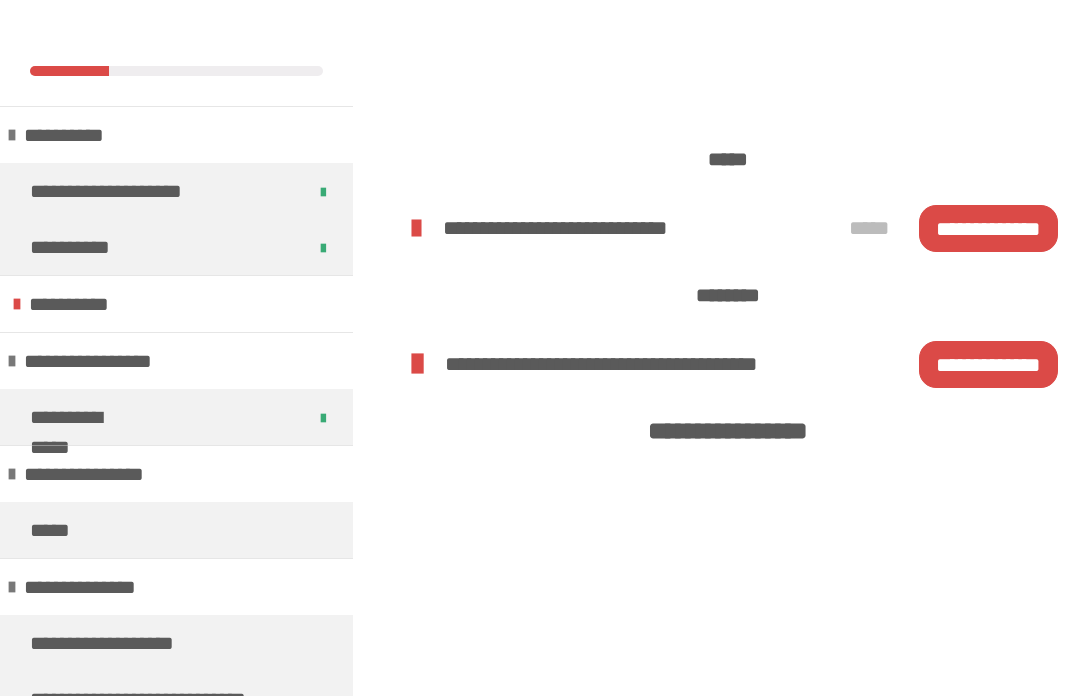 scroll, scrollTop: 1740, scrollLeft: 0, axis: vertical 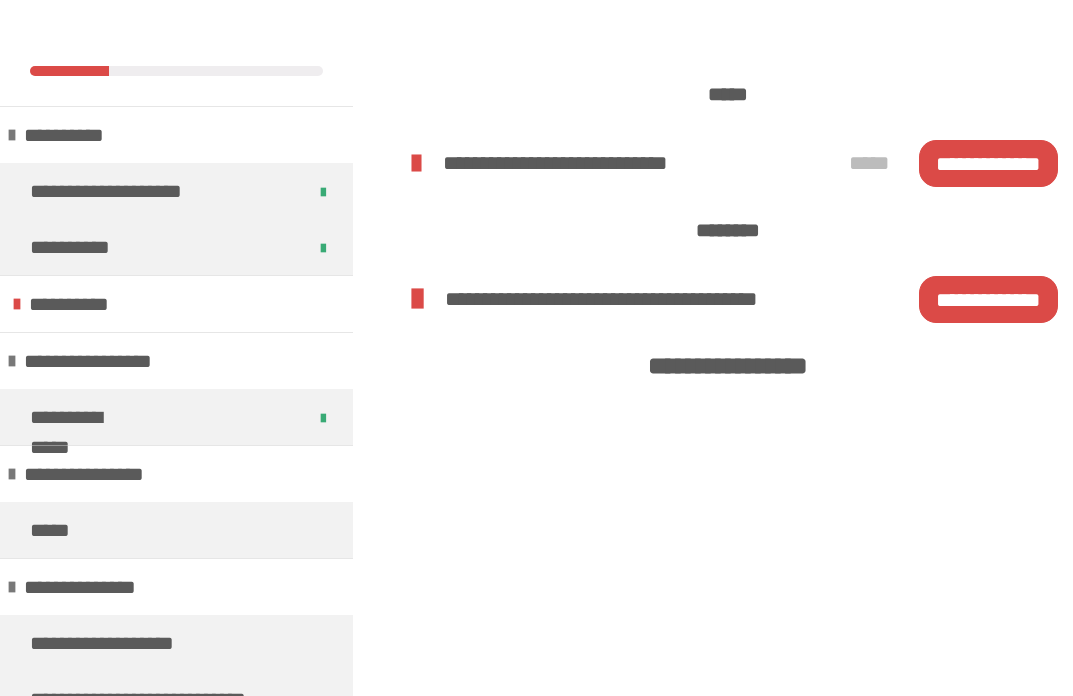 click on "**********" at bounding box center (988, 299) 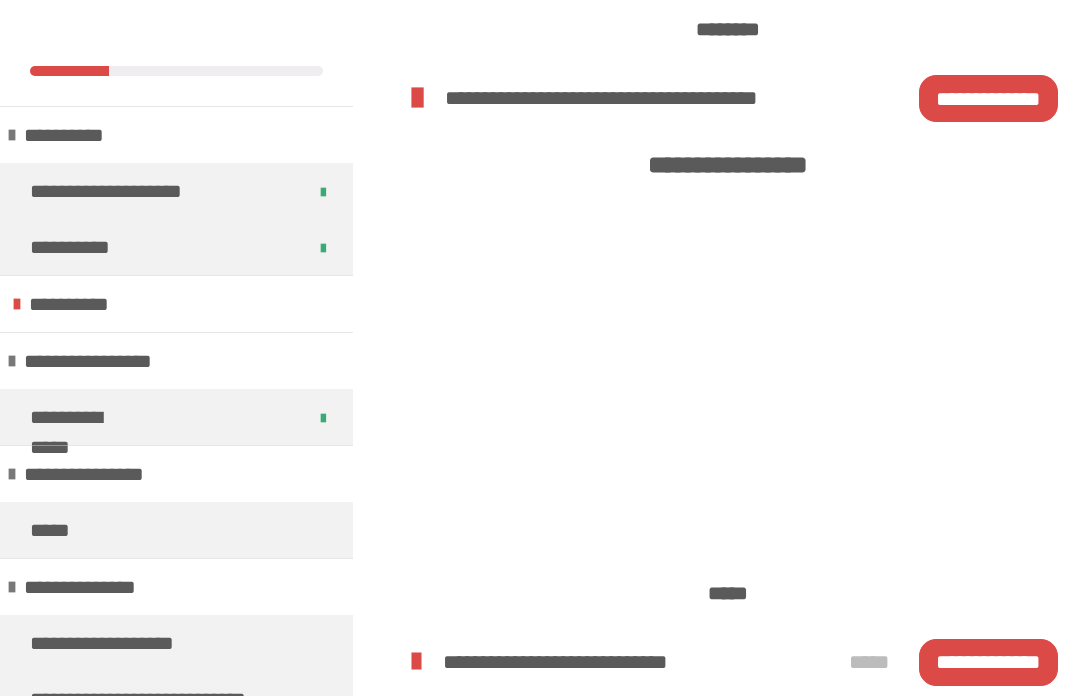scroll, scrollTop: 2270, scrollLeft: 0, axis: vertical 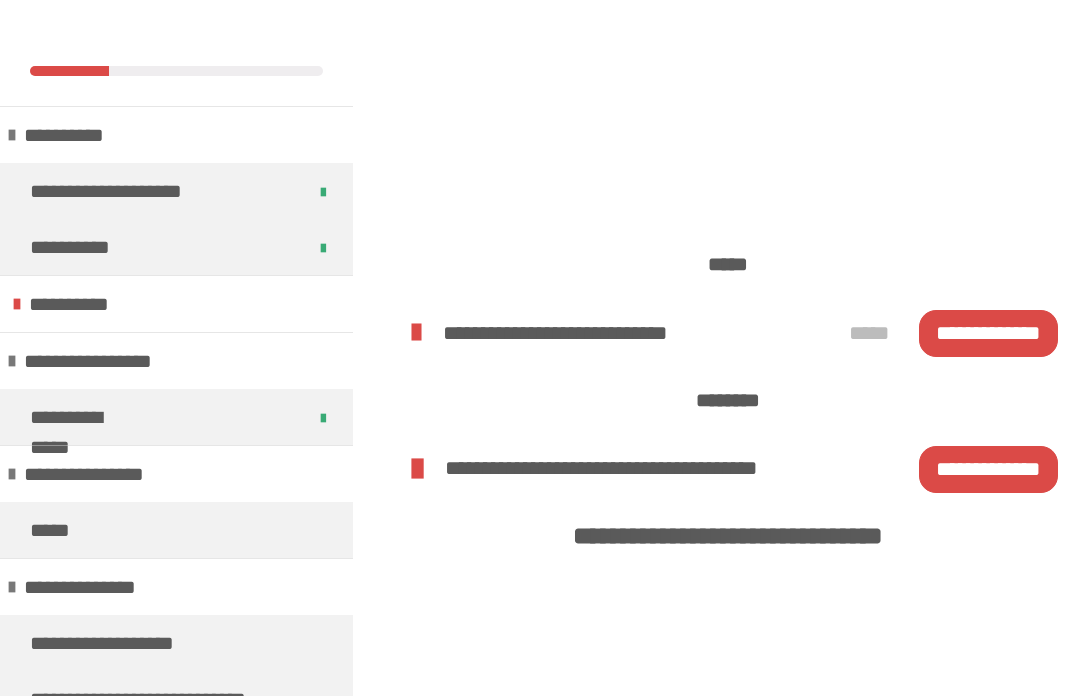 click on "**********" at bounding box center (988, 333) 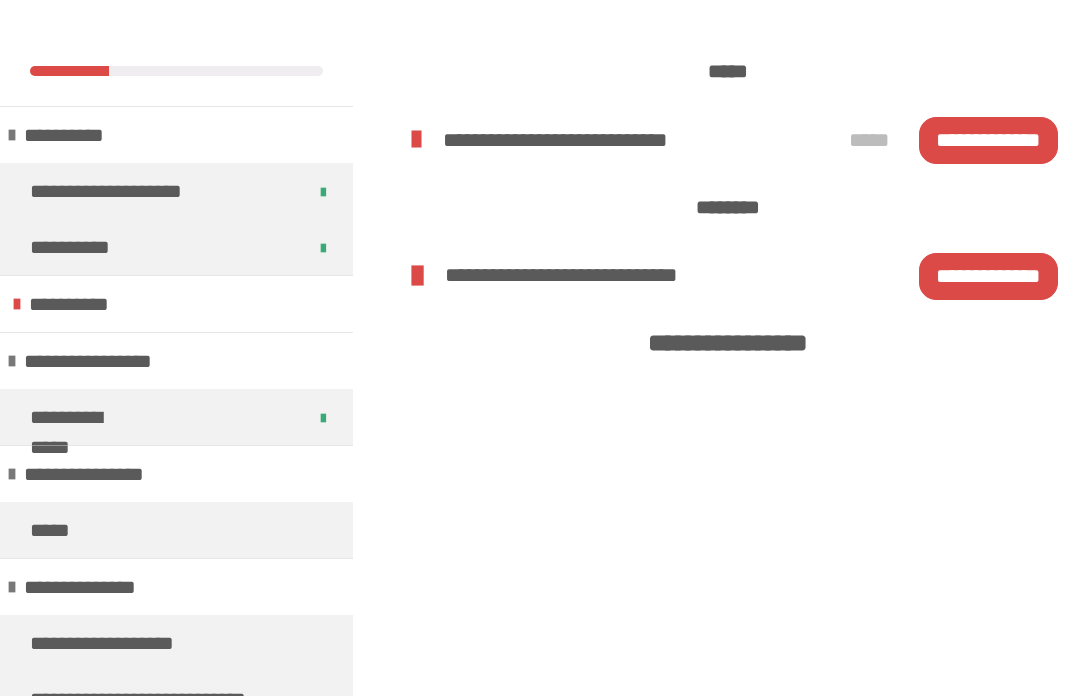 scroll, scrollTop: 1147, scrollLeft: 0, axis: vertical 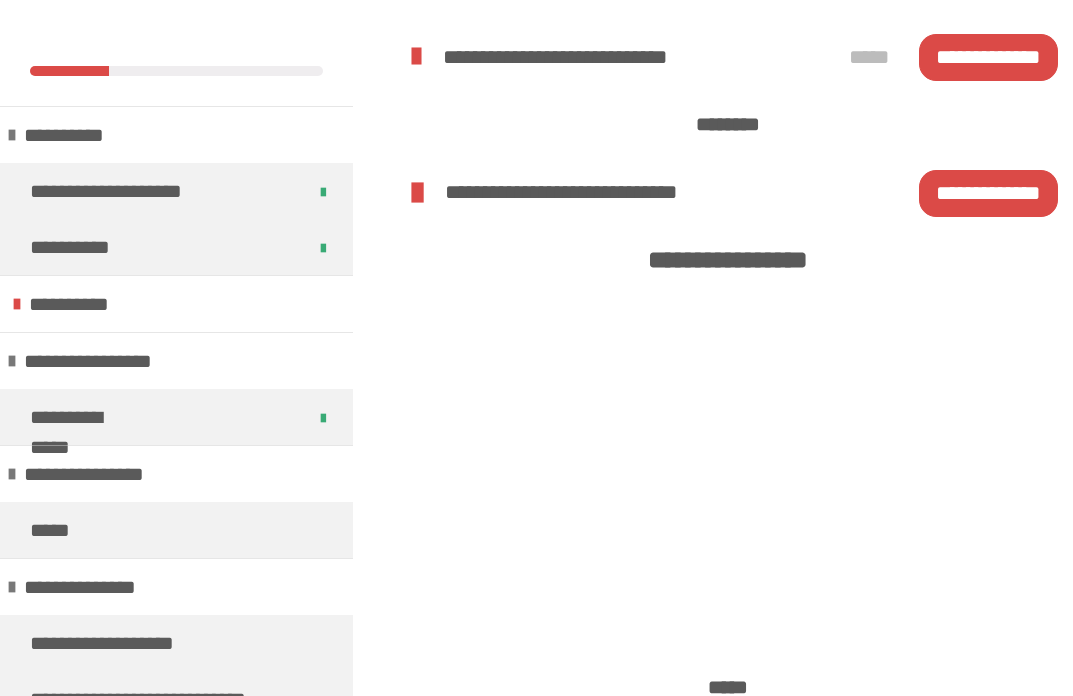 click on "**********" at bounding box center [988, 193] 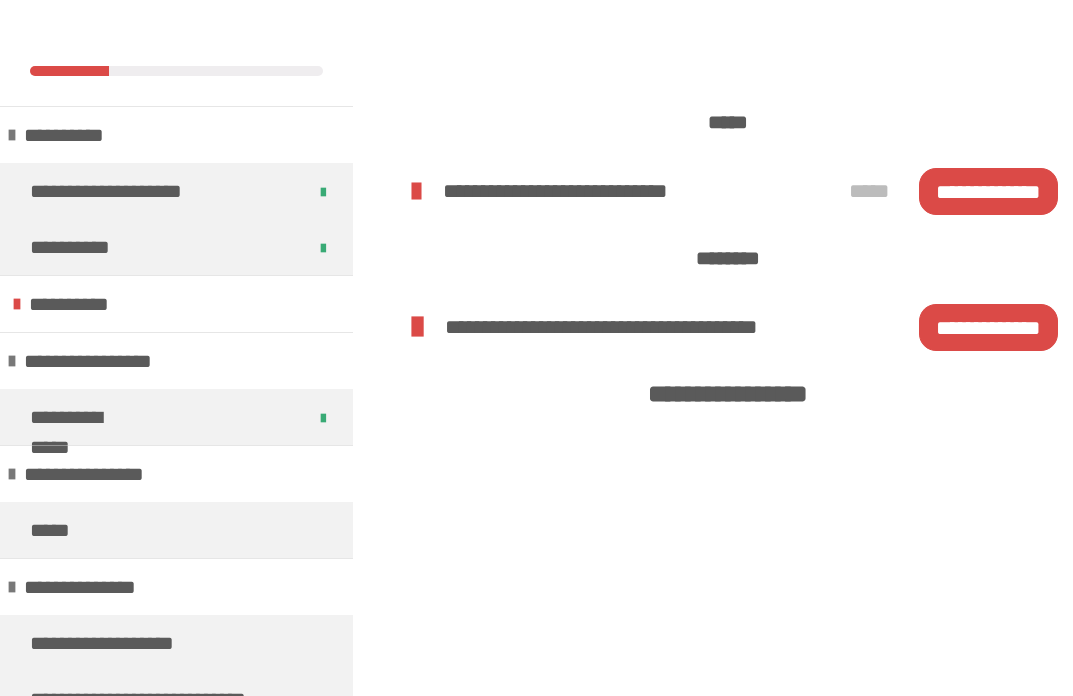 scroll, scrollTop: 1793, scrollLeft: 0, axis: vertical 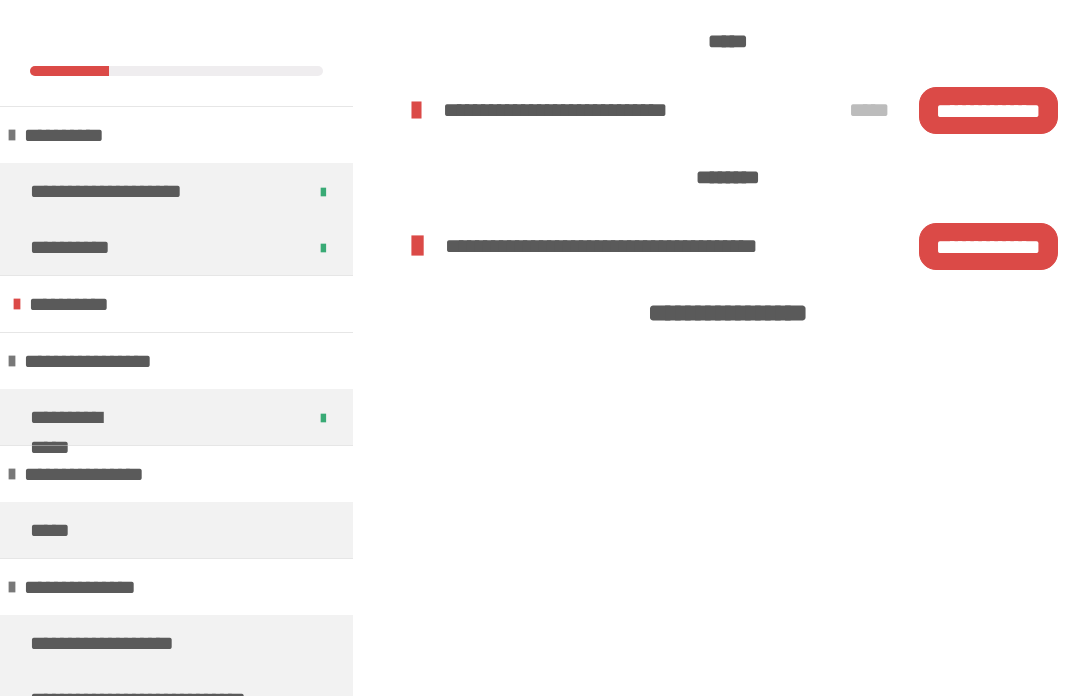 click on "**********" at bounding box center [988, 246] 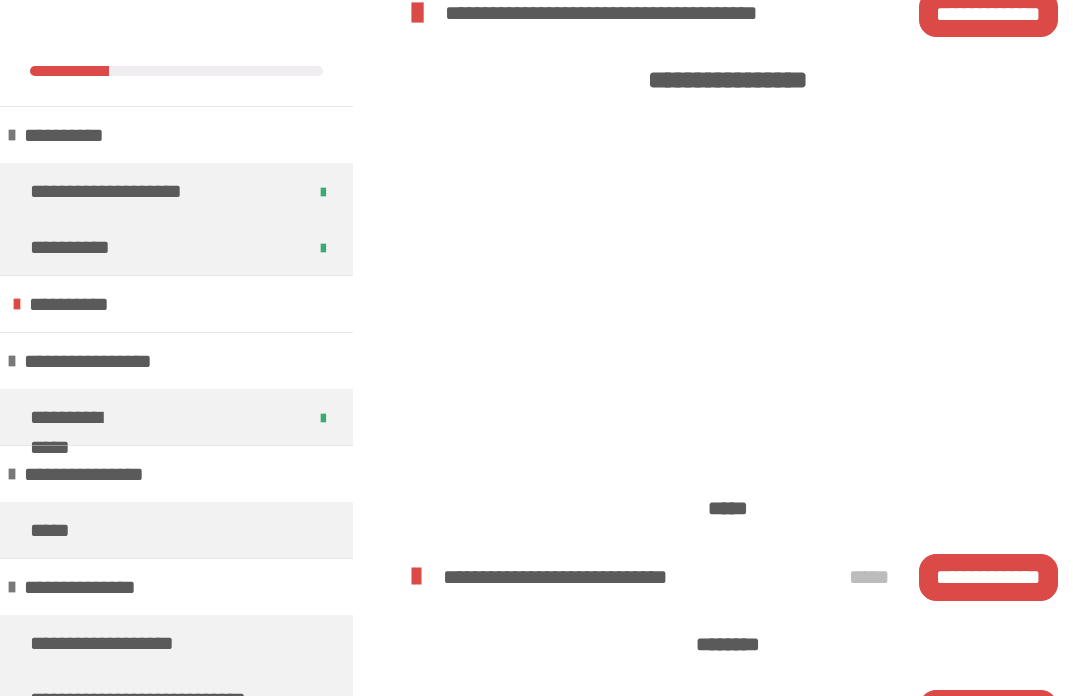 scroll, scrollTop: 2156, scrollLeft: 0, axis: vertical 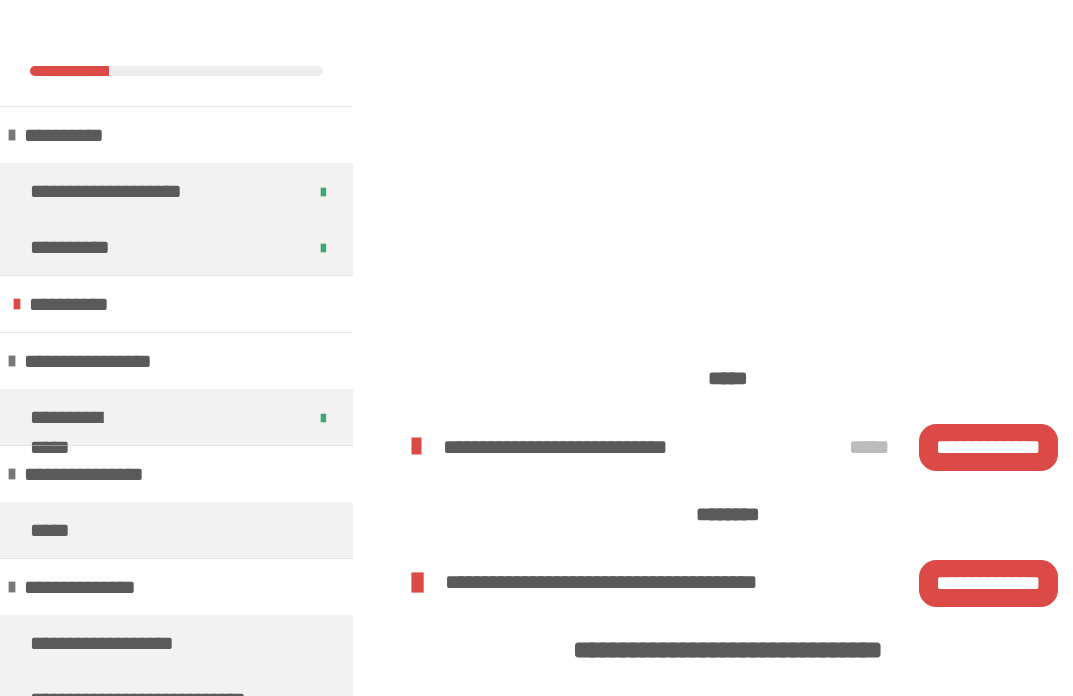 click on "**********" at bounding box center [988, 447] 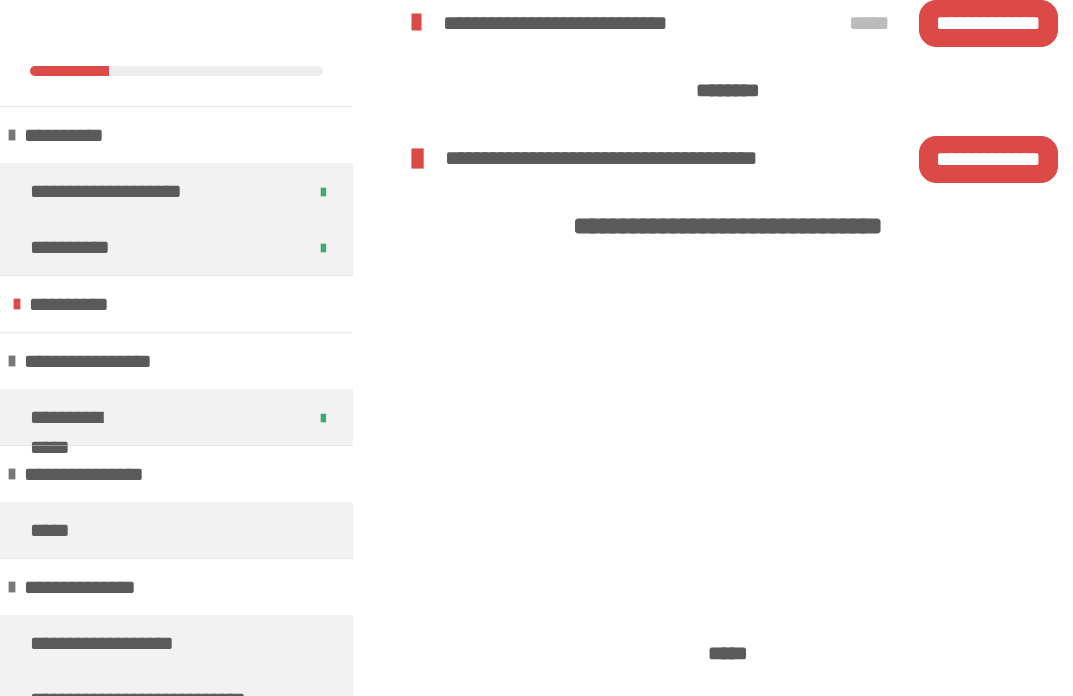 scroll, scrollTop: 2741, scrollLeft: 0, axis: vertical 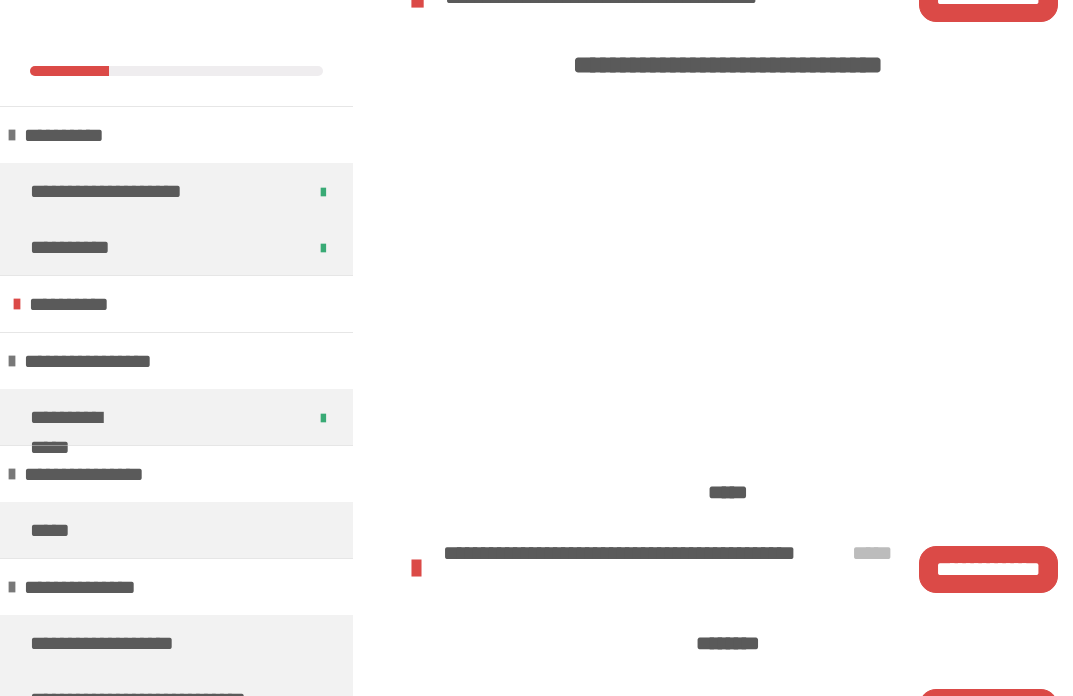 click on "**********" at bounding box center [988, 569] 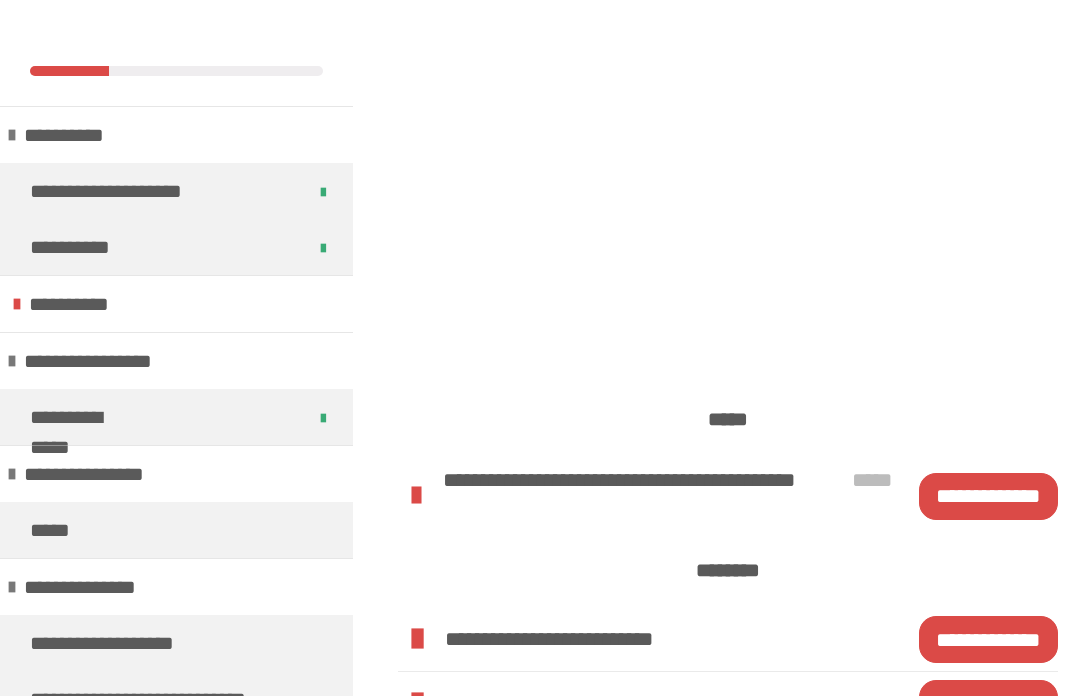 scroll, scrollTop: 2906, scrollLeft: 0, axis: vertical 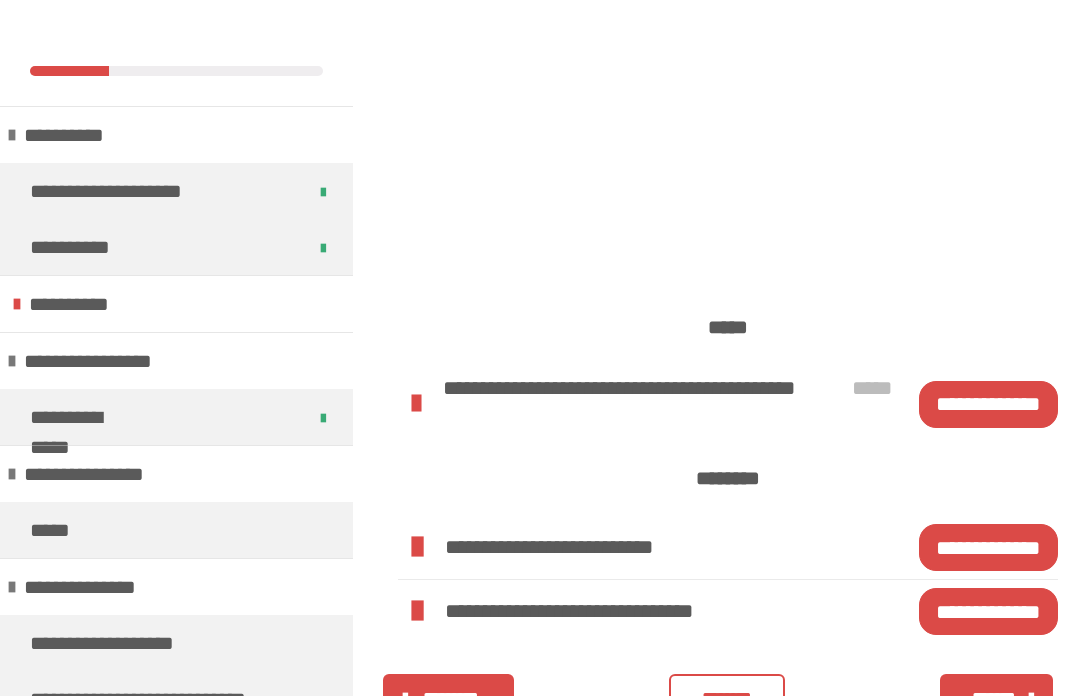 click on "**********" at bounding box center (988, 547) 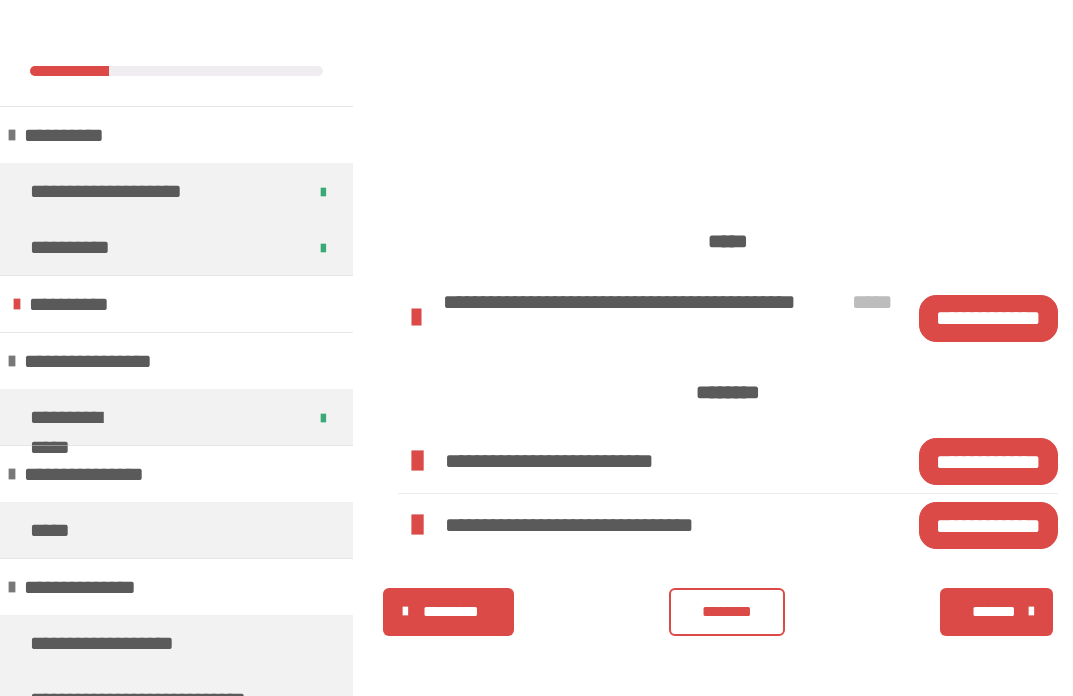 click on "********" at bounding box center (727, 612) 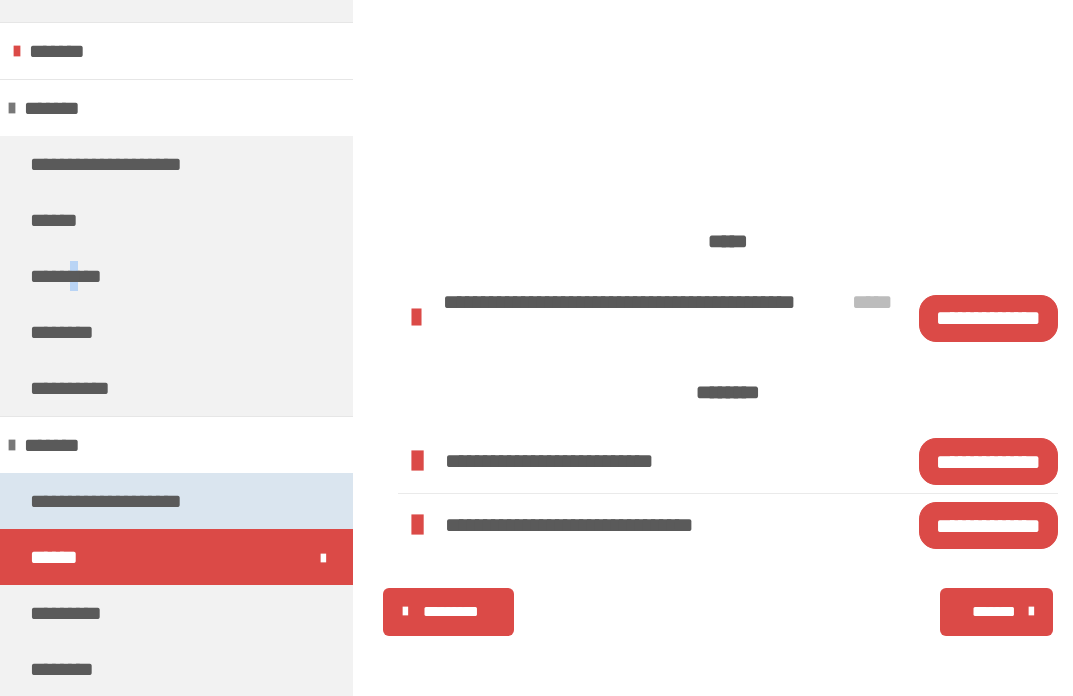 scroll, scrollTop: 1150, scrollLeft: 0, axis: vertical 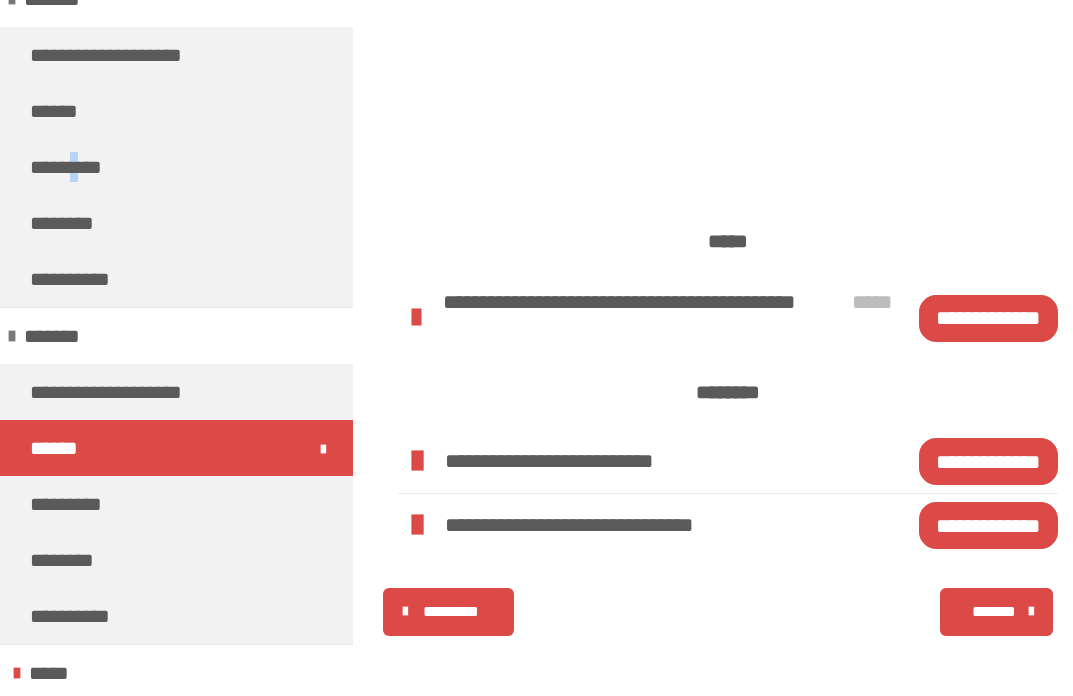click on "*******" at bounding box center [994, 612] 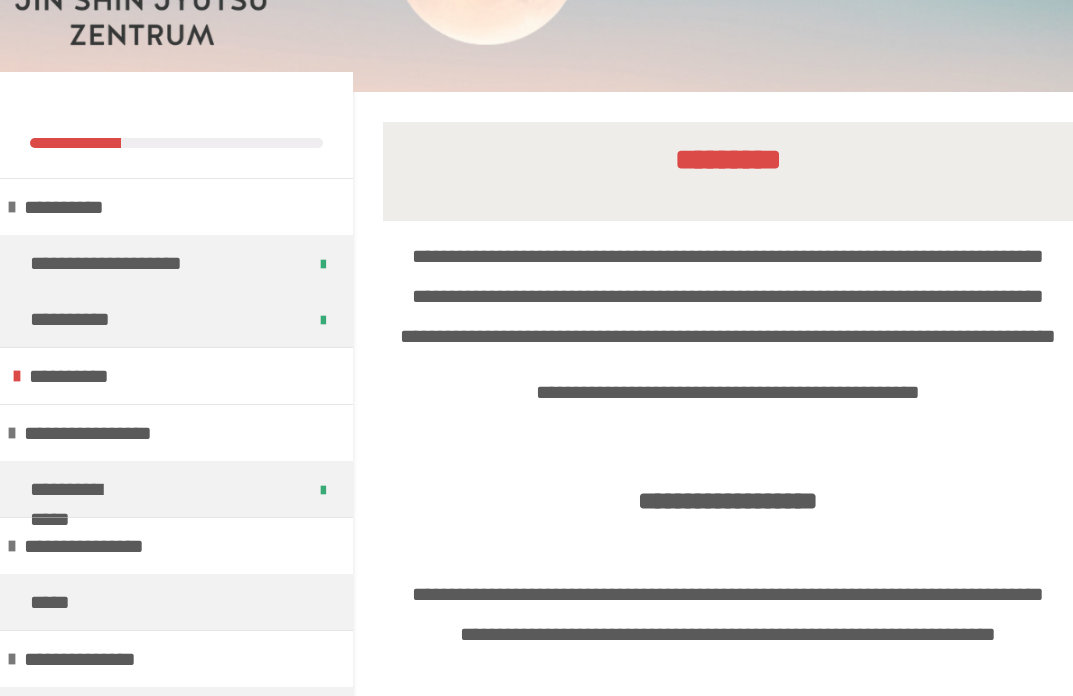 scroll, scrollTop: 0, scrollLeft: 0, axis: both 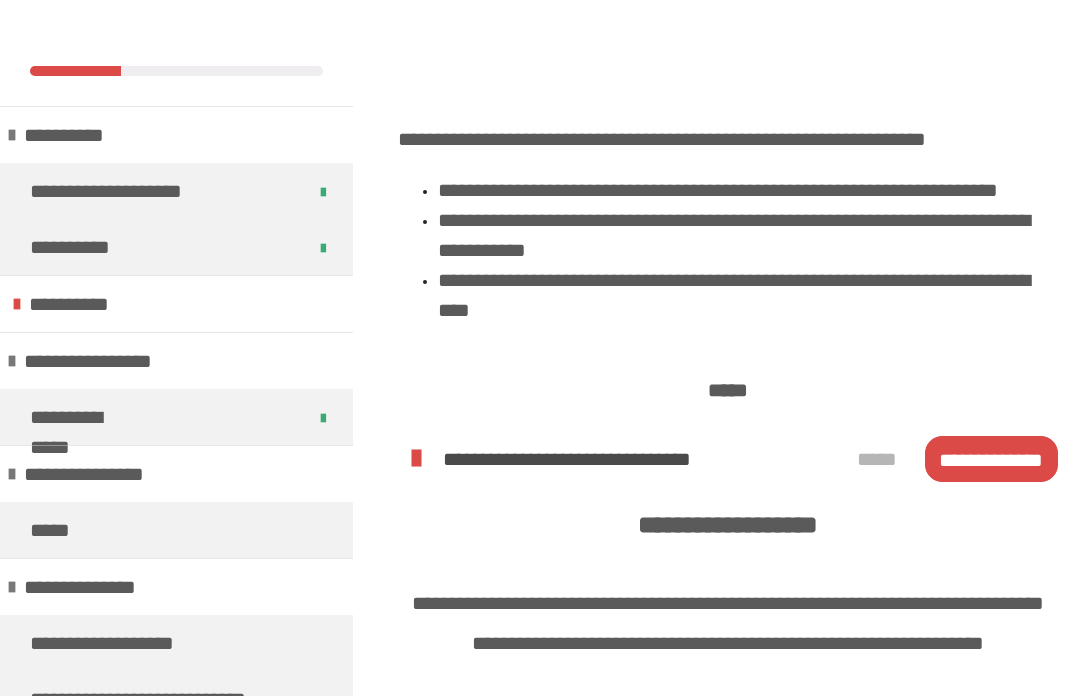 click on "**********" at bounding box center [991, 459] 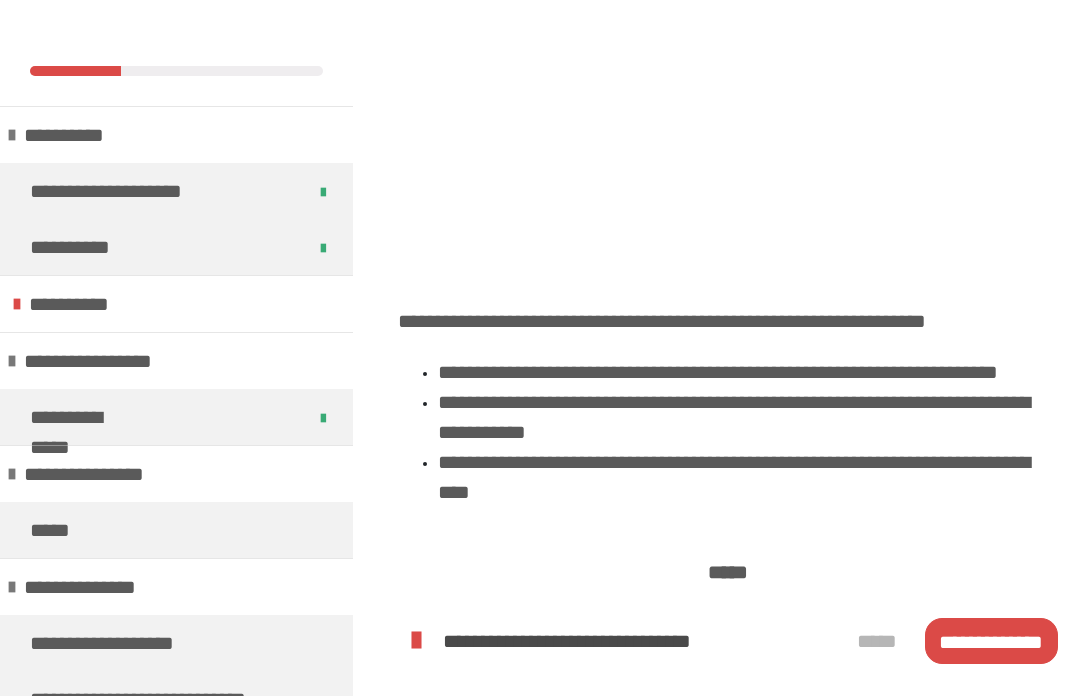 scroll, scrollTop: 1965, scrollLeft: 0, axis: vertical 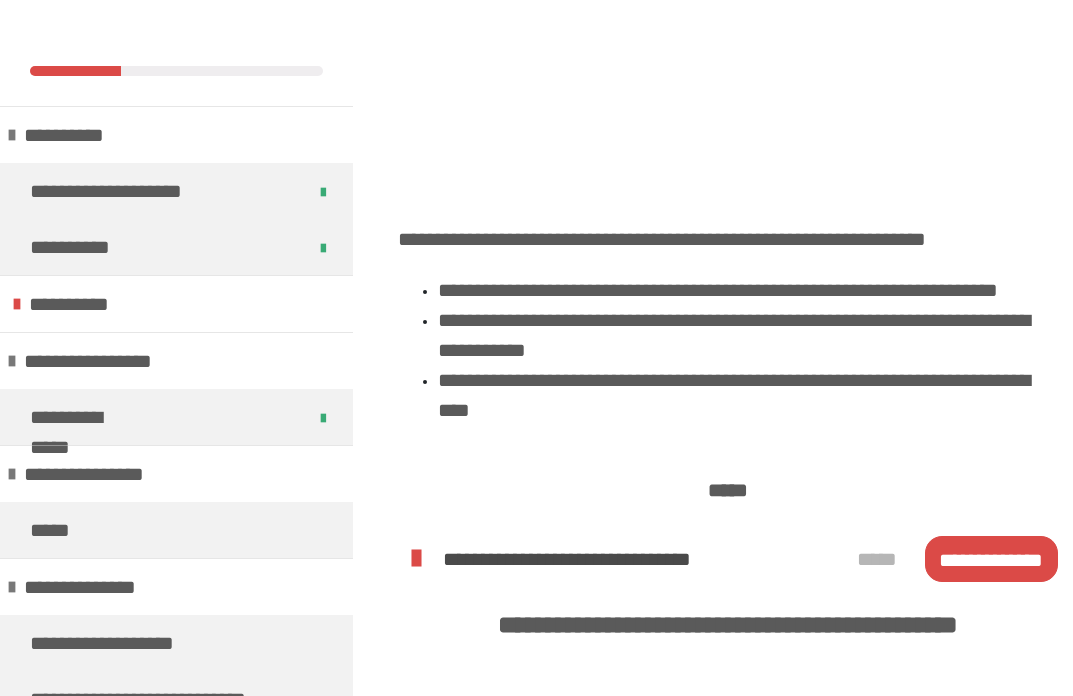 click on "**********" at bounding box center (991, 559) 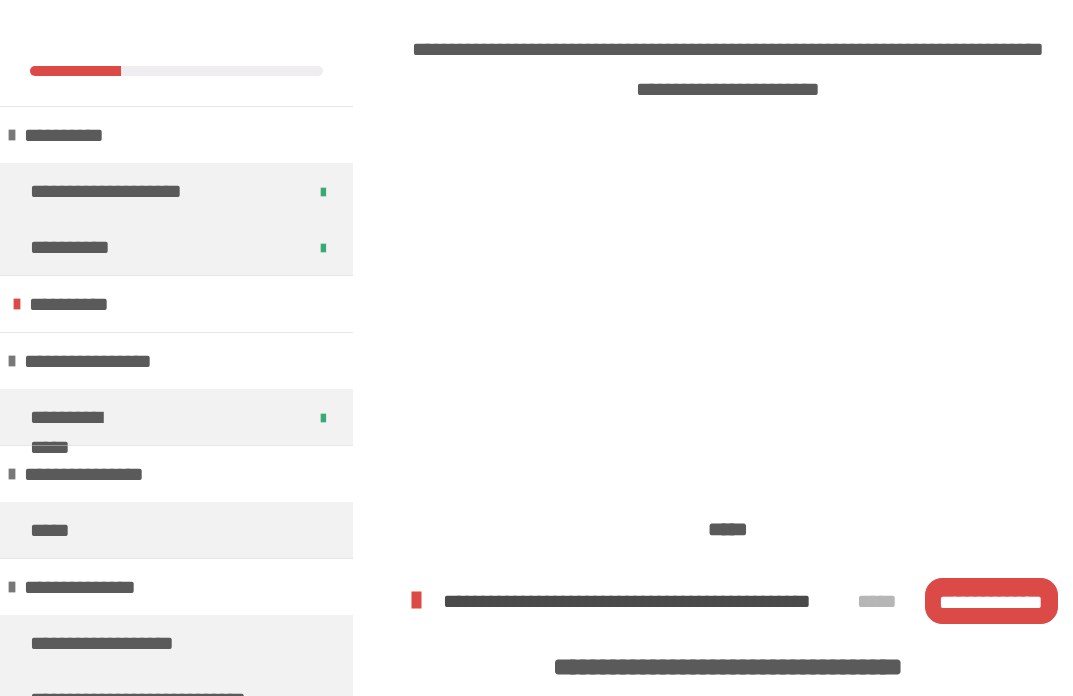 scroll, scrollTop: 3477, scrollLeft: 0, axis: vertical 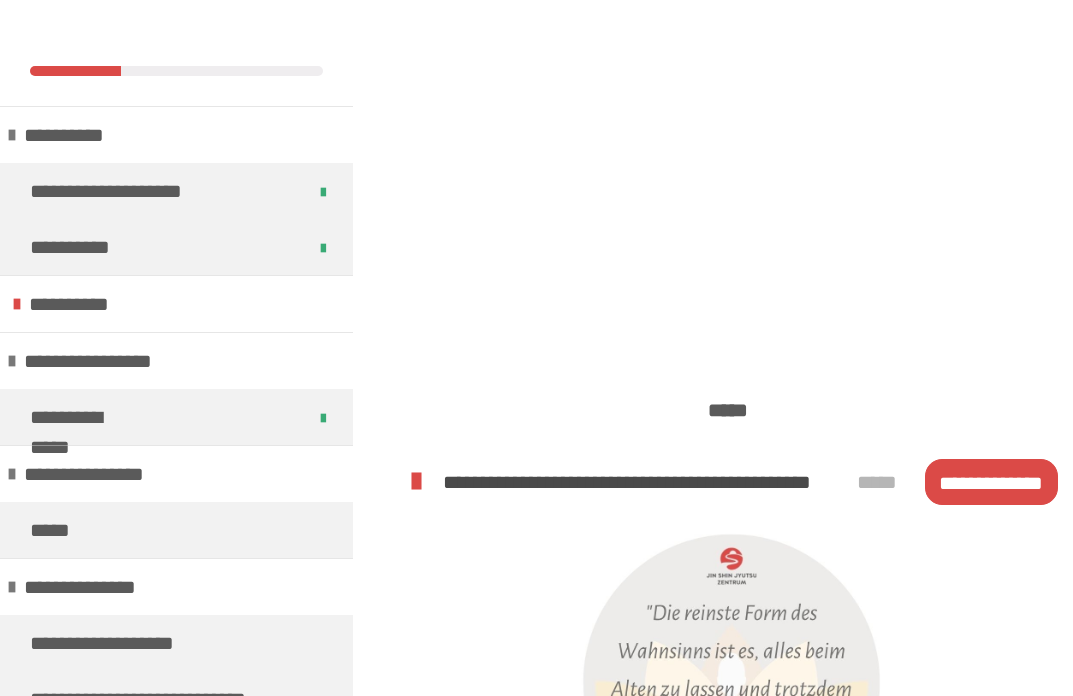 click on "**********" at bounding box center [991, 482] 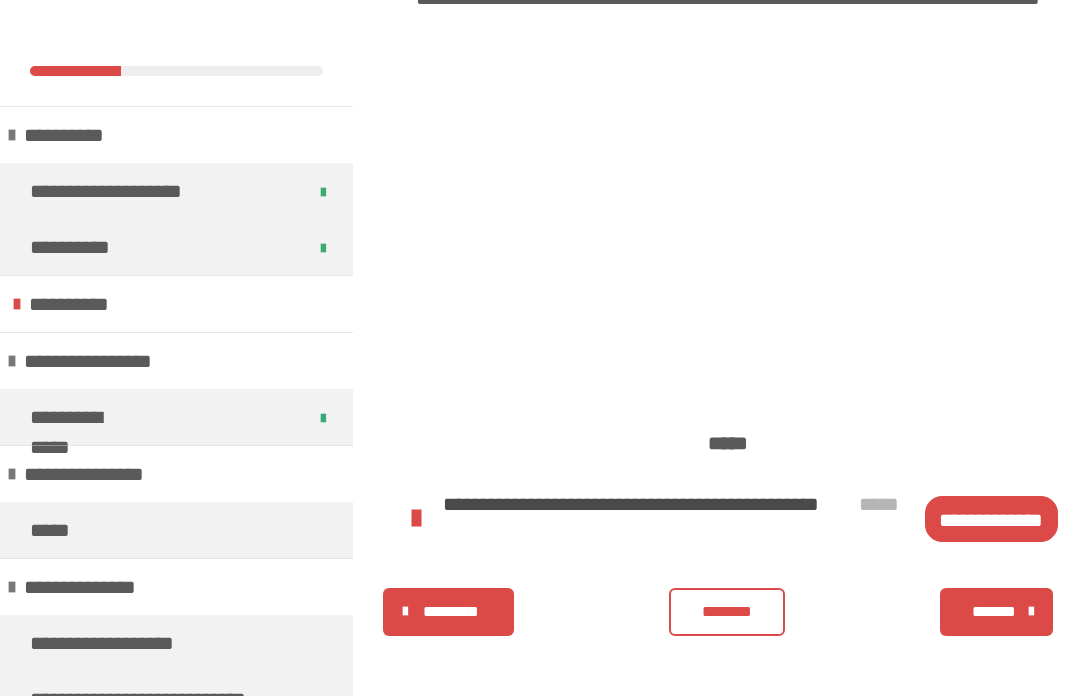 scroll, scrollTop: 4481, scrollLeft: 0, axis: vertical 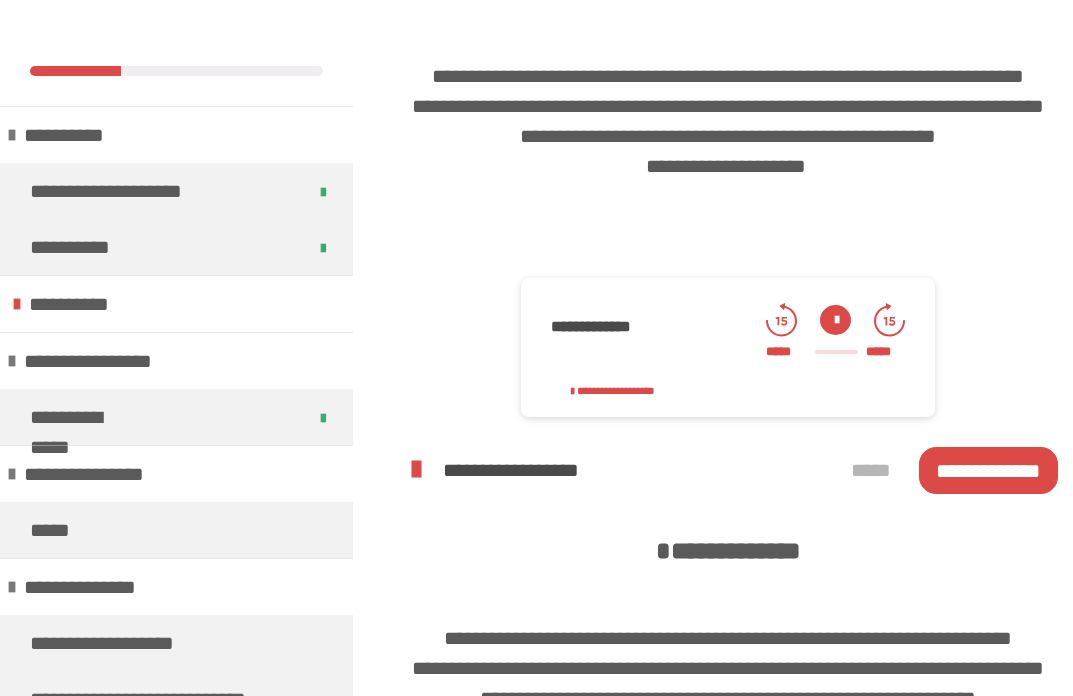 click on "**********" at bounding box center (988, 470) 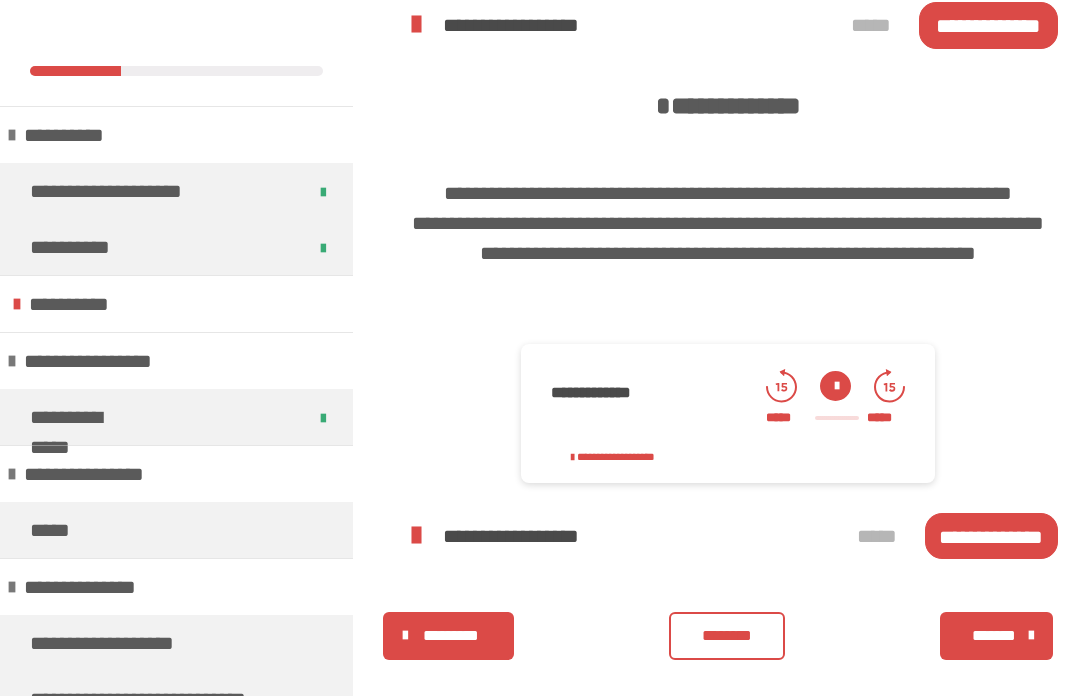 scroll, scrollTop: 1127, scrollLeft: 0, axis: vertical 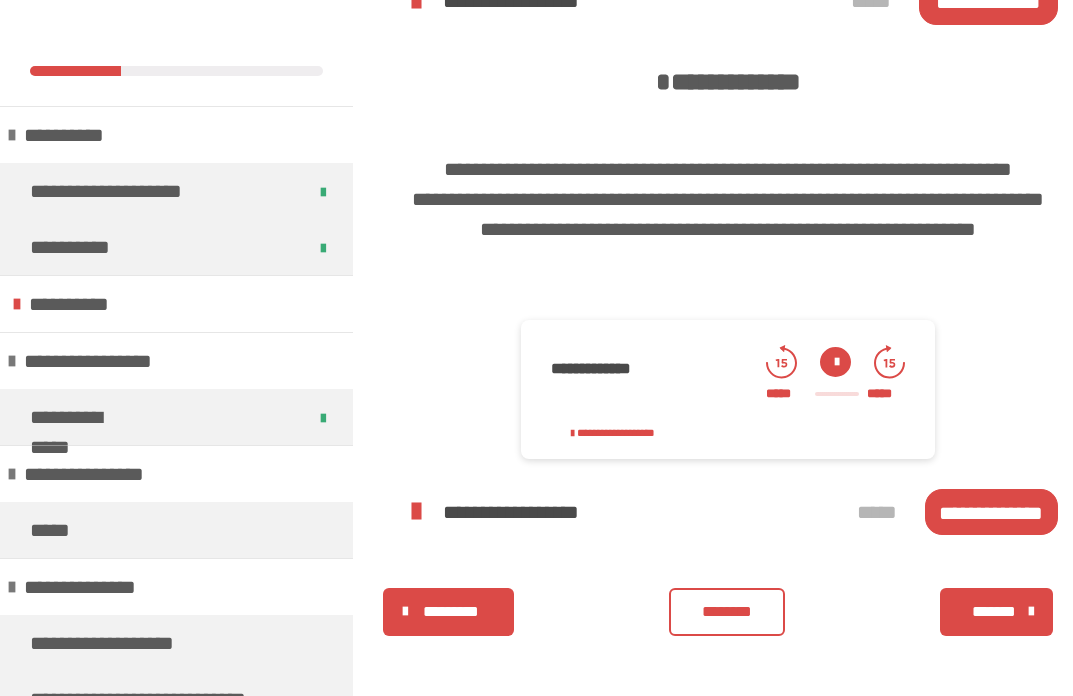 click on "**********" at bounding box center (991, 512) 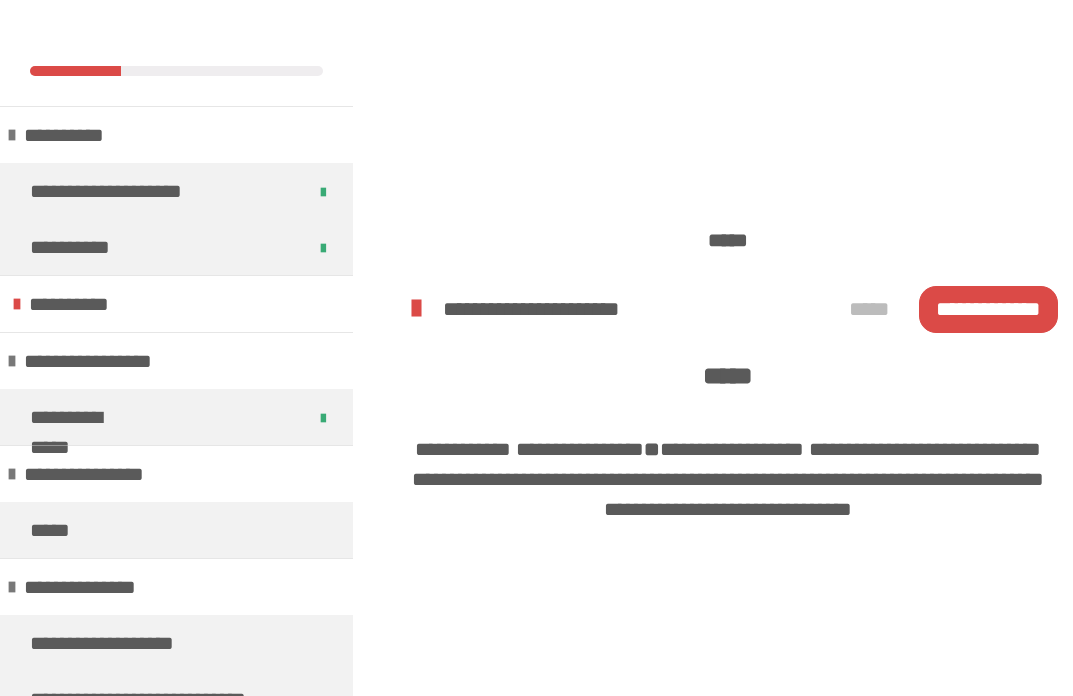 scroll, scrollTop: 1601, scrollLeft: 0, axis: vertical 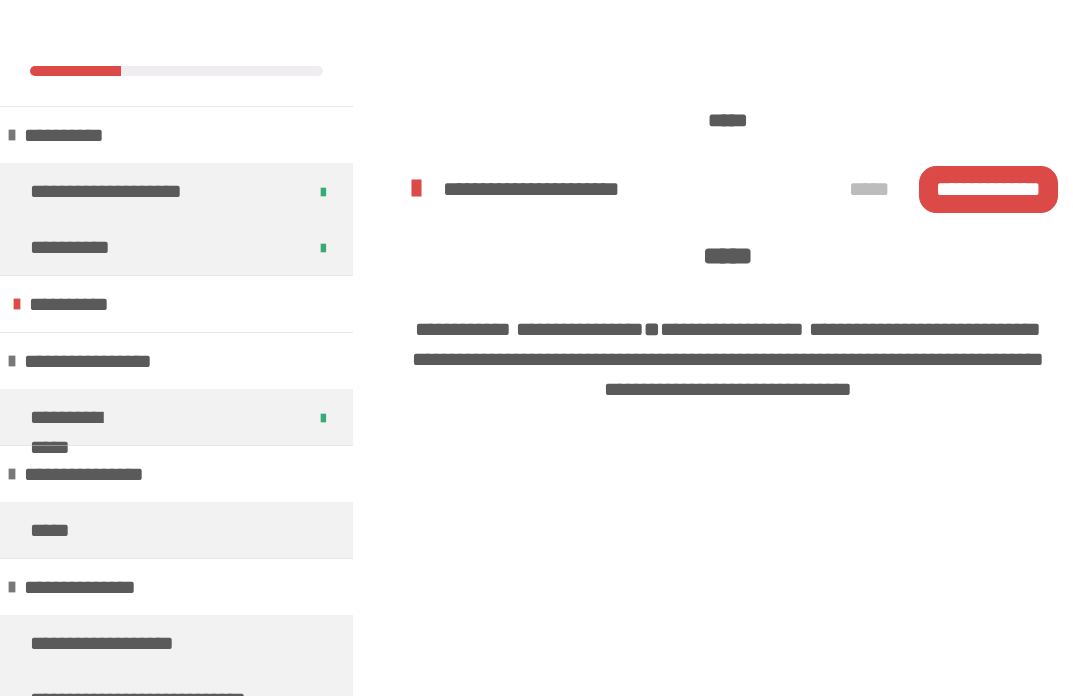 click on "**********" at bounding box center [988, 189] 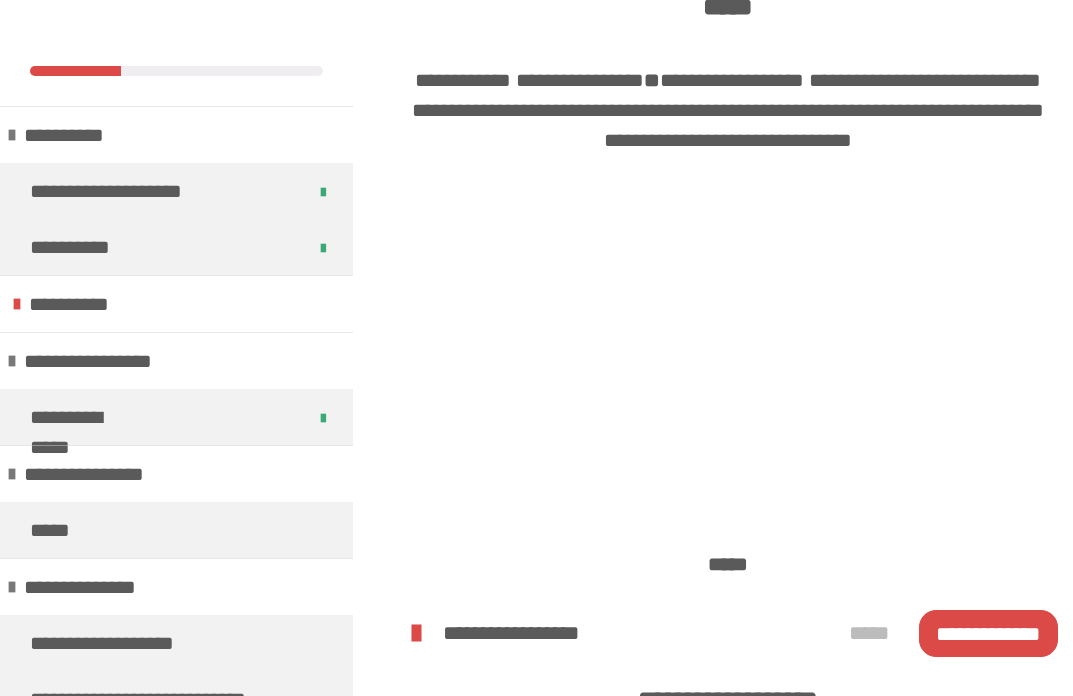 scroll, scrollTop: 1971, scrollLeft: 0, axis: vertical 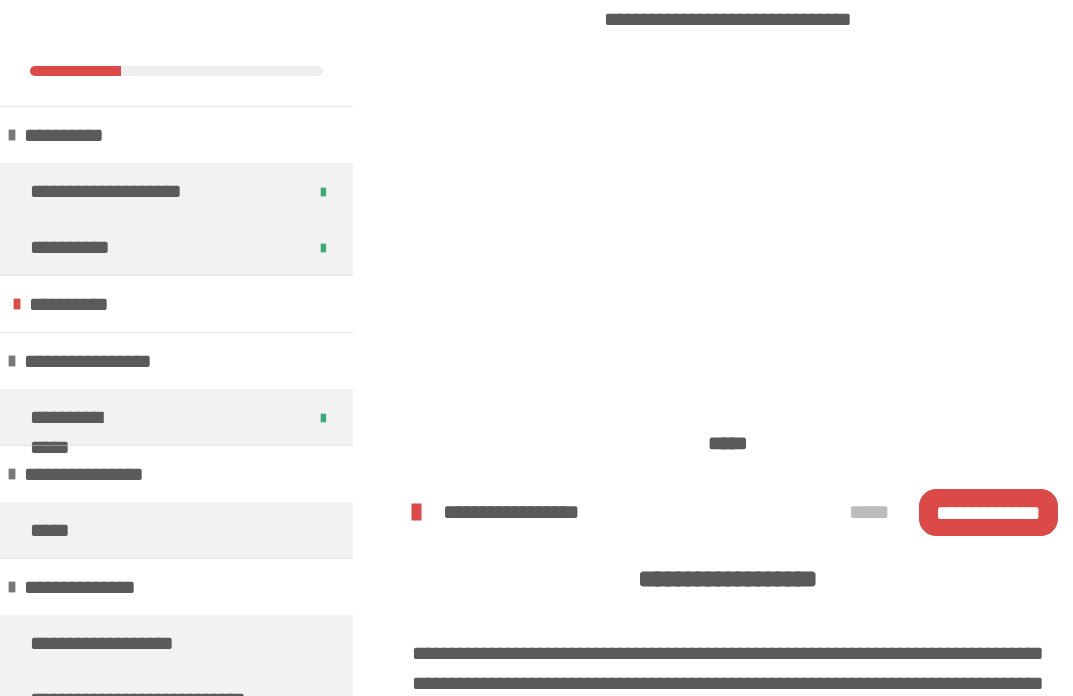 click on "**********" at bounding box center (988, 512) 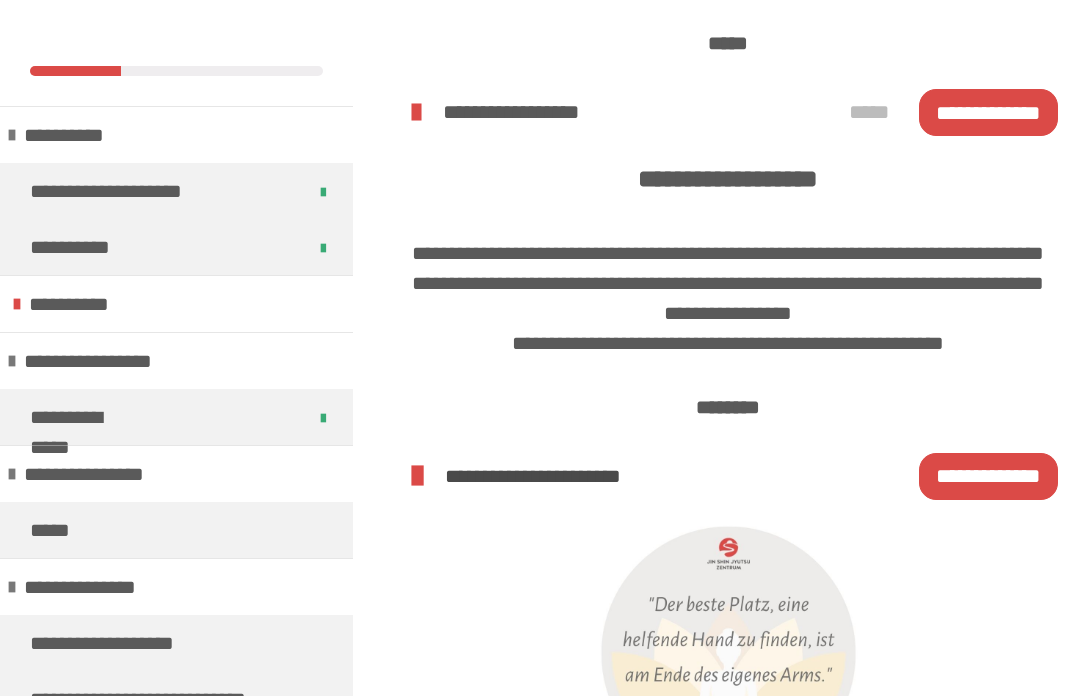 scroll, scrollTop: 2454, scrollLeft: 0, axis: vertical 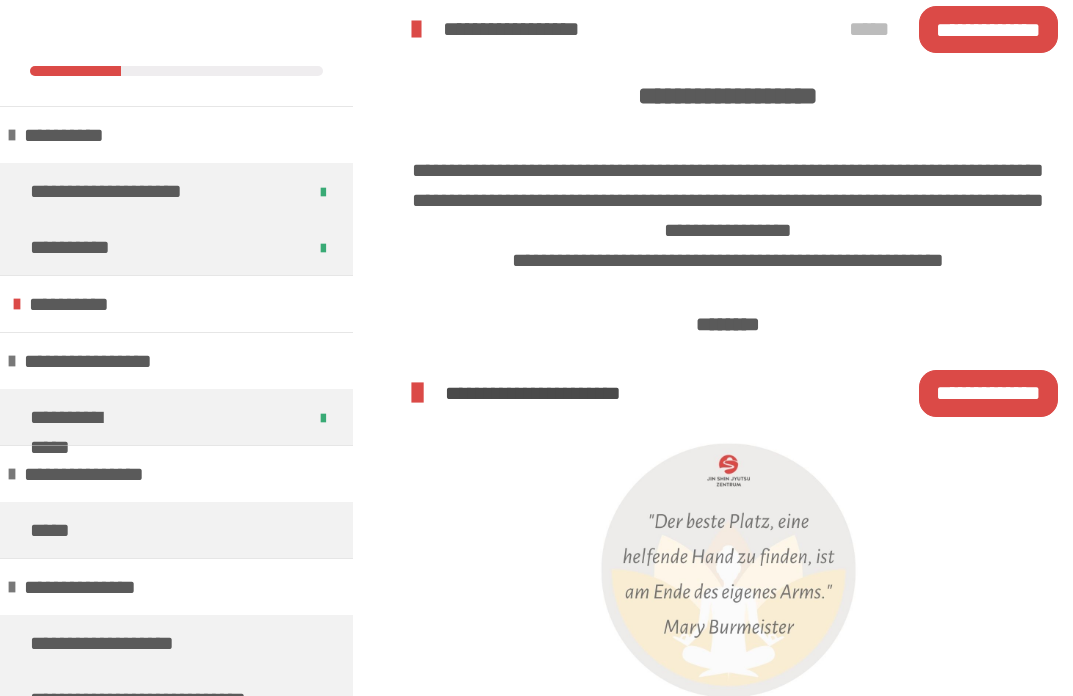 click on "**********" at bounding box center (988, 393) 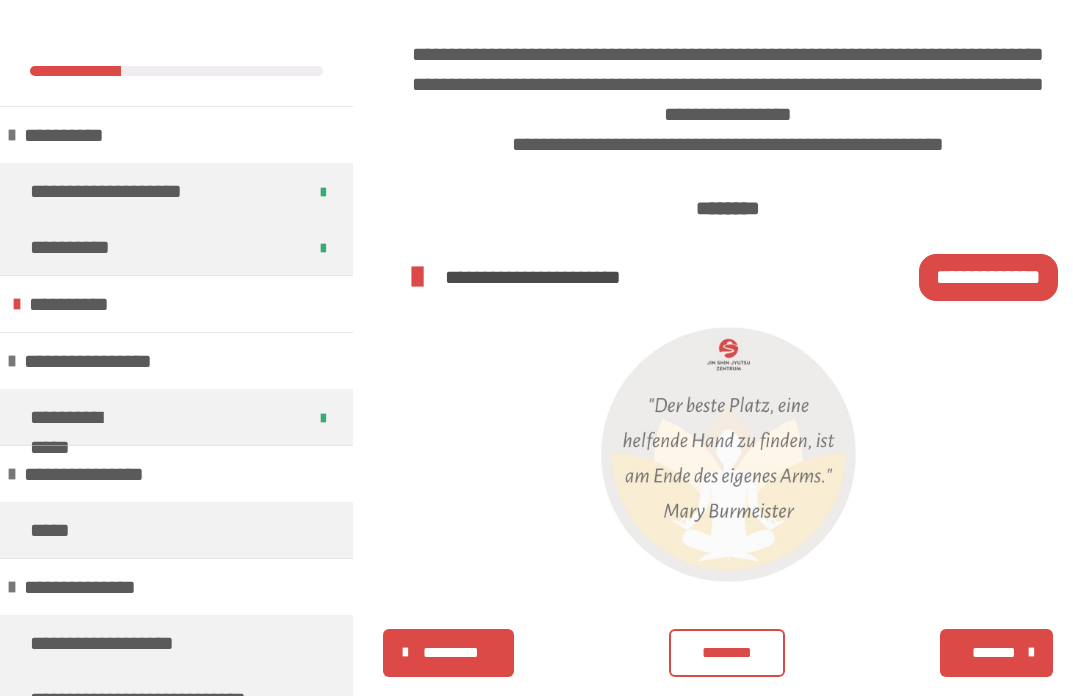 scroll, scrollTop: 2678, scrollLeft: 0, axis: vertical 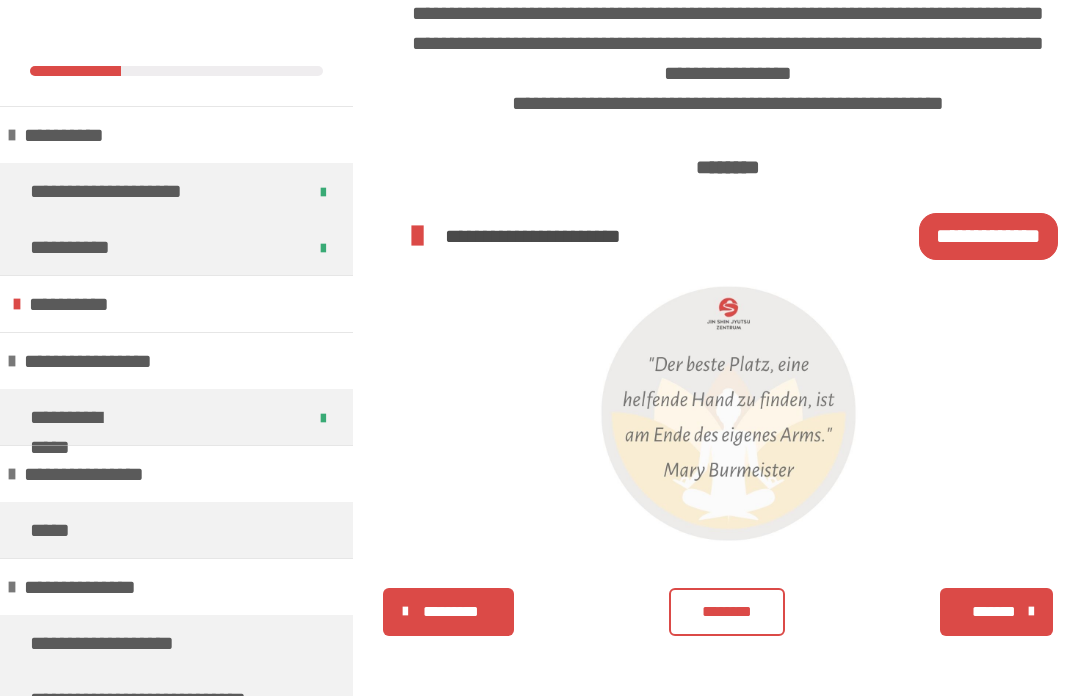 click on "*******" at bounding box center [994, 612] 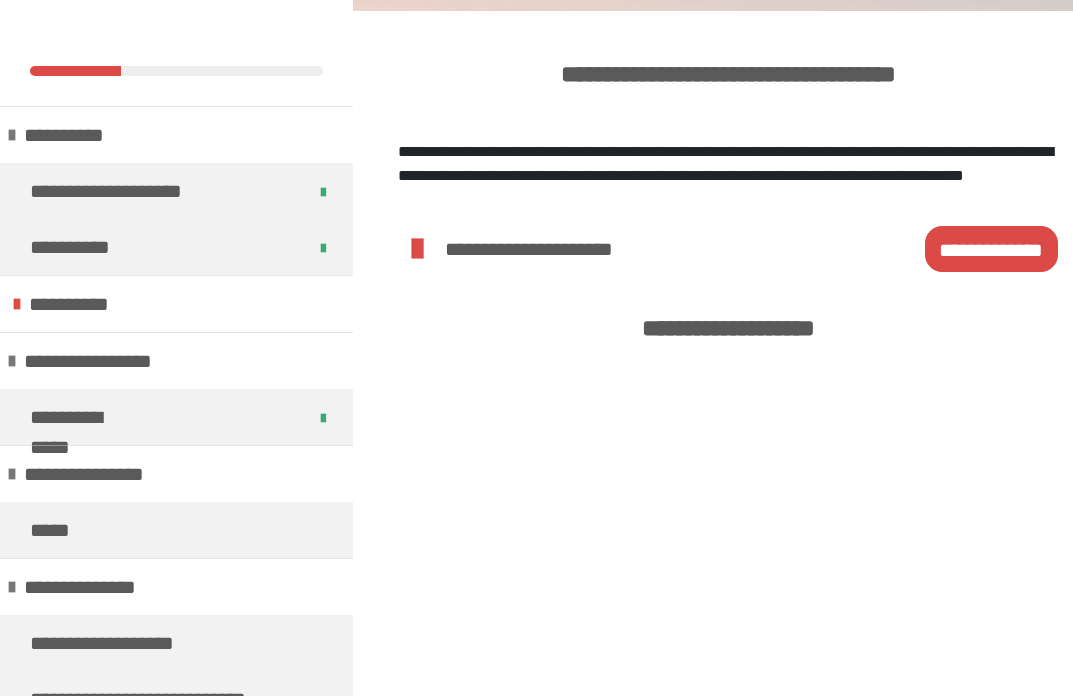 scroll, scrollTop: 297, scrollLeft: 0, axis: vertical 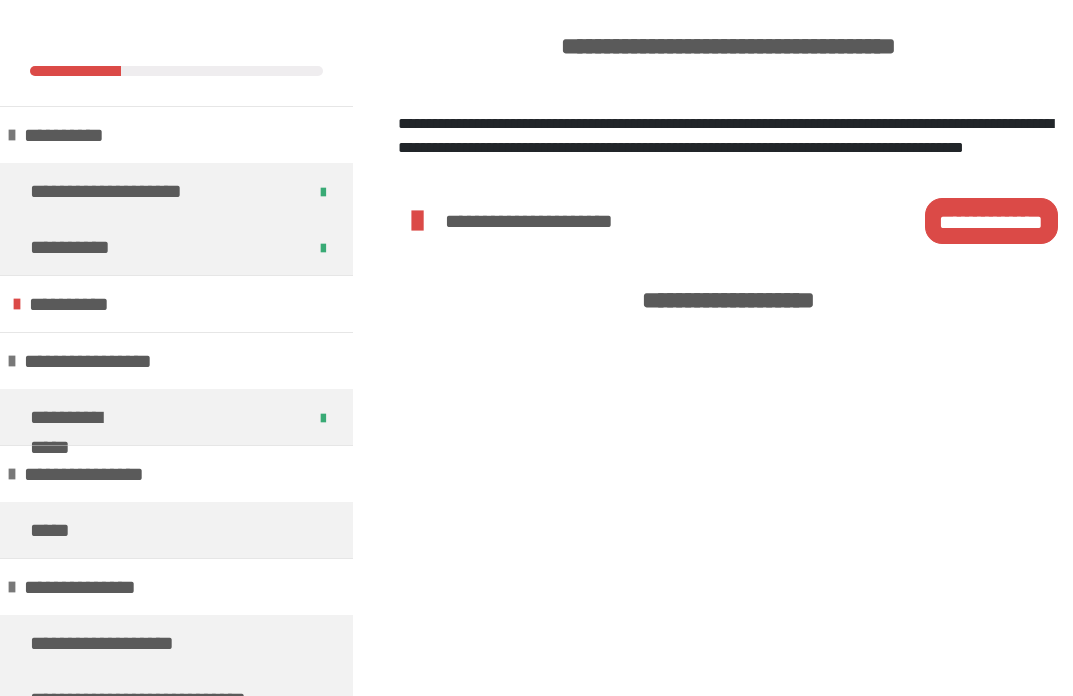 click on "**********" at bounding box center (991, 221) 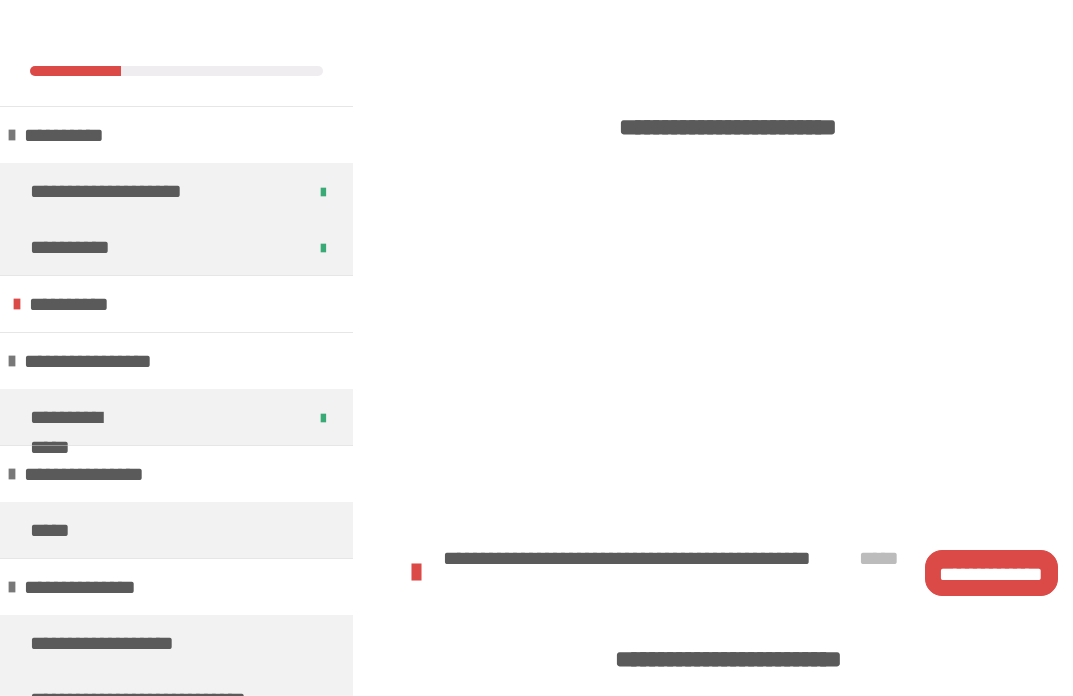 scroll, scrollTop: 1019, scrollLeft: 0, axis: vertical 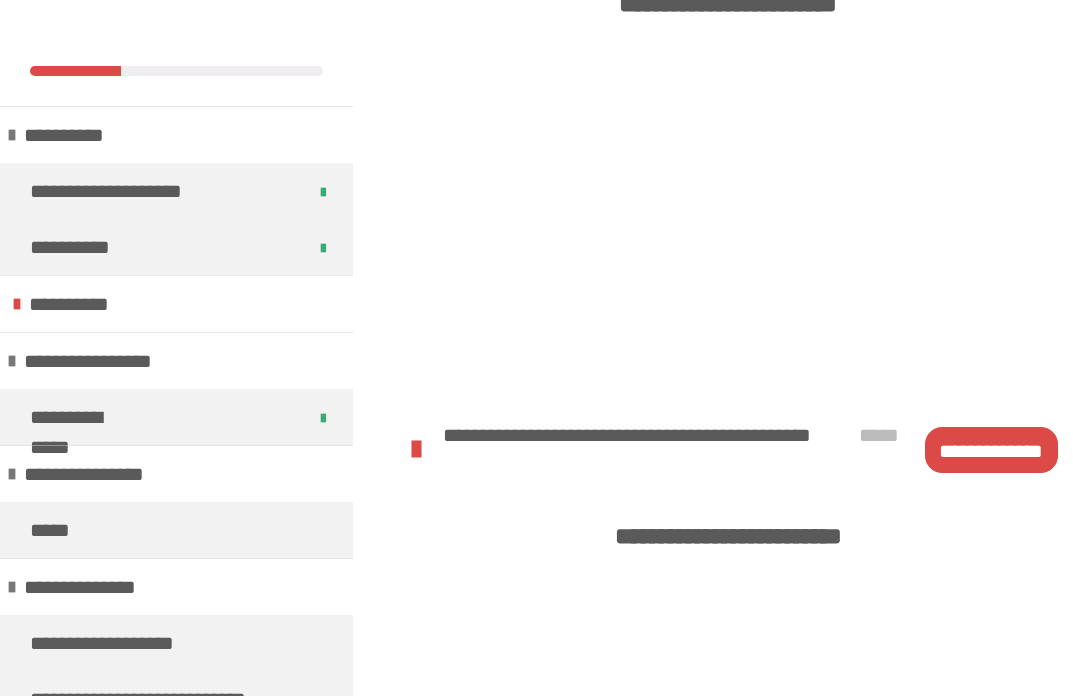 click on "**********" at bounding box center [991, 450] 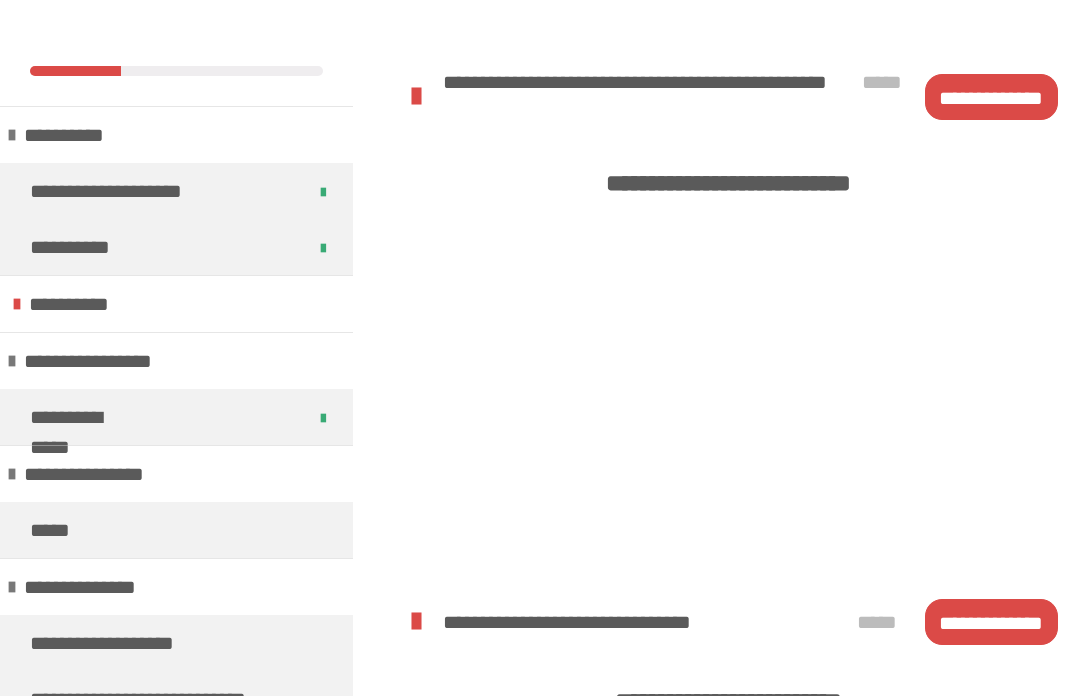 scroll, scrollTop: 1988, scrollLeft: 0, axis: vertical 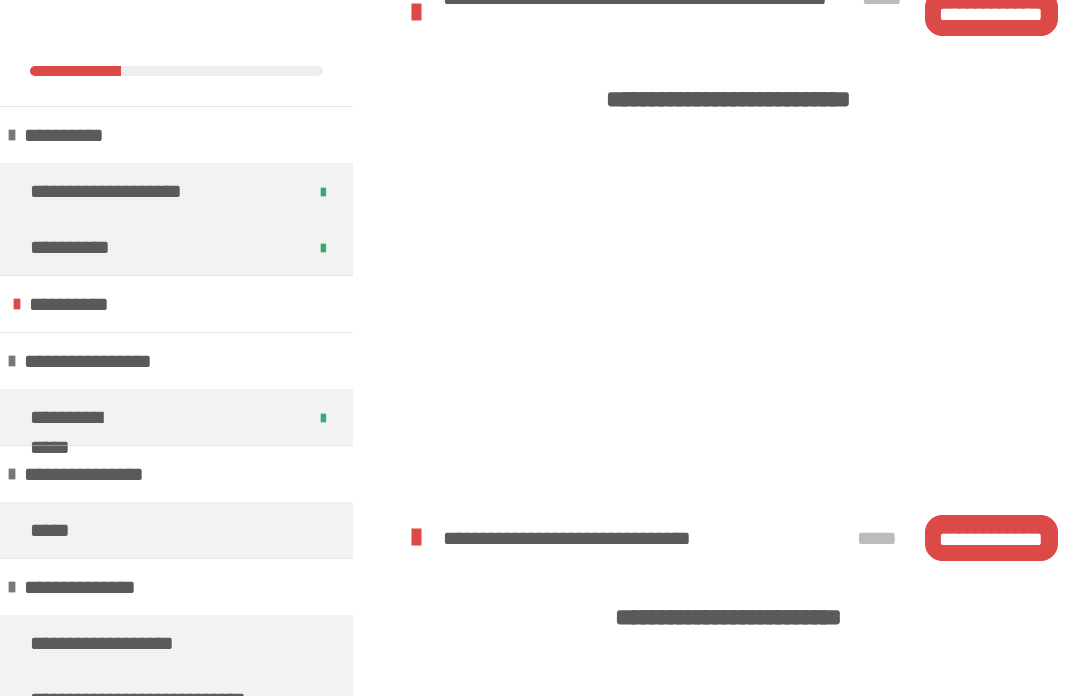 click on "**********" at bounding box center [991, 538] 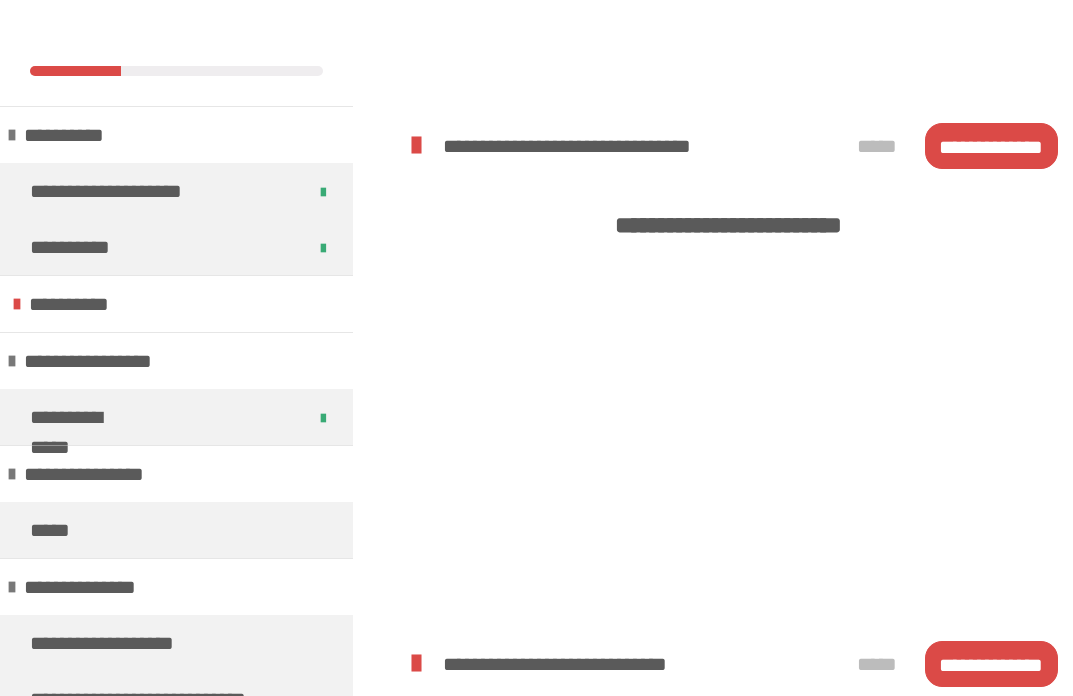 scroll, scrollTop: 2482, scrollLeft: 0, axis: vertical 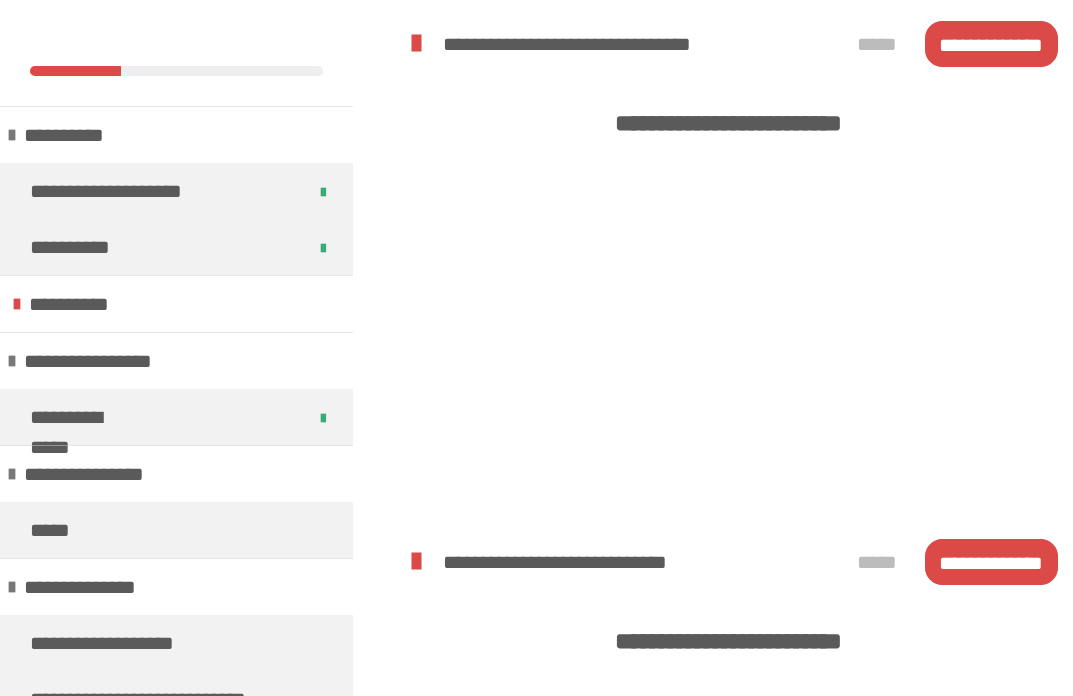 click on "**********" at bounding box center [991, 562] 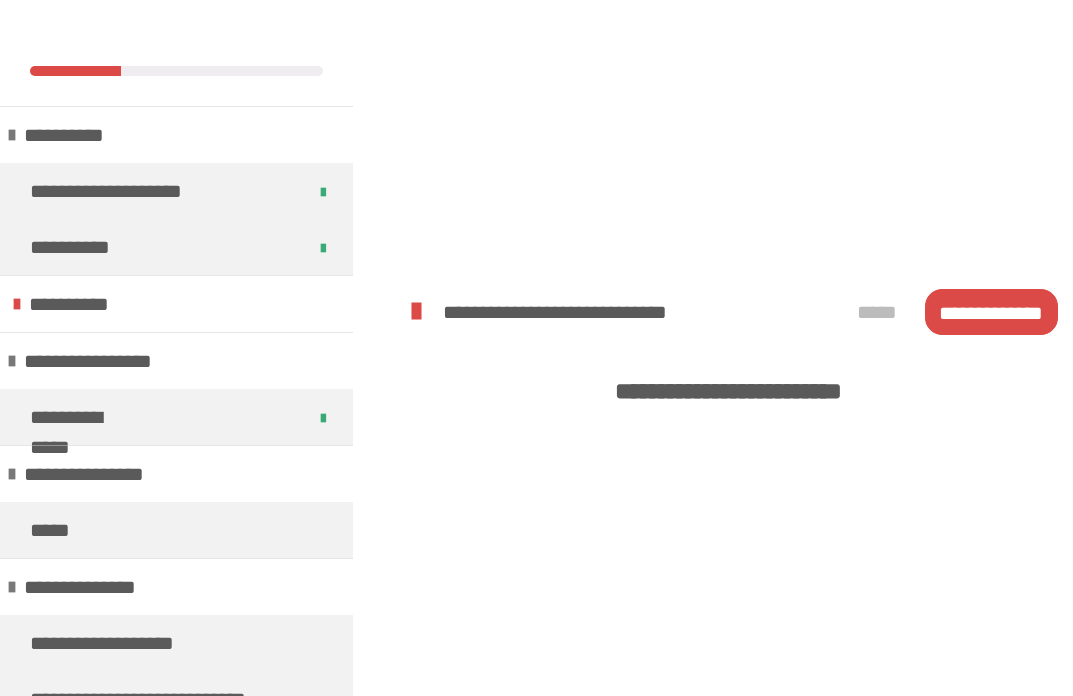 scroll, scrollTop: 3101, scrollLeft: 0, axis: vertical 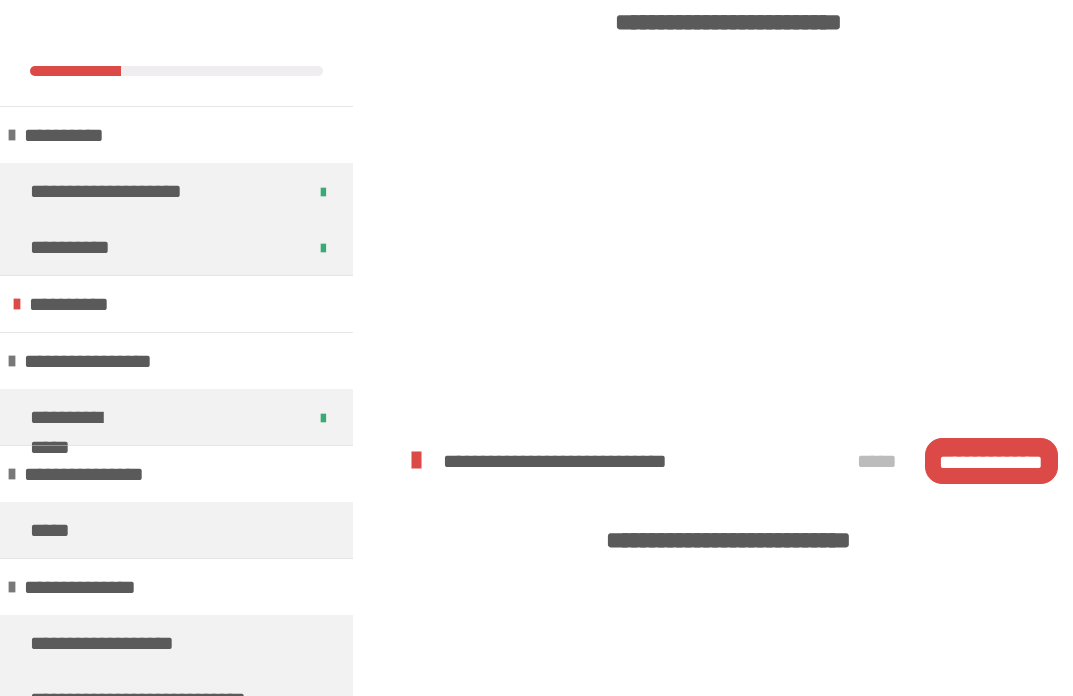 click on "**********" at bounding box center (991, 461) 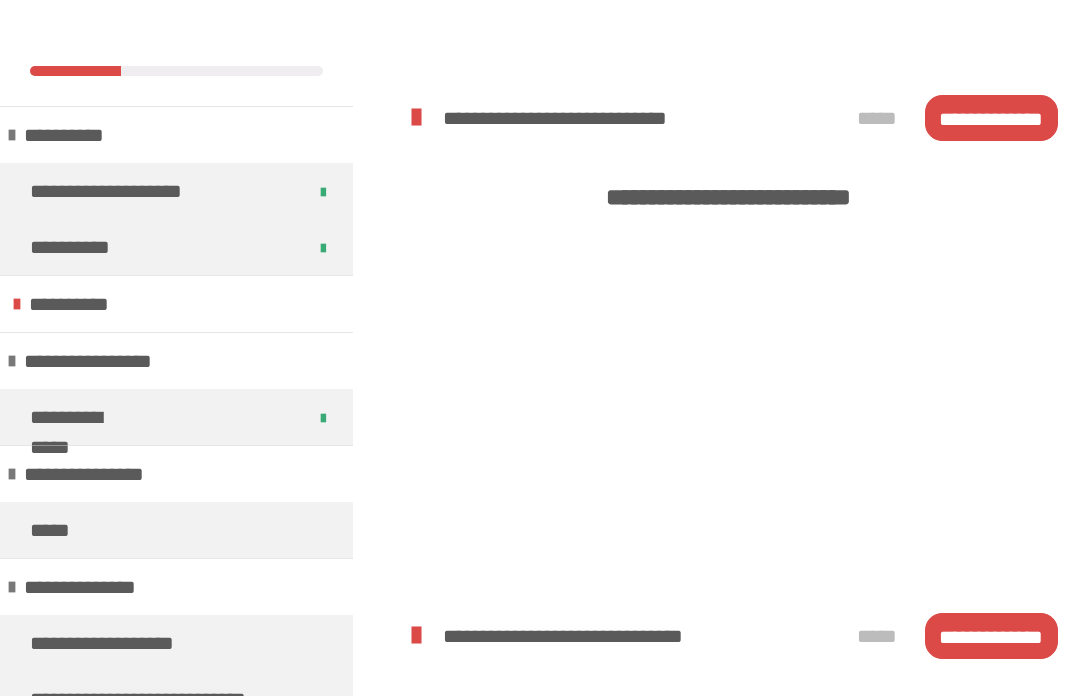 scroll, scrollTop: 3586, scrollLeft: 0, axis: vertical 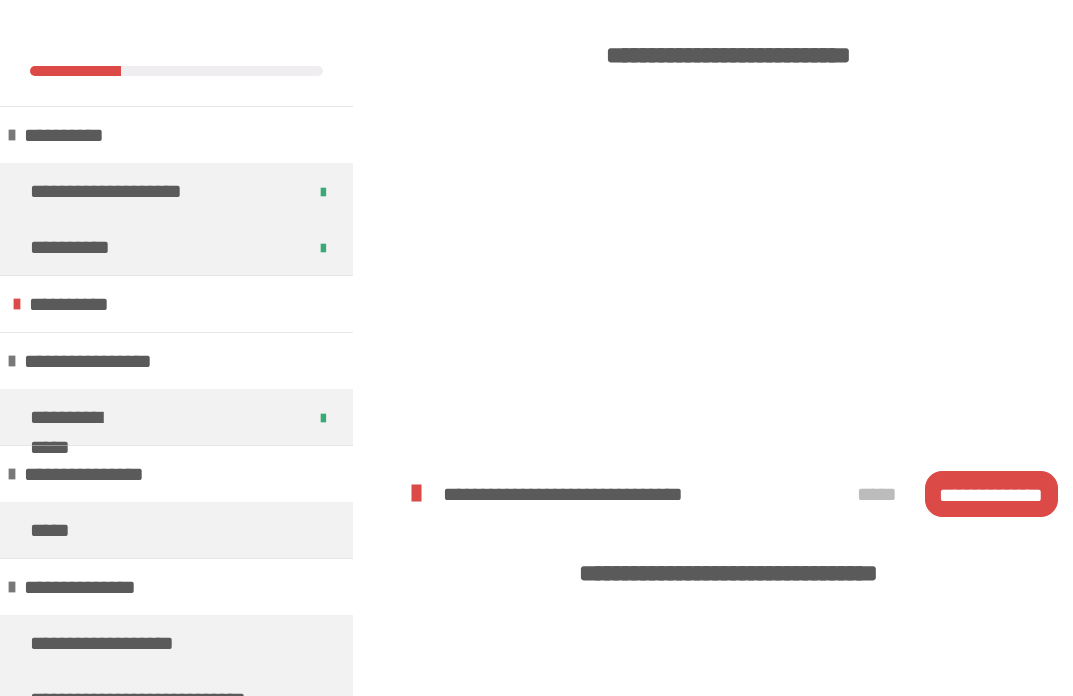 click on "**********" at bounding box center [991, 494] 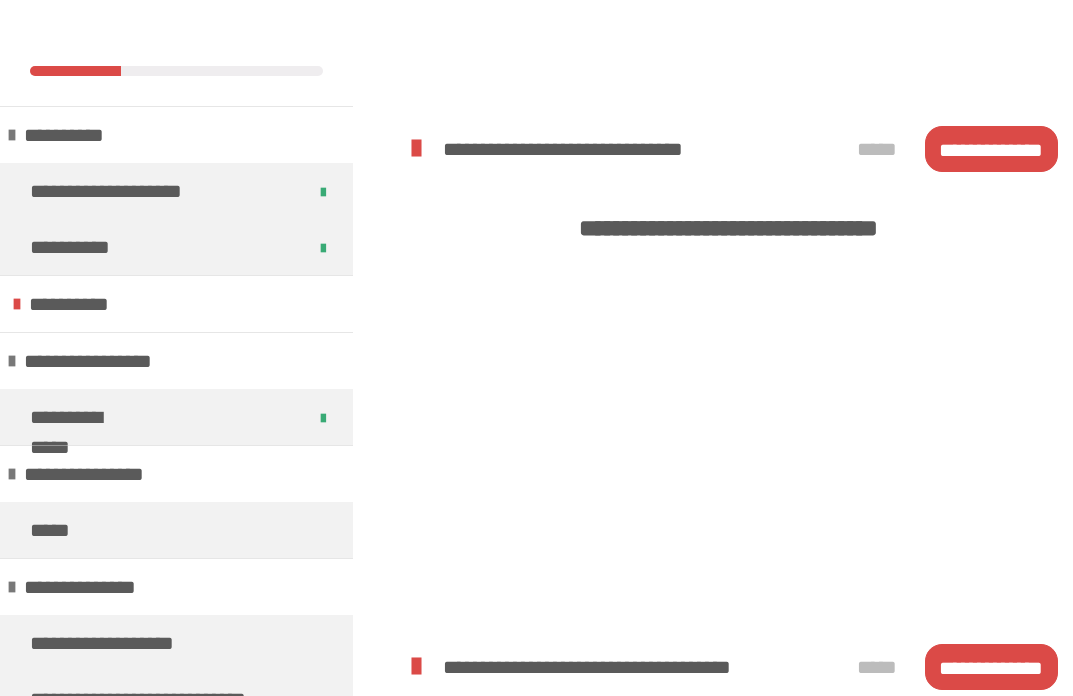 scroll, scrollTop: 4110, scrollLeft: 0, axis: vertical 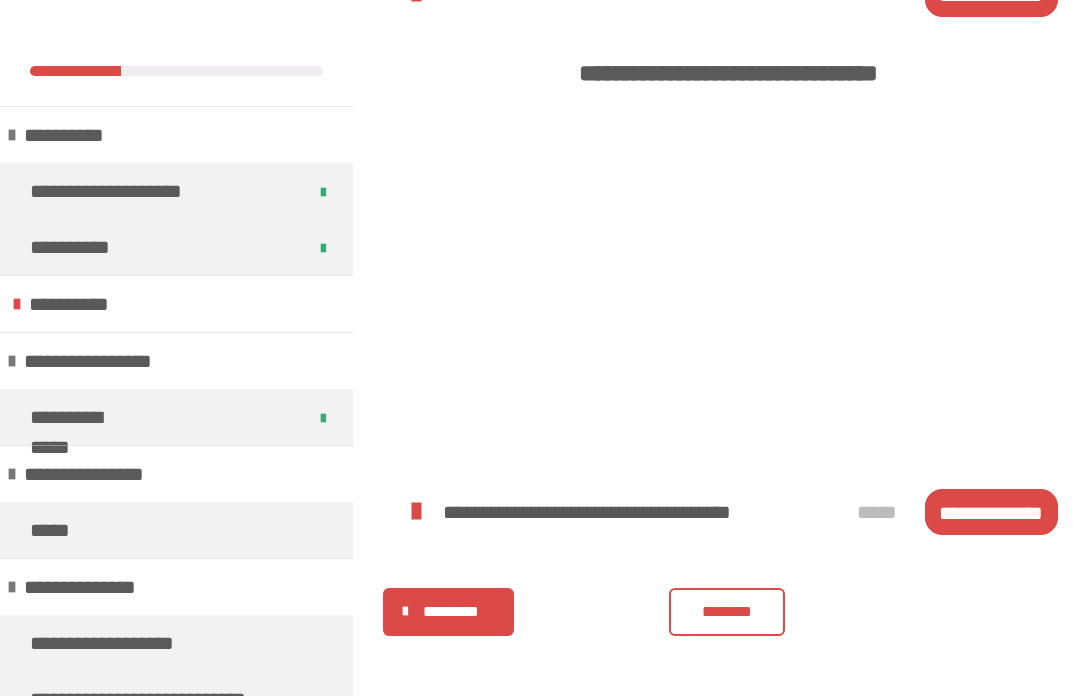 click on "**********" at bounding box center [991, 512] 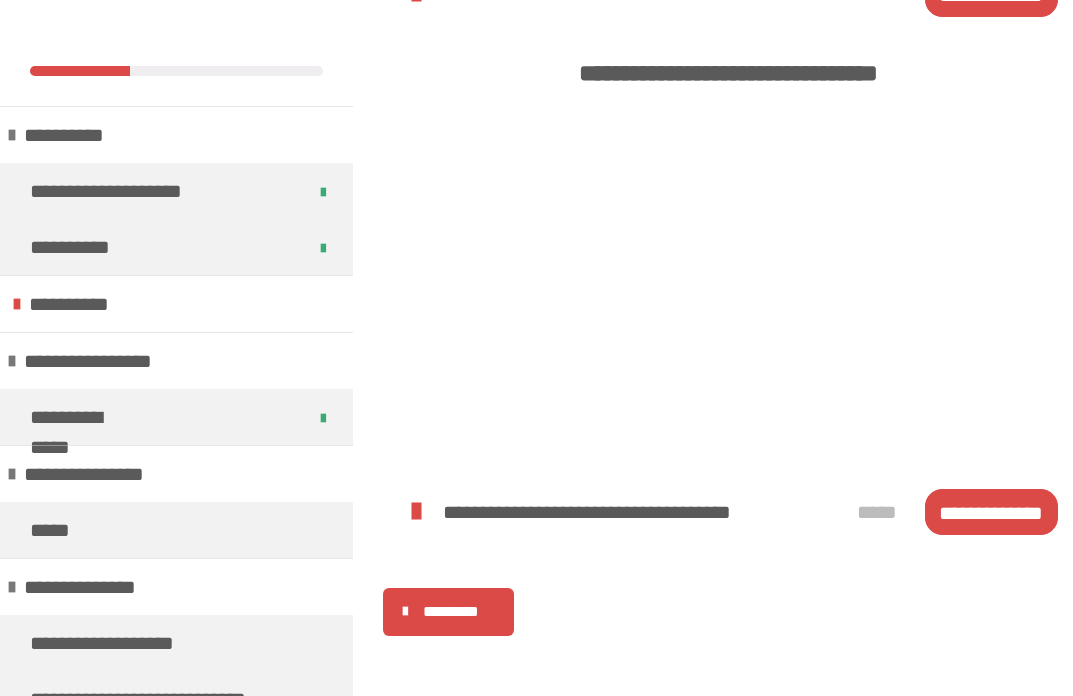 click on "**********" at bounding box center (991, 512) 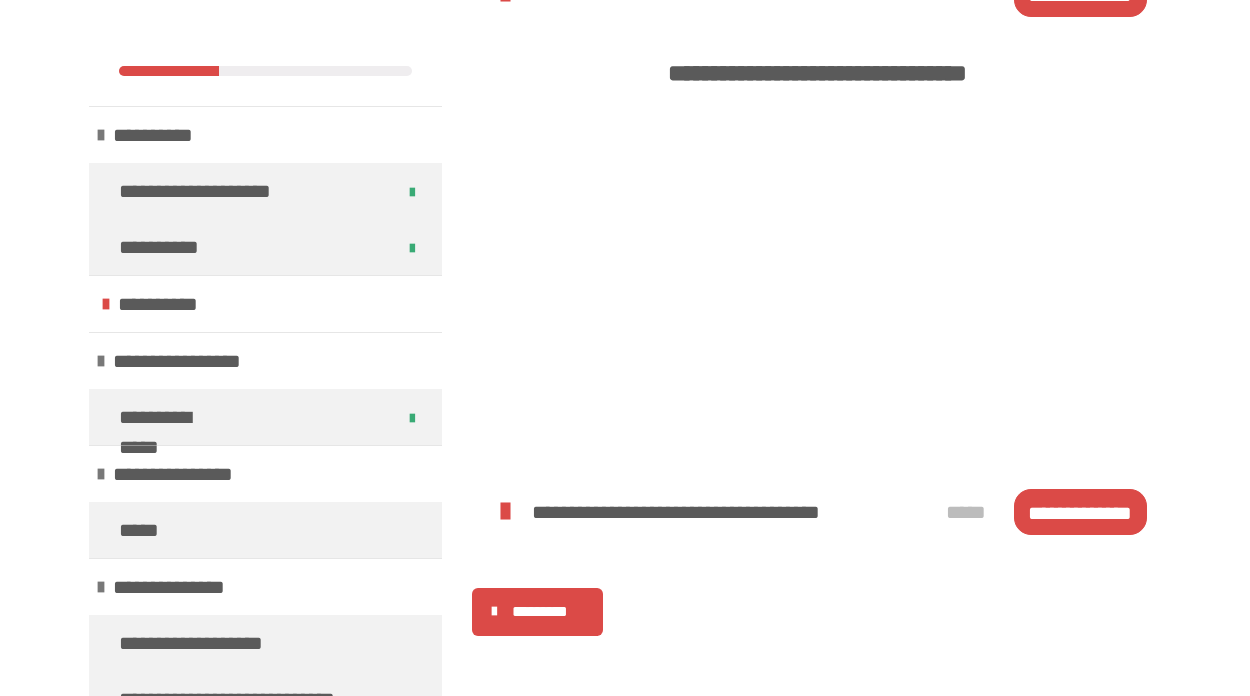 scroll, scrollTop: 4082, scrollLeft: 0, axis: vertical 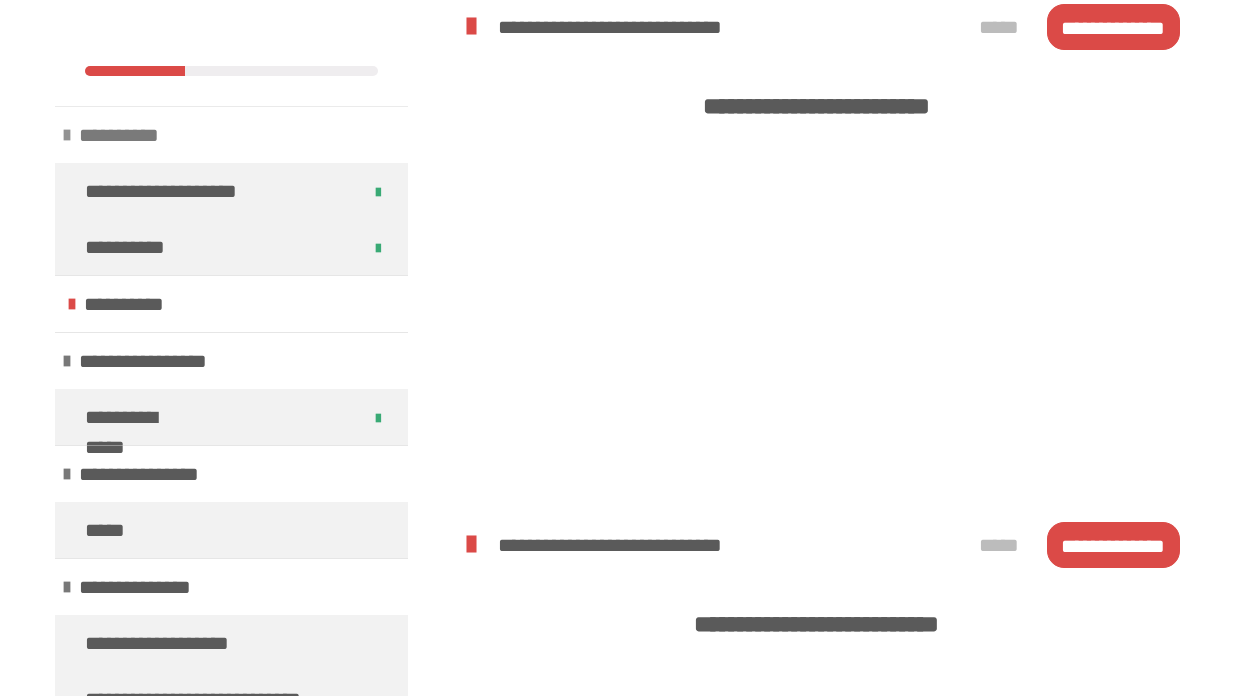 click at bounding box center [67, 135] 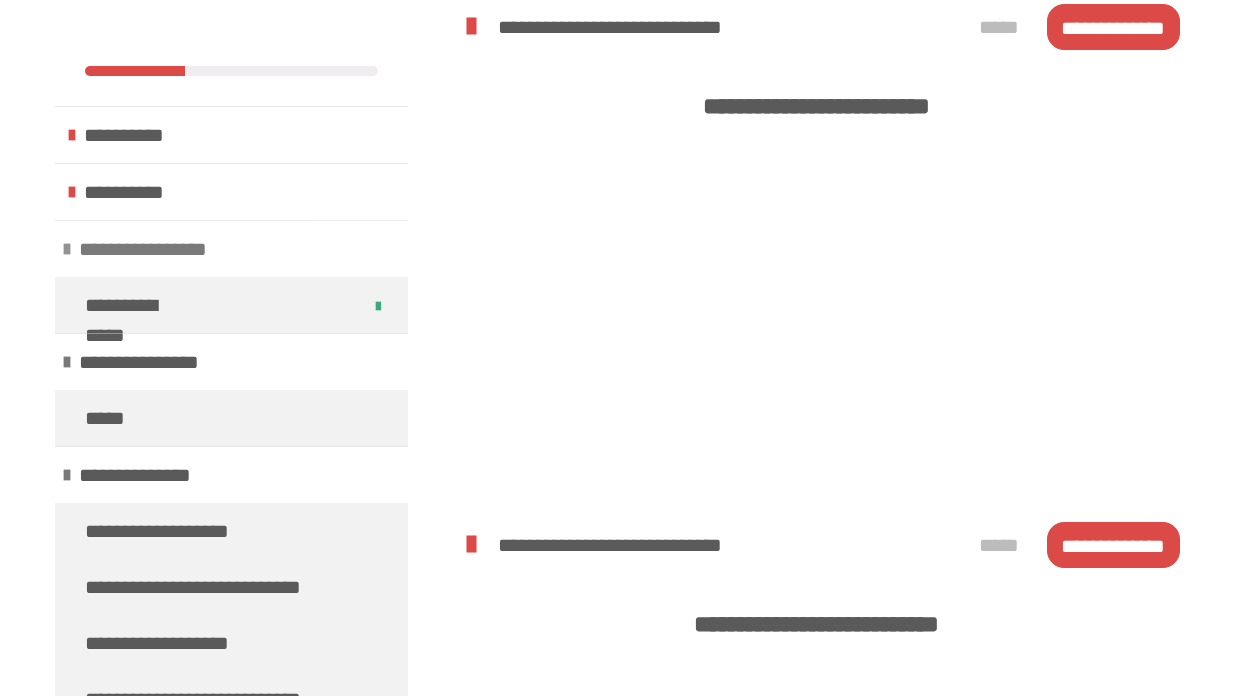 click at bounding box center (67, 249) 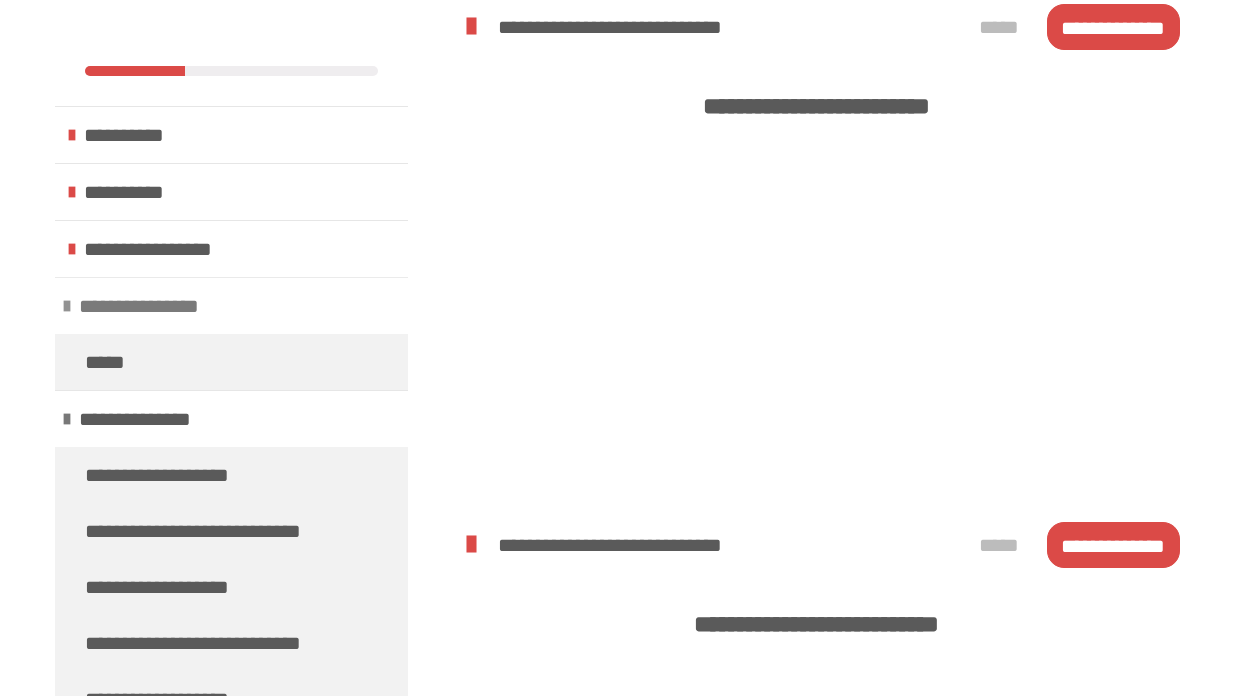 click at bounding box center [67, 306] 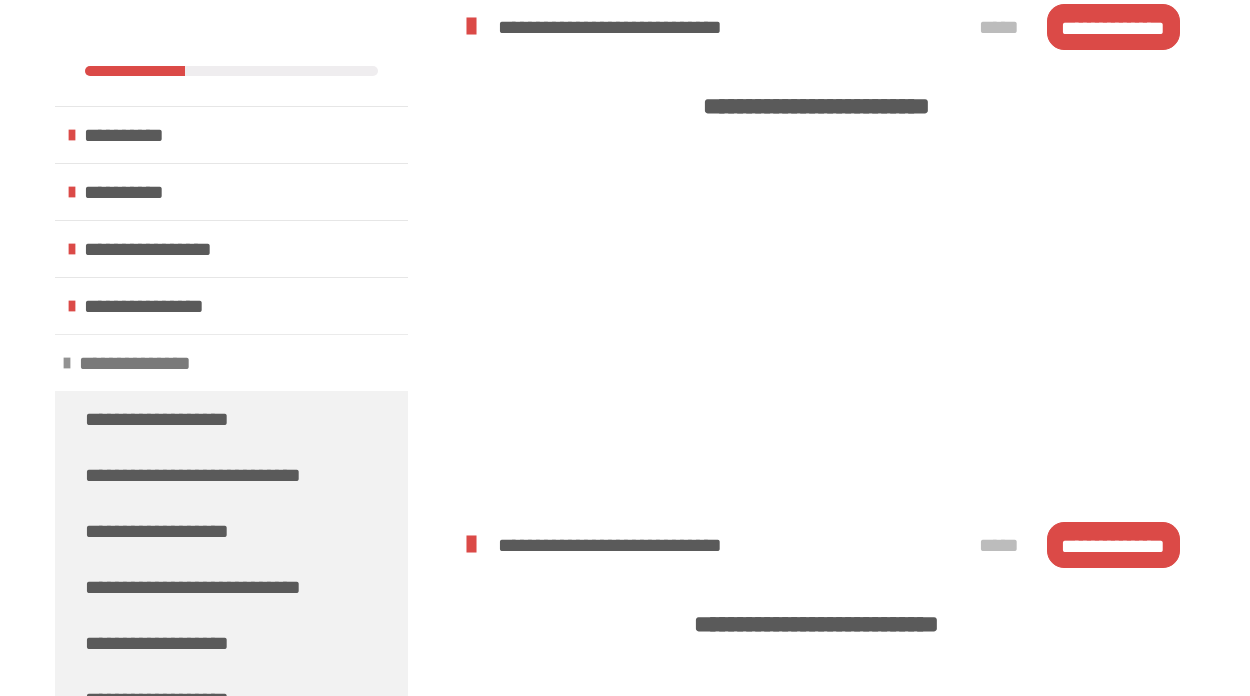 click on "**********" at bounding box center (231, 362) 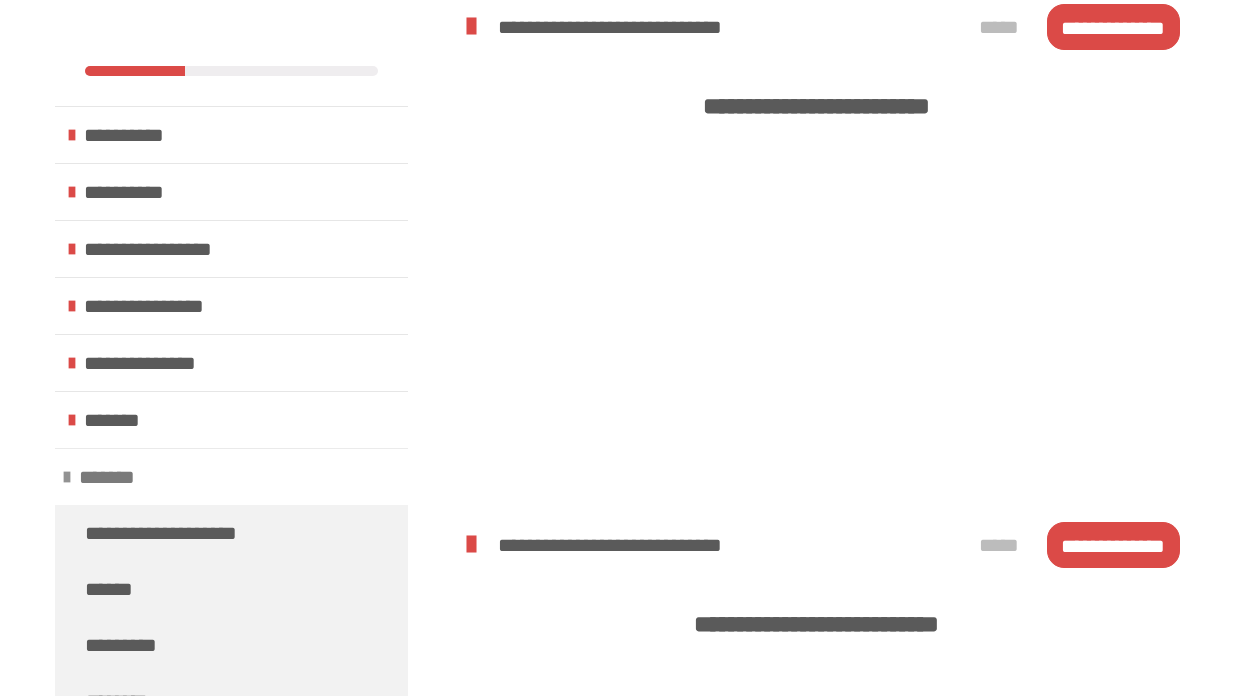 click at bounding box center [67, 477] 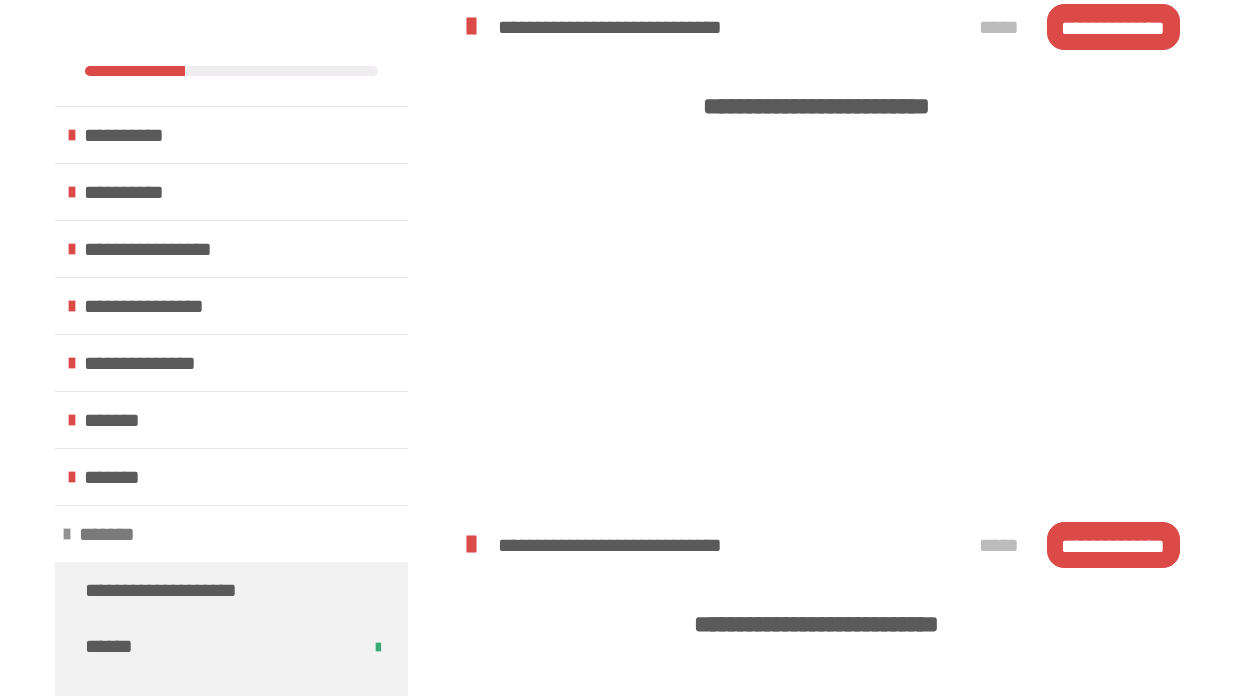 click at bounding box center [67, 534] 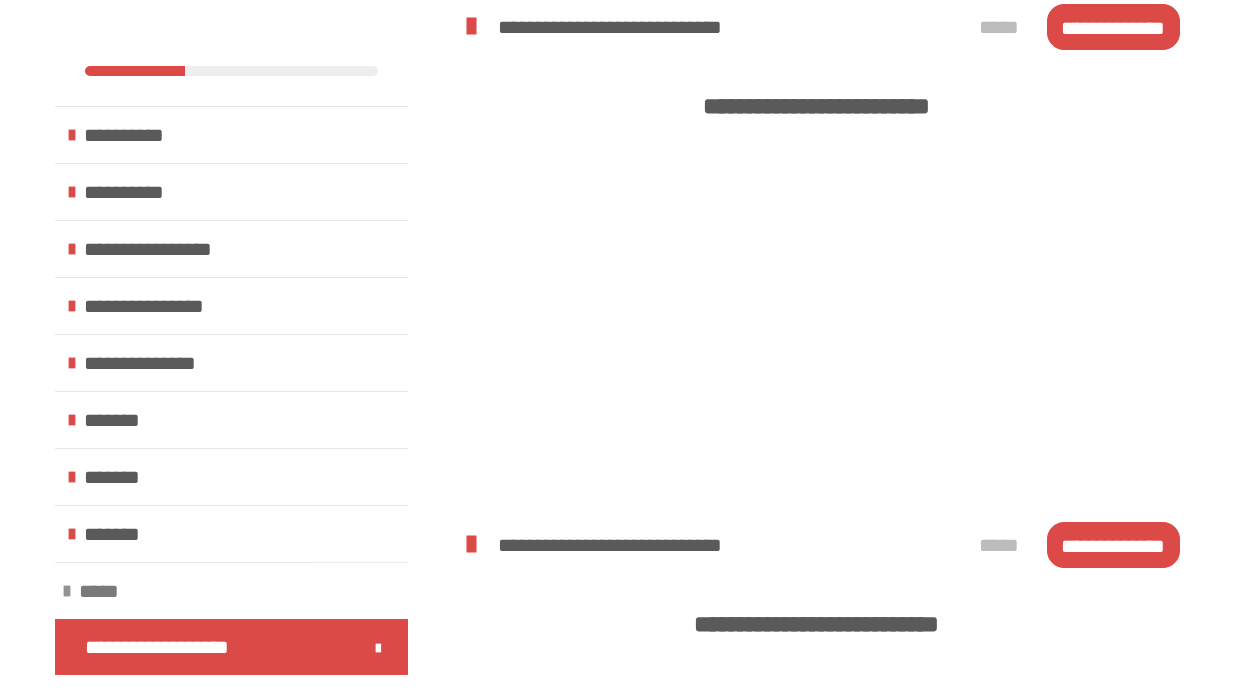 click at bounding box center [67, 591] 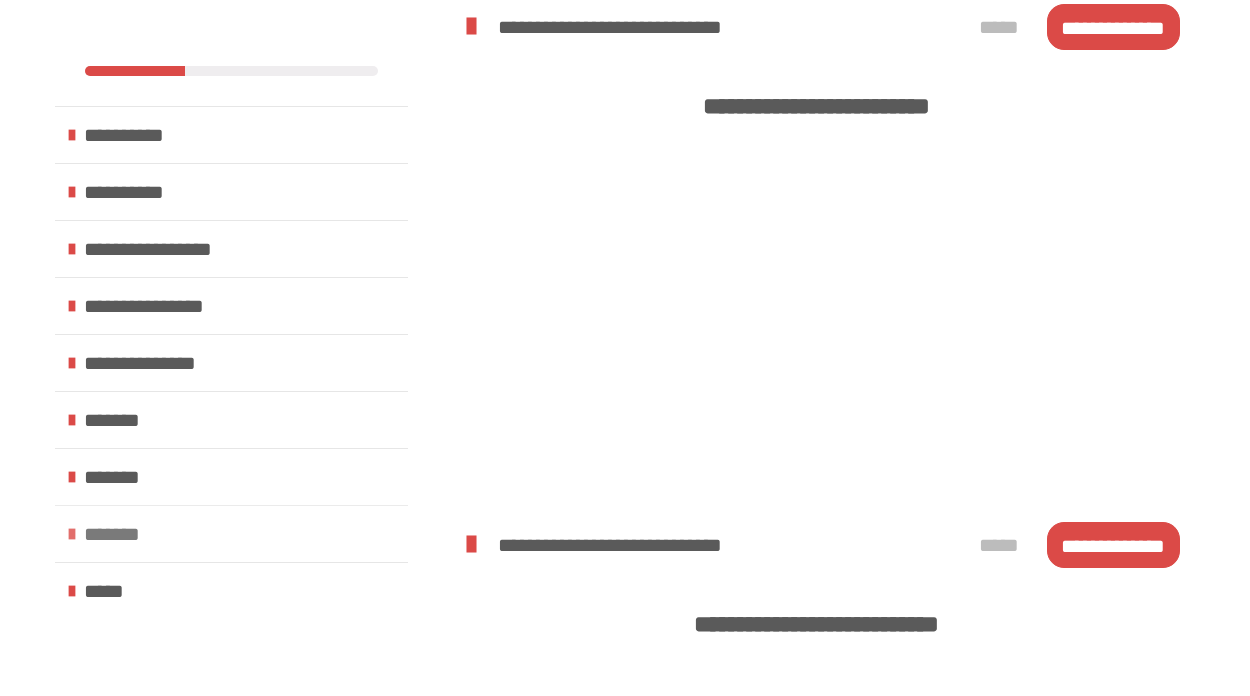 click on "*******" at bounding box center (116, 534) 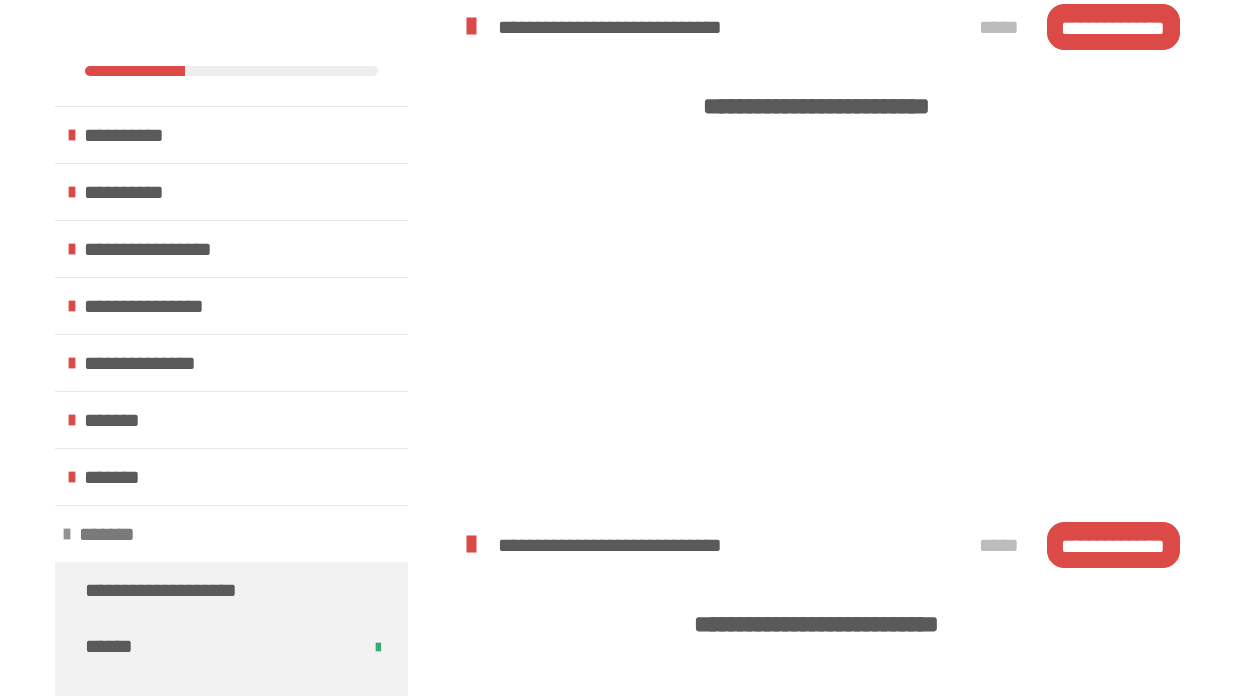 click on "*******" at bounding box center [111, 534] 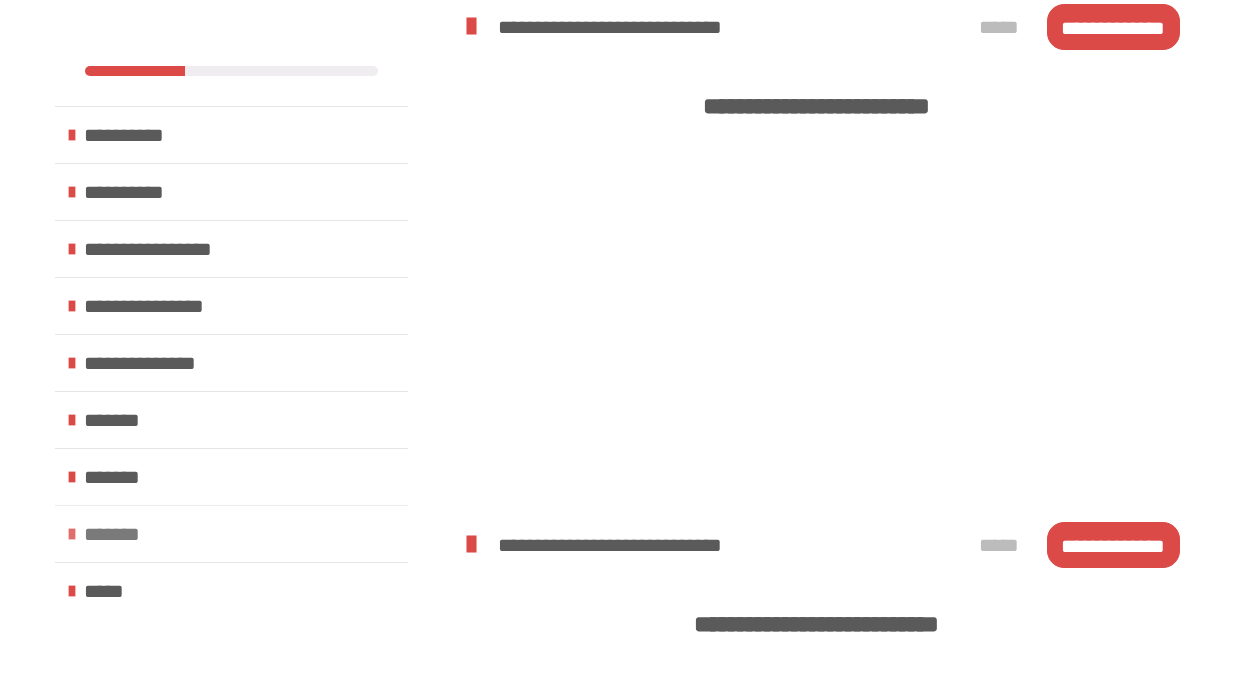 click on "*******" at bounding box center (116, 534) 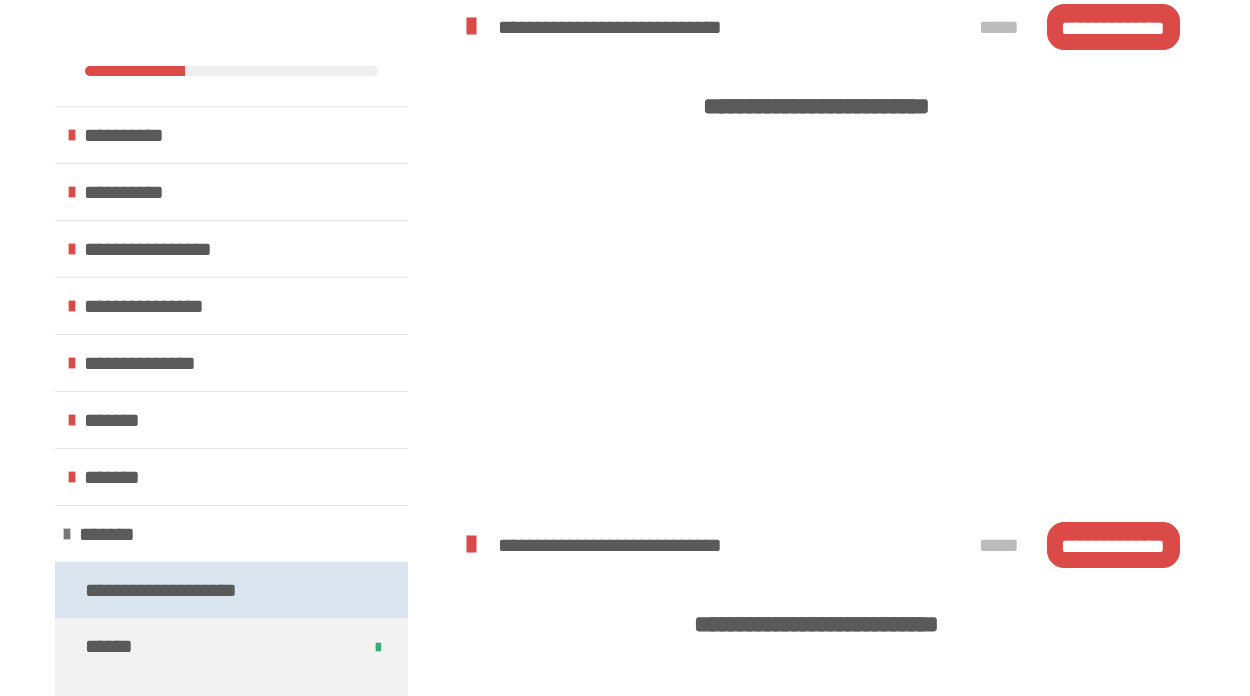 click on "**********" at bounding box center (175, 590) 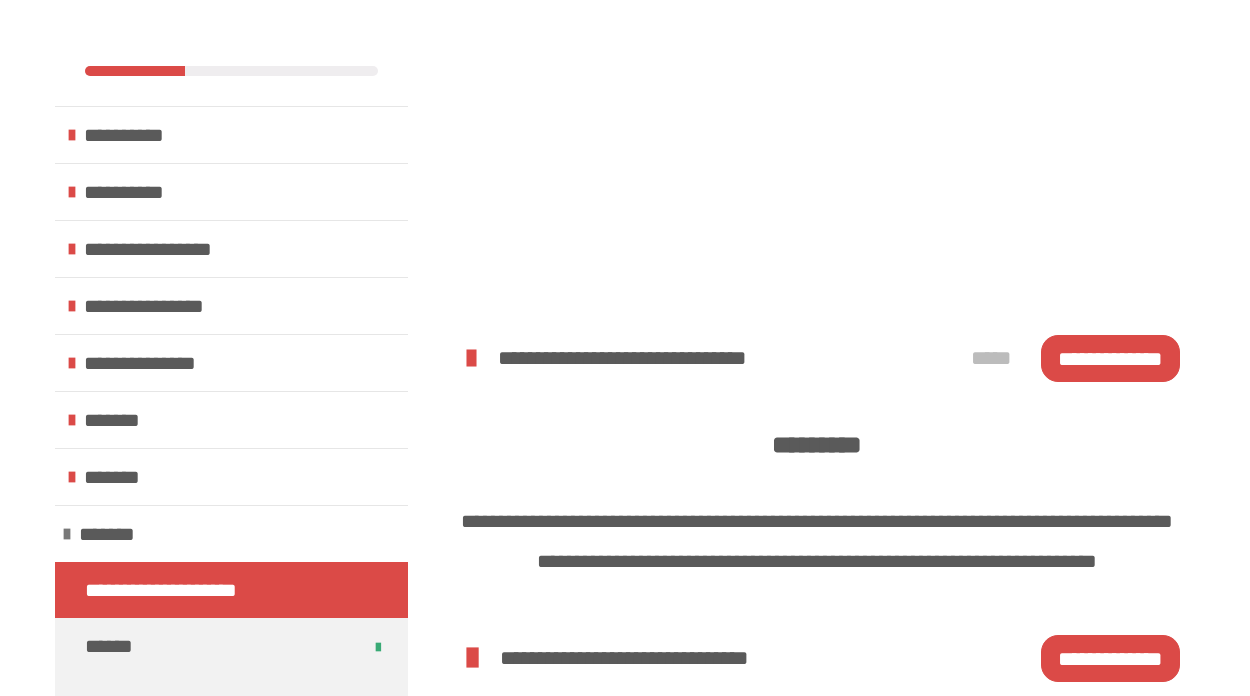 scroll, scrollTop: 772, scrollLeft: 0, axis: vertical 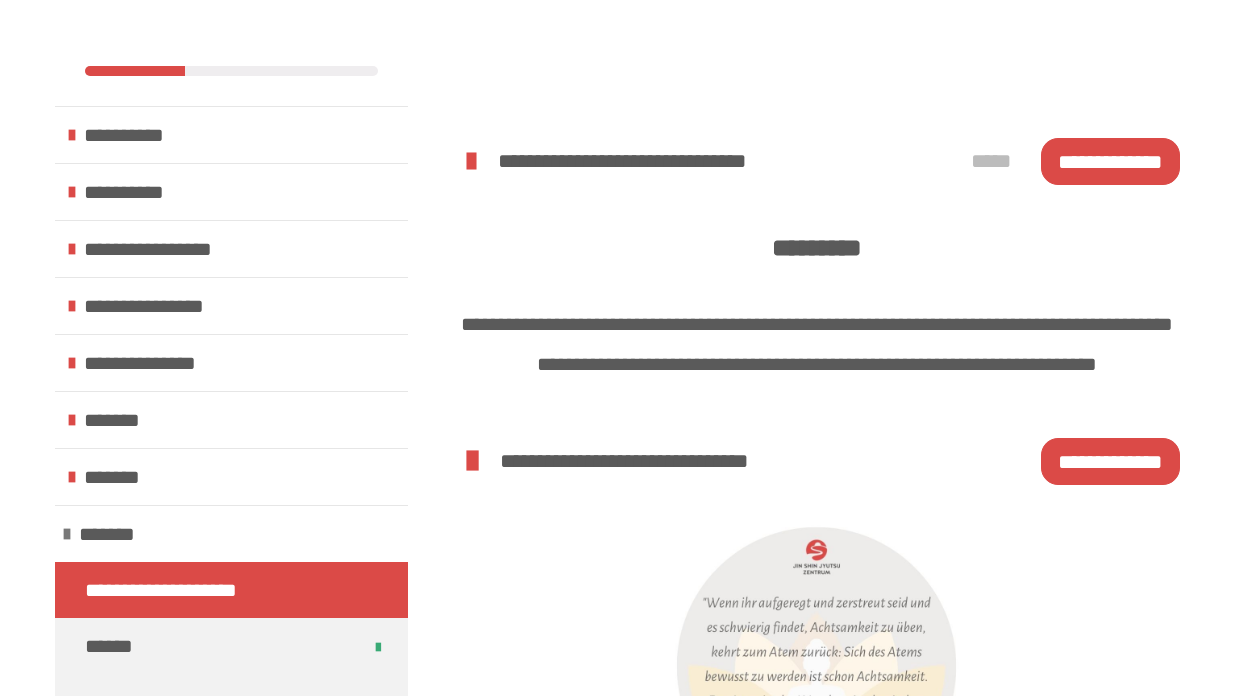 click on "**********" at bounding box center (1110, 461) 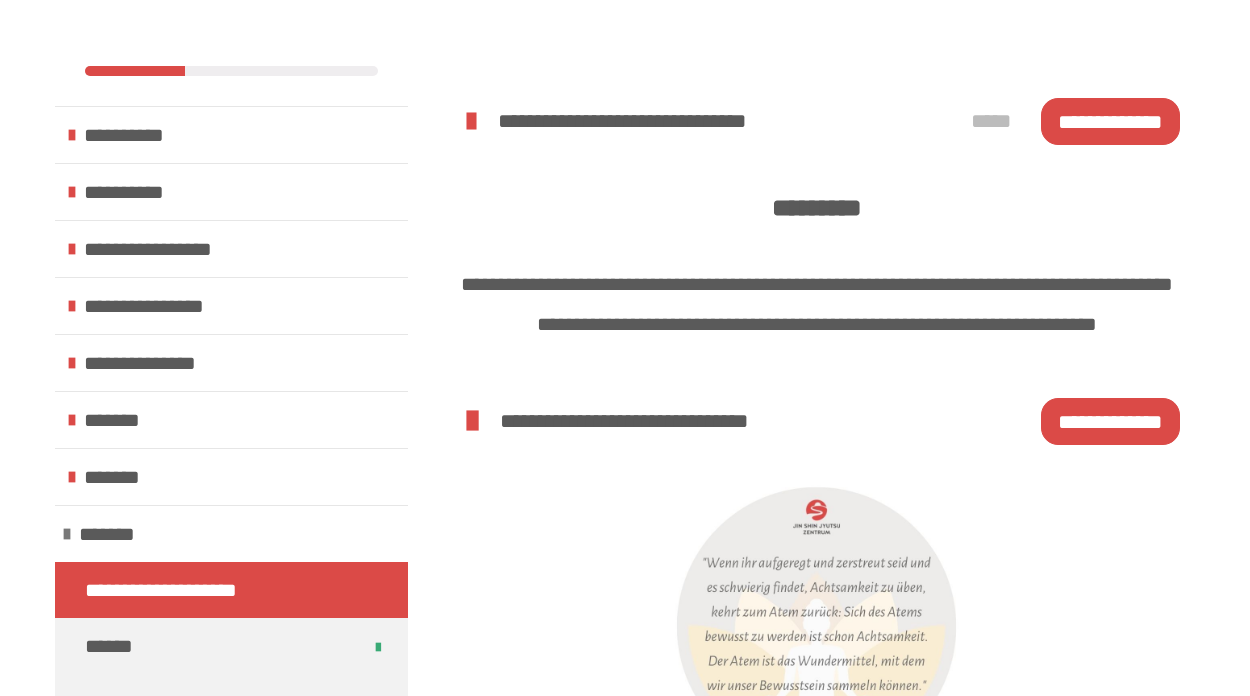 scroll, scrollTop: 1039, scrollLeft: 0, axis: vertical 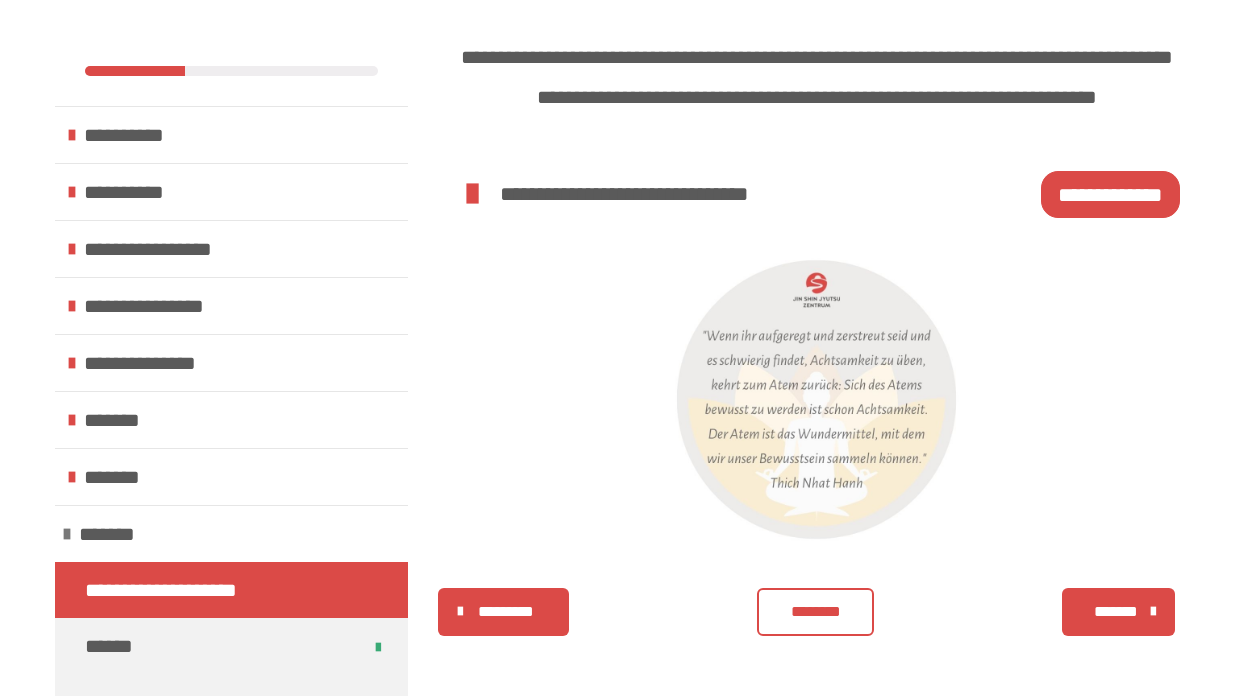 click on "*******" at bounding box center (1116, 612) 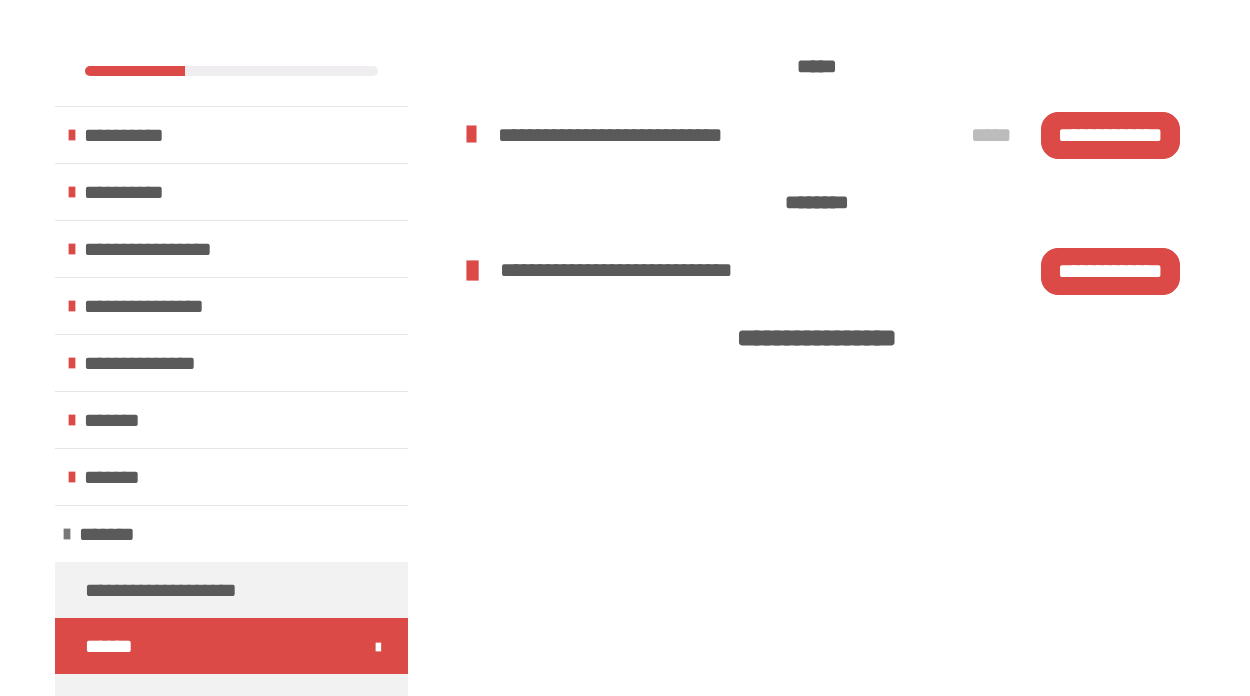 scroll, scrollTop: 828, scrollLeft: 0, axis: vertical 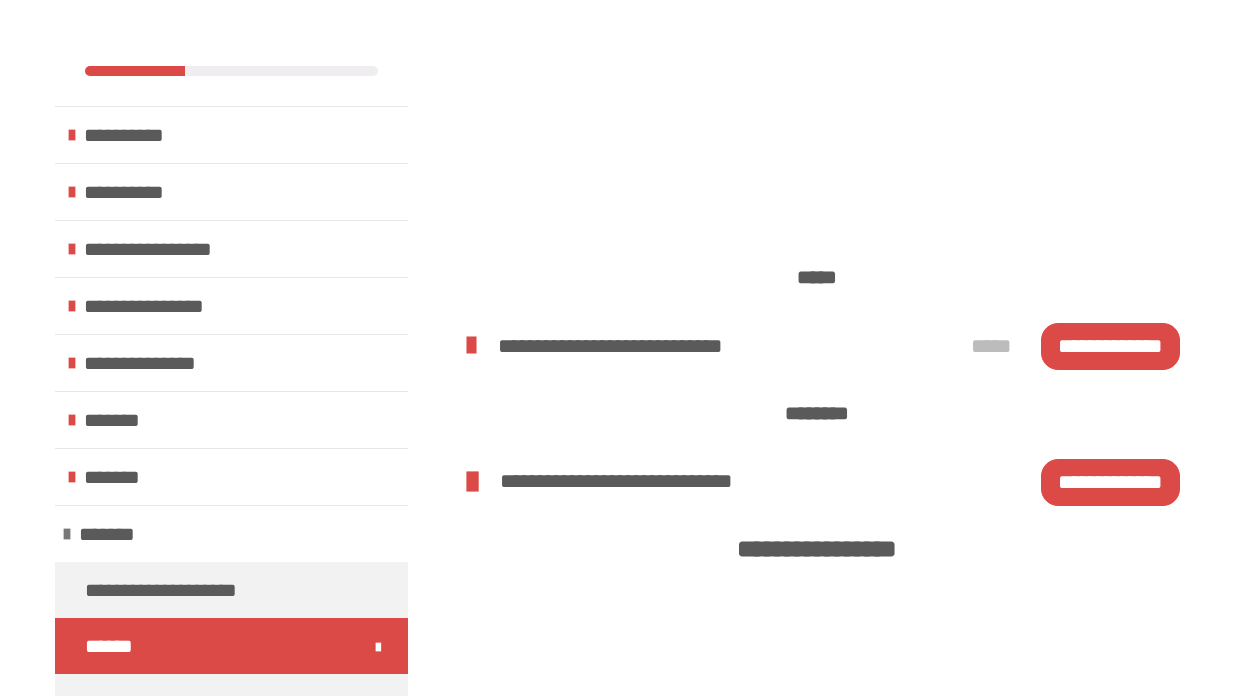 click on "**********" at bounding box center [1110, 482] 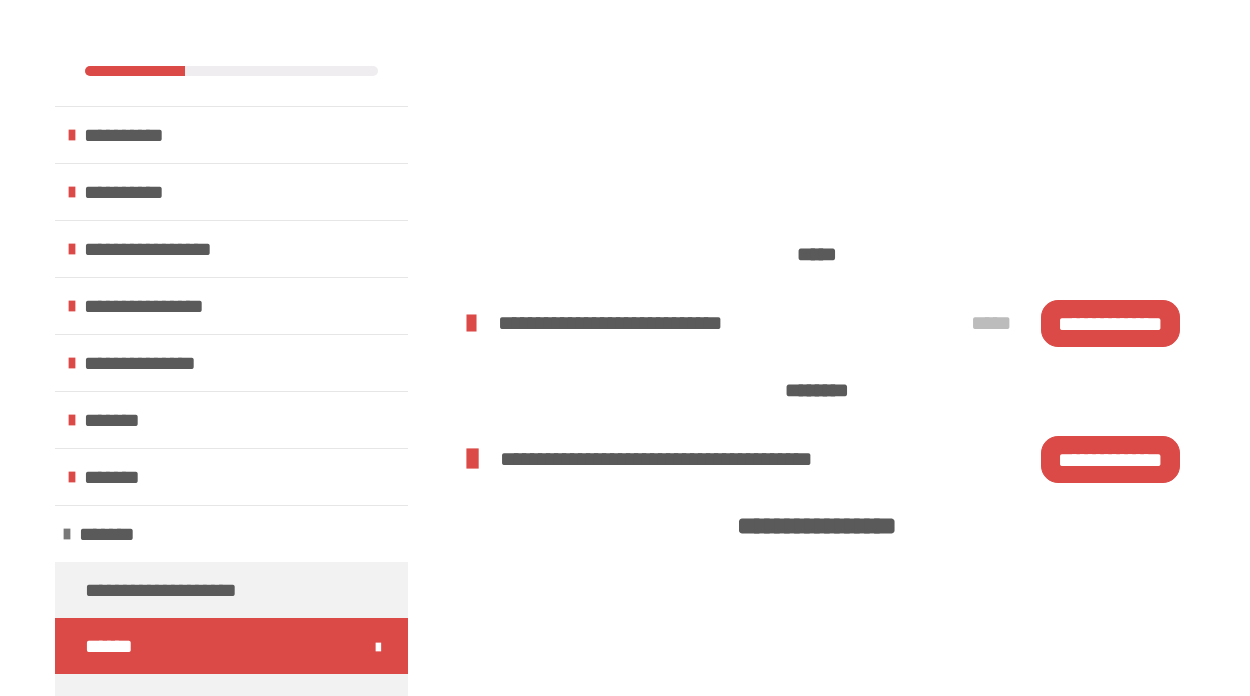 scroll, scrollTop: 1564, scrollLeft: 0, axis: vertical 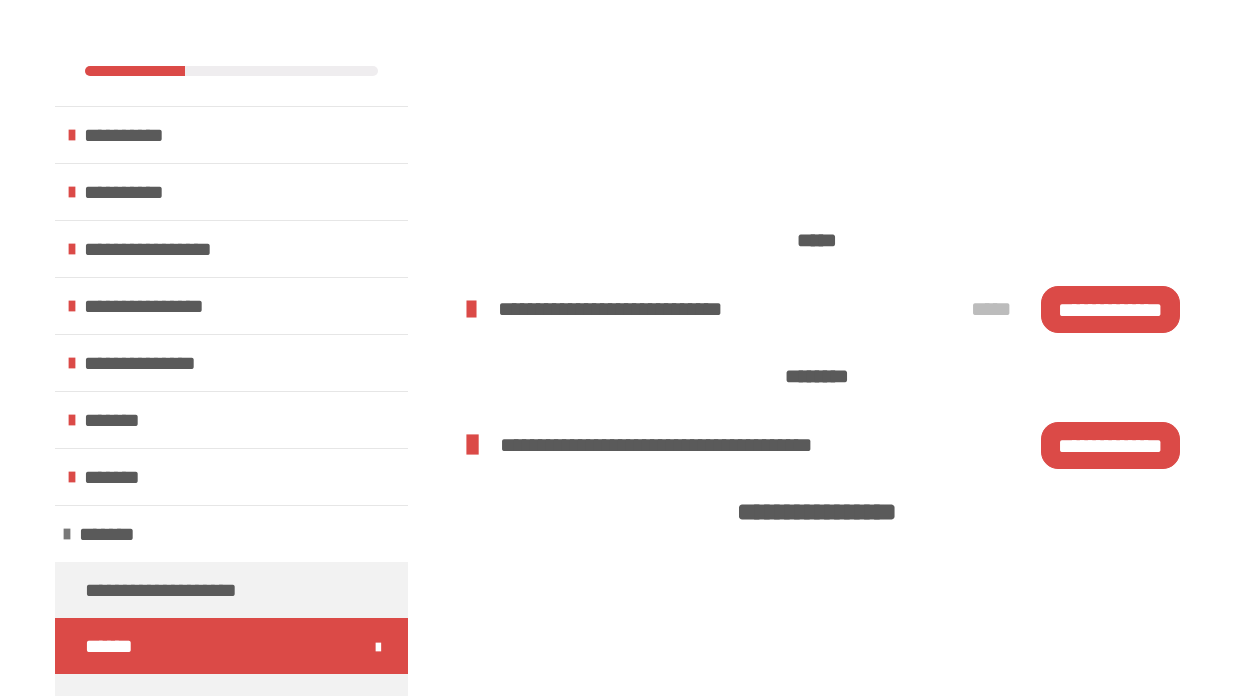 click on "**********" at bounding box center [1110, 445] 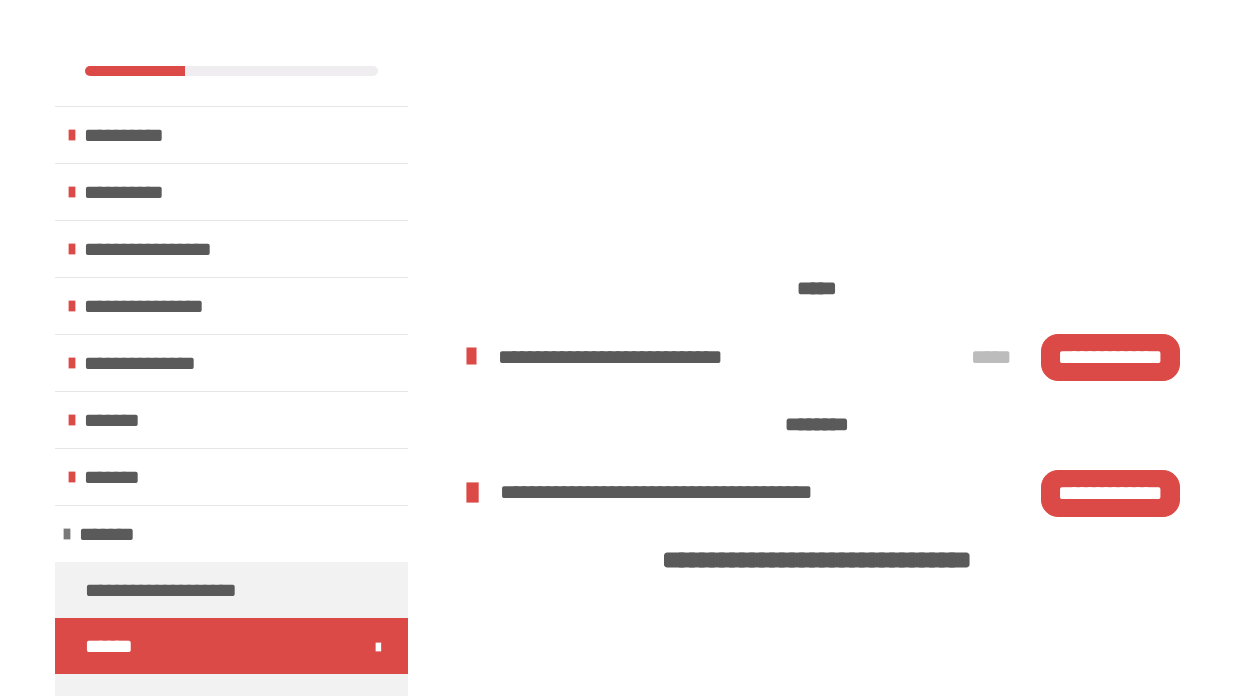 scroll, scrollTop: 2249, scrollLeft: 0, axis: vertical 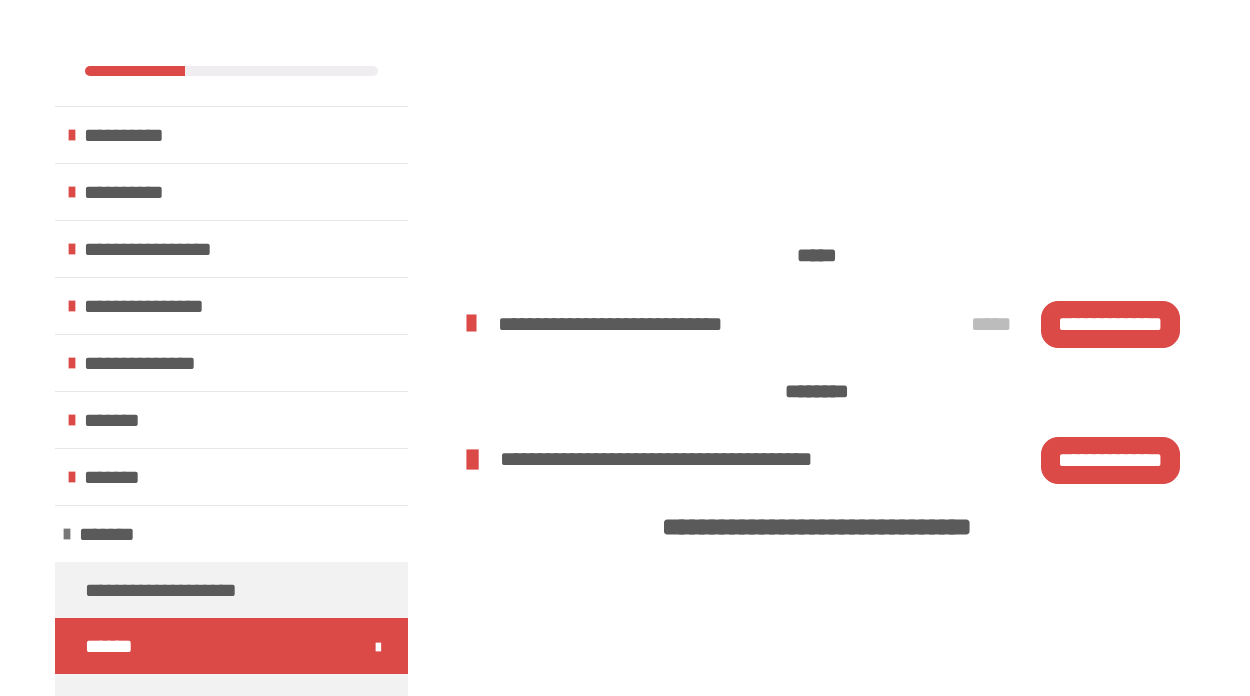 click on "**********" at bounding box center [1110, 460] 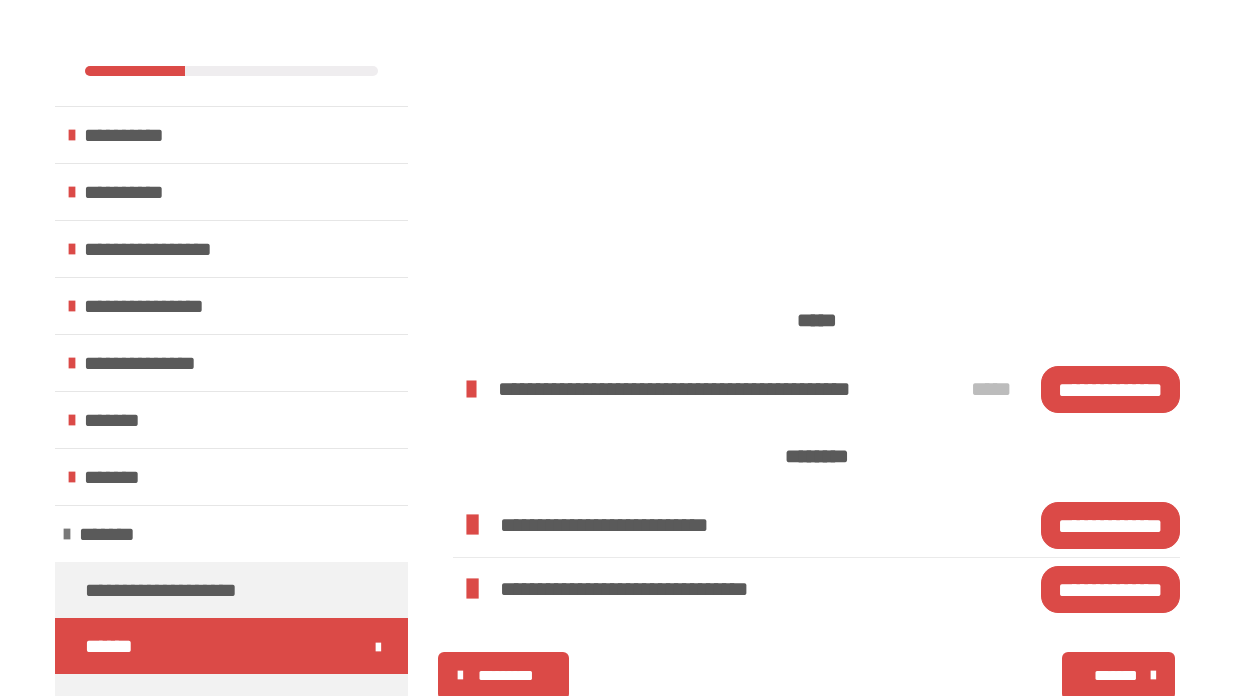 scroll, scrollTop: 2923, scrollLeft: 0, axis: vertical 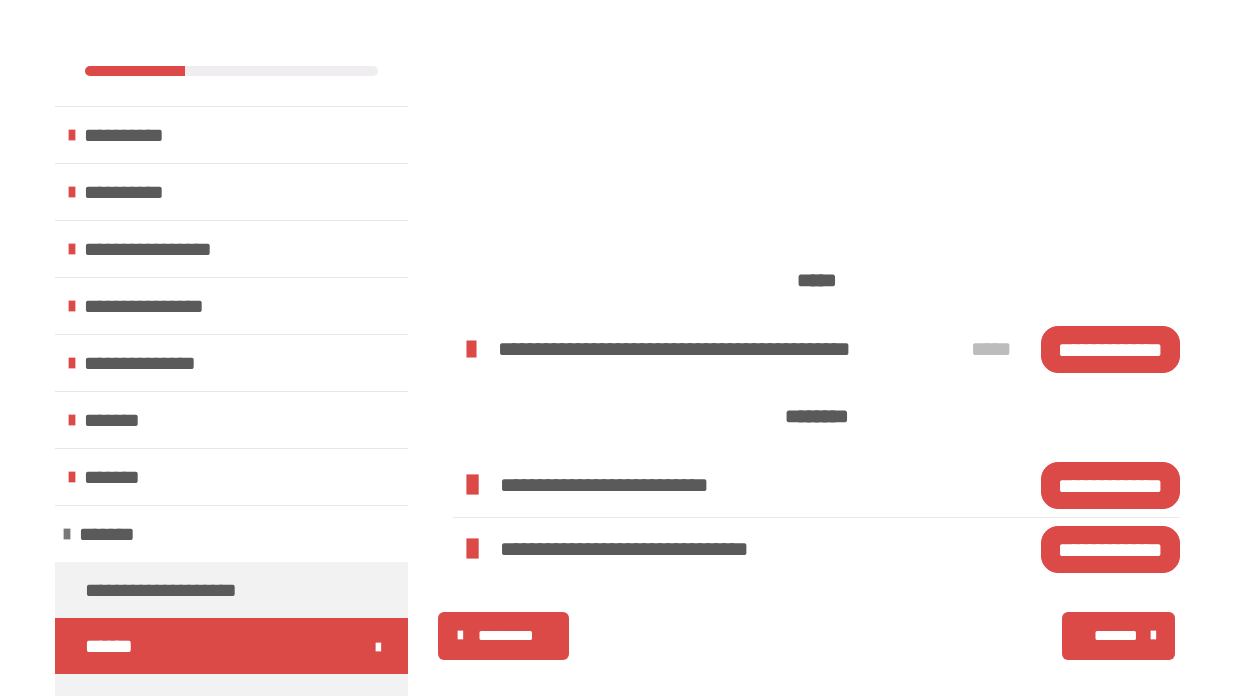 click on "**********" at bounding box center (1110, 485) 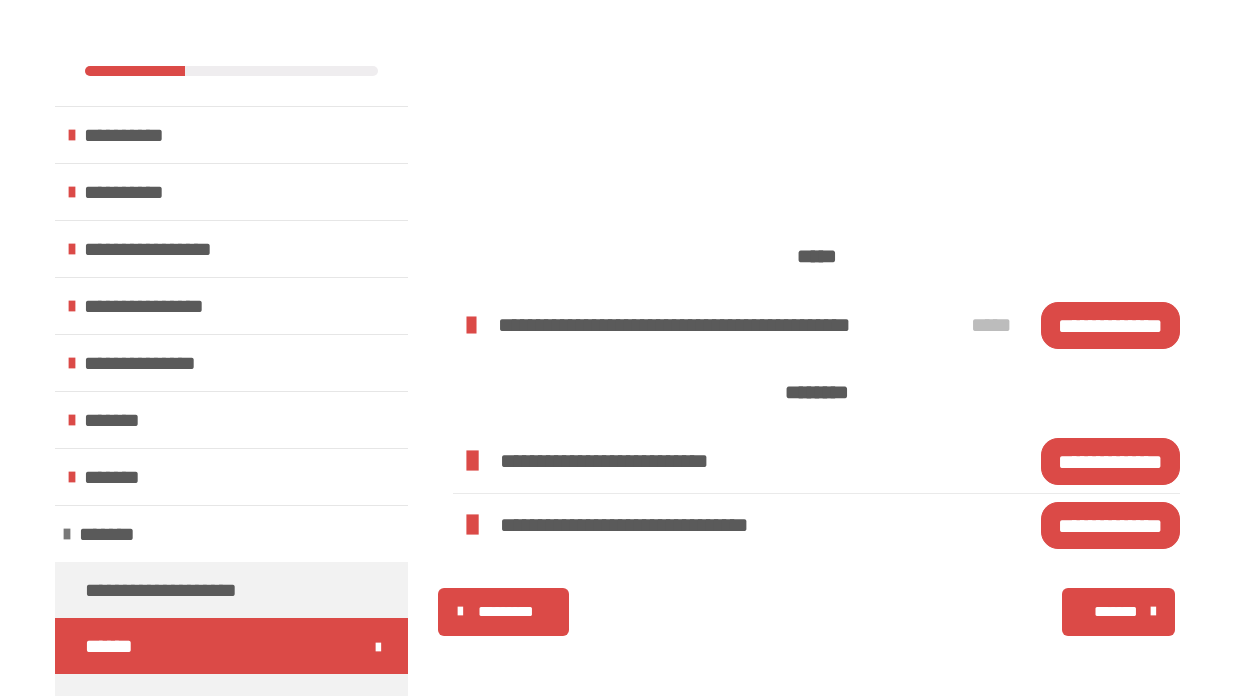 click on "*******" at bounding box center (1116, 612) 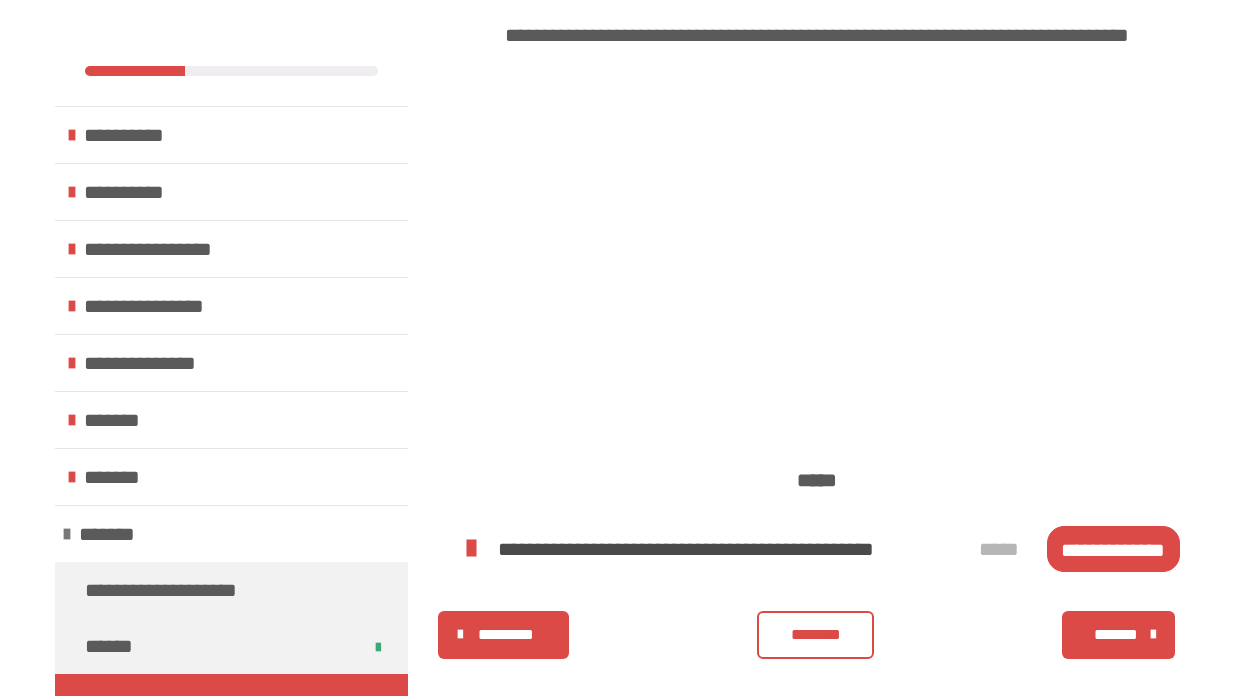 scroll, scrollTop: 4383, scrollLeft: 0, axis: vertical 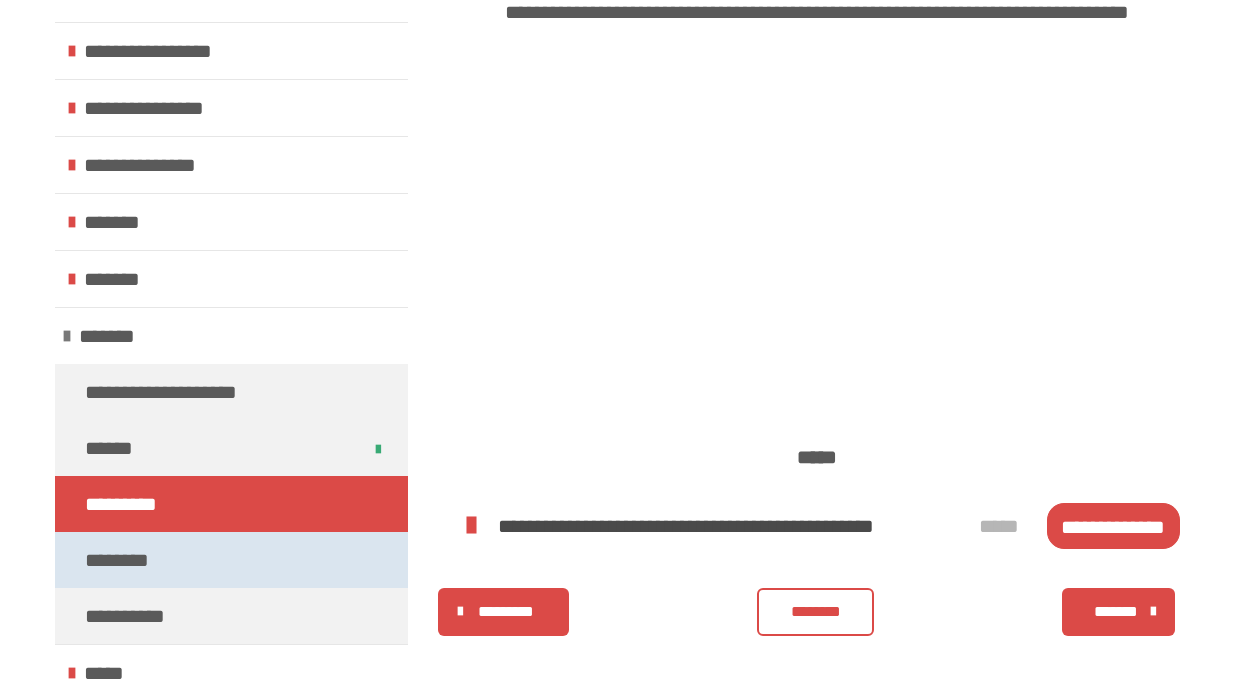 click on "********" at bounding box center [127, 560] 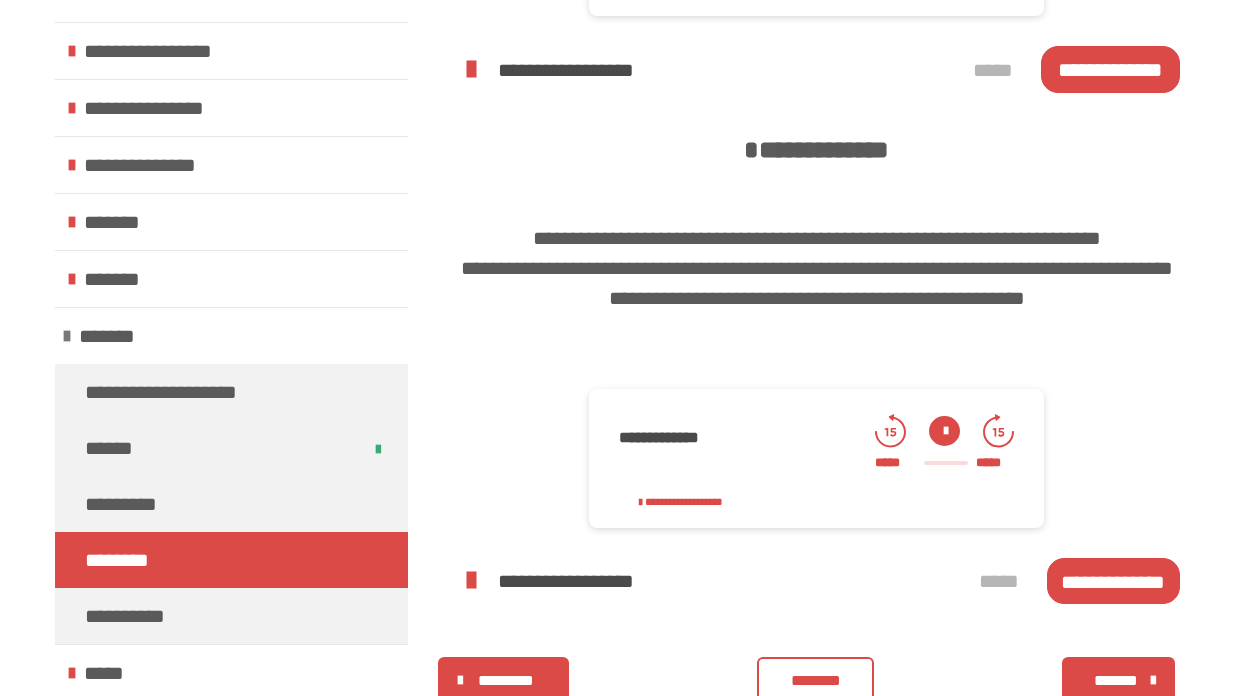 scroll, scrollTop: 1103, scrollLeft: 0, axis: vertical 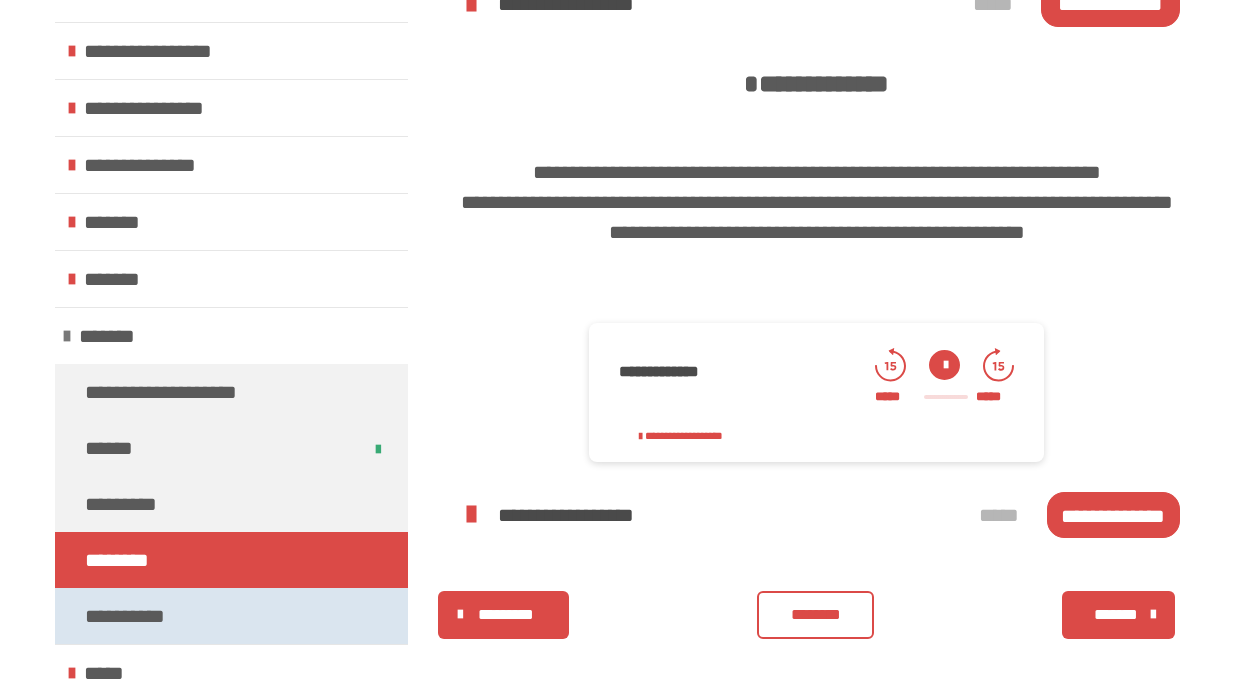 click on "**********" at bounding box center (128, 616) 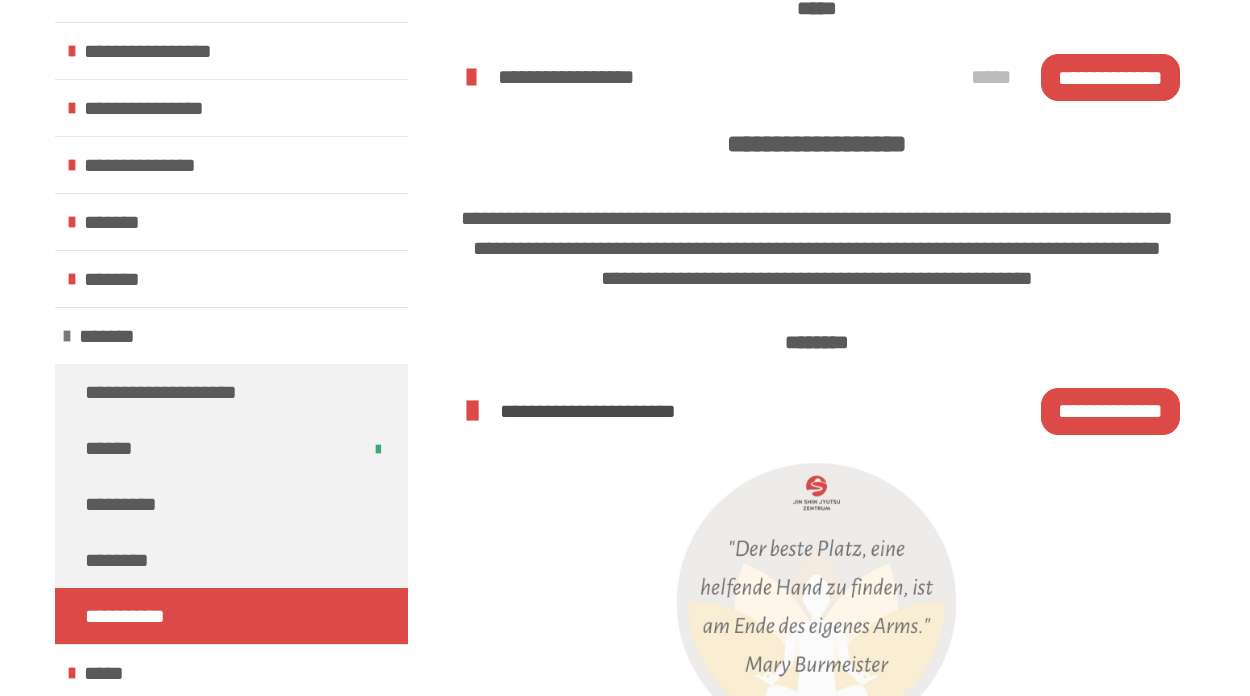 scroll, scrollTop: 2370, scrollLeft: 0, axis: vertical 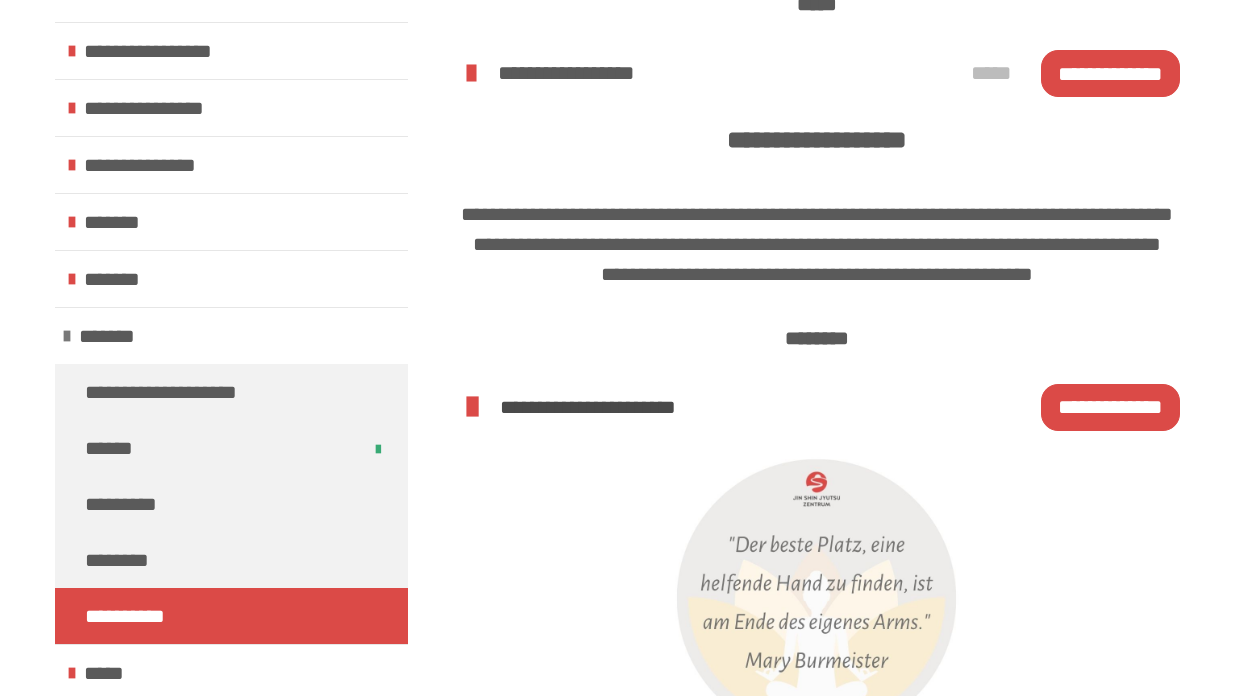 click on "**********" at bounding box center (1110, 407) 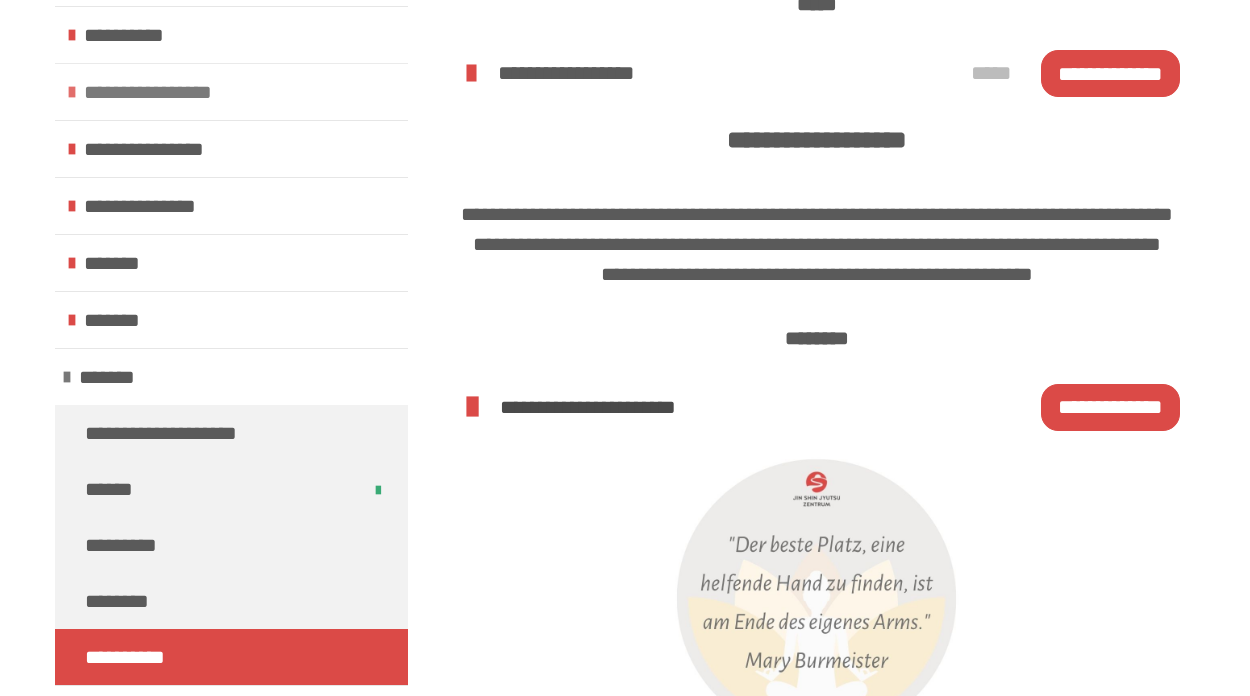 scroll, scrollTop: 0, scrollLeft: 0, axis: both 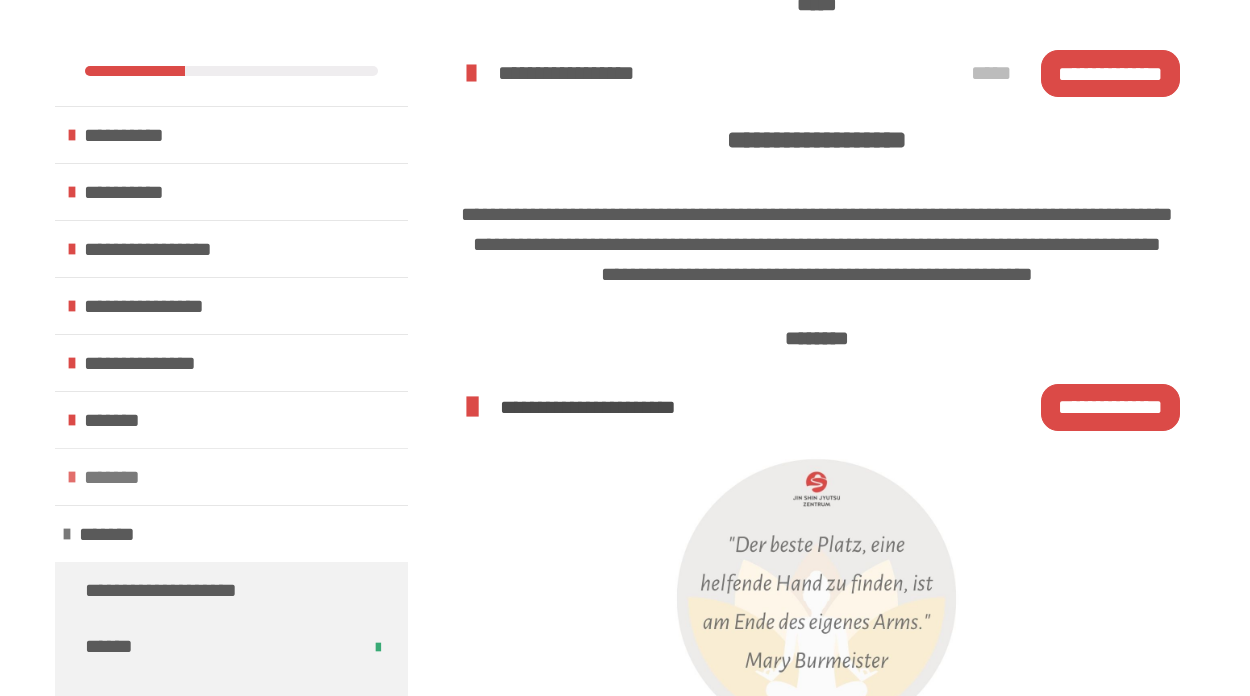 click at bounding box center [72, 477] 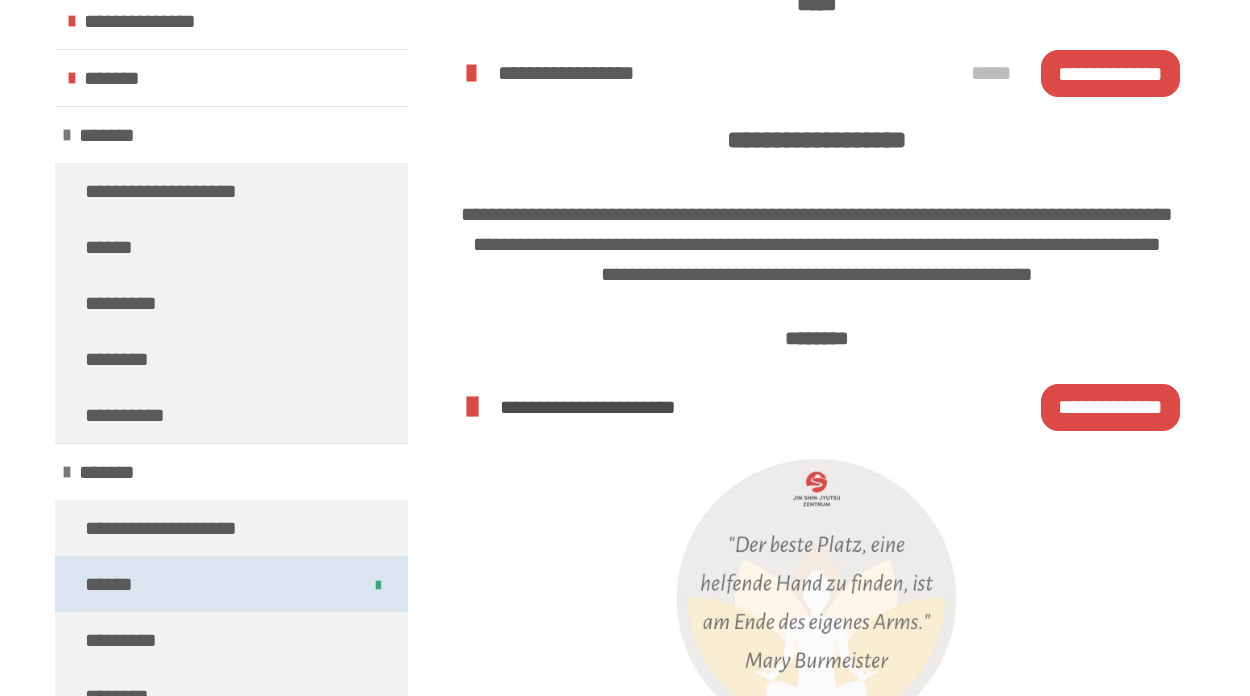 scroll, scrollTop: 478, scrollLeft: 0, axis: vertical 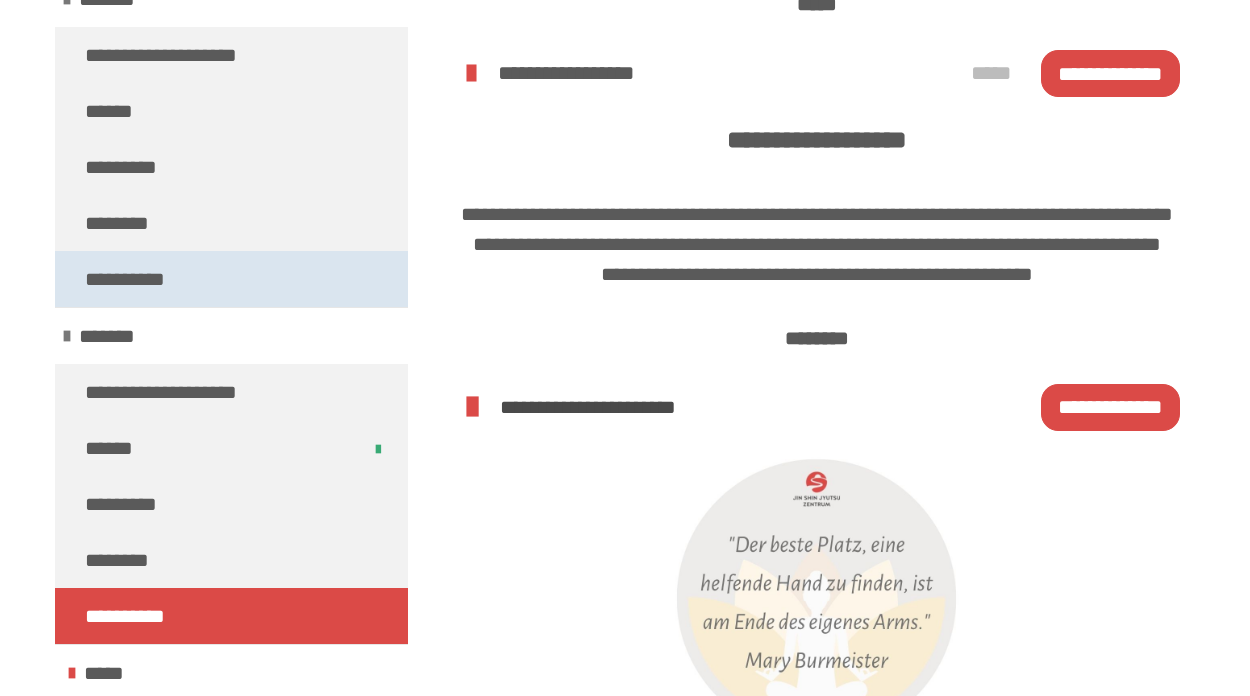 click on "**********" at bounding box center [128, 279] 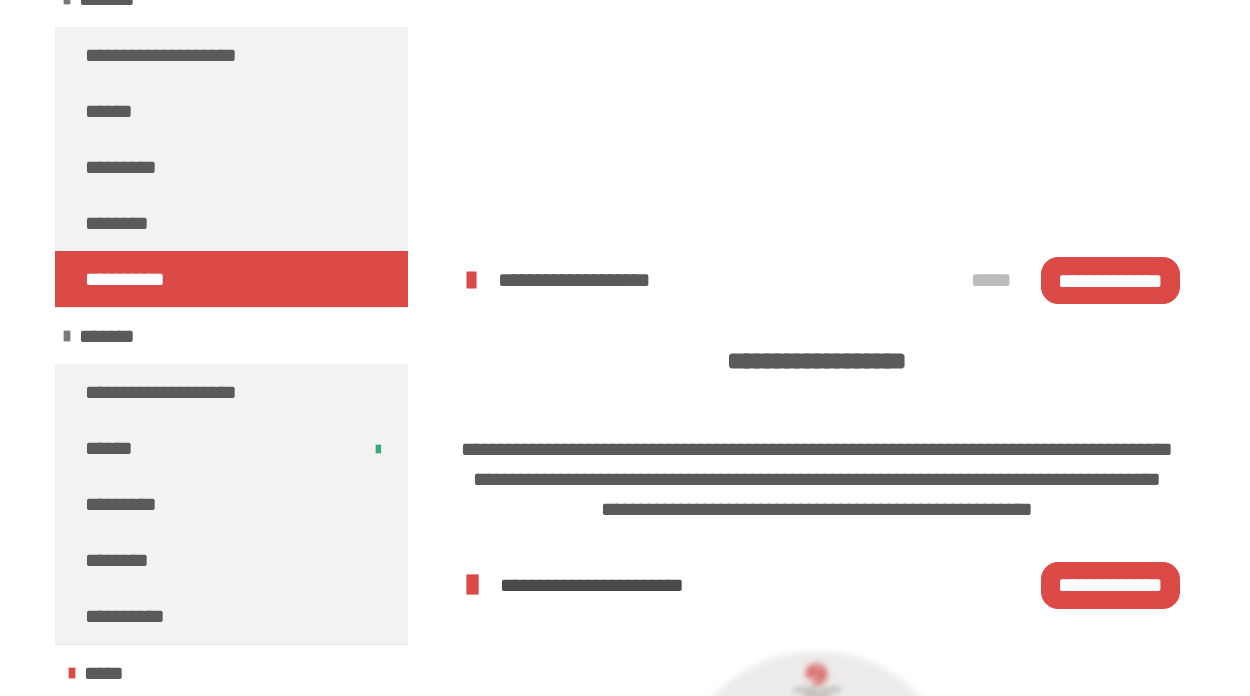 scroll, scrollTop: 2358, scrollLeft: 0, axis: vertical 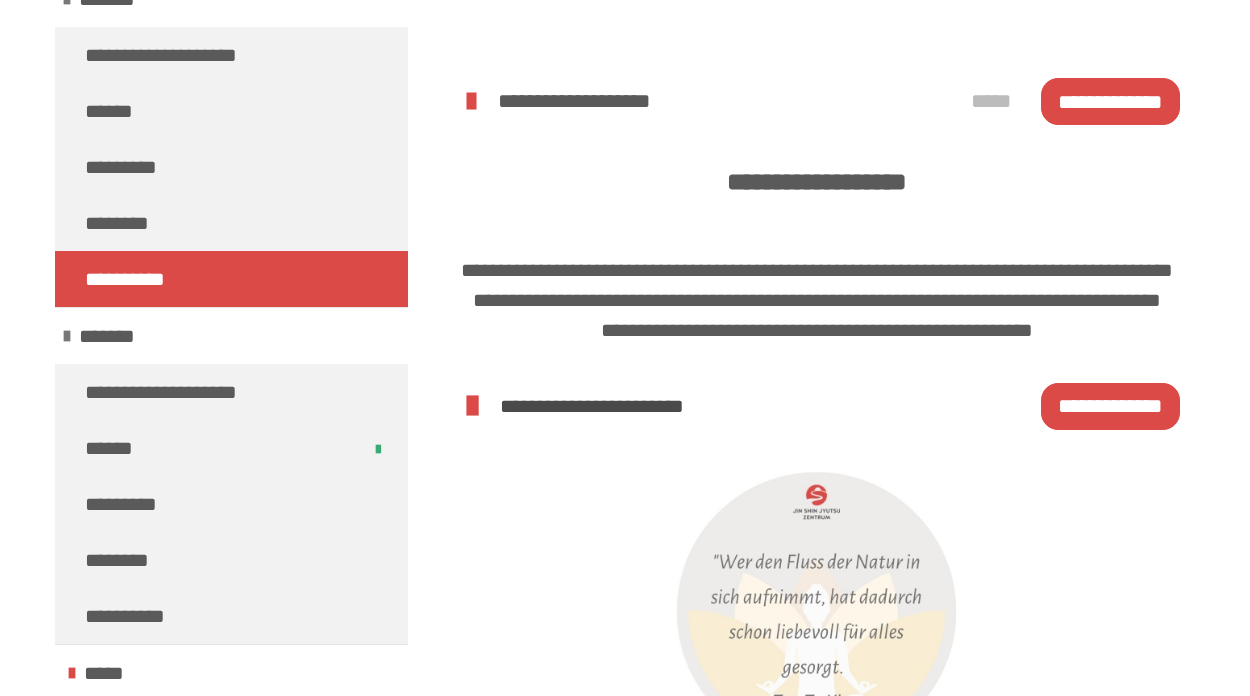 click on "**********" at bounding box center (1110, 406) 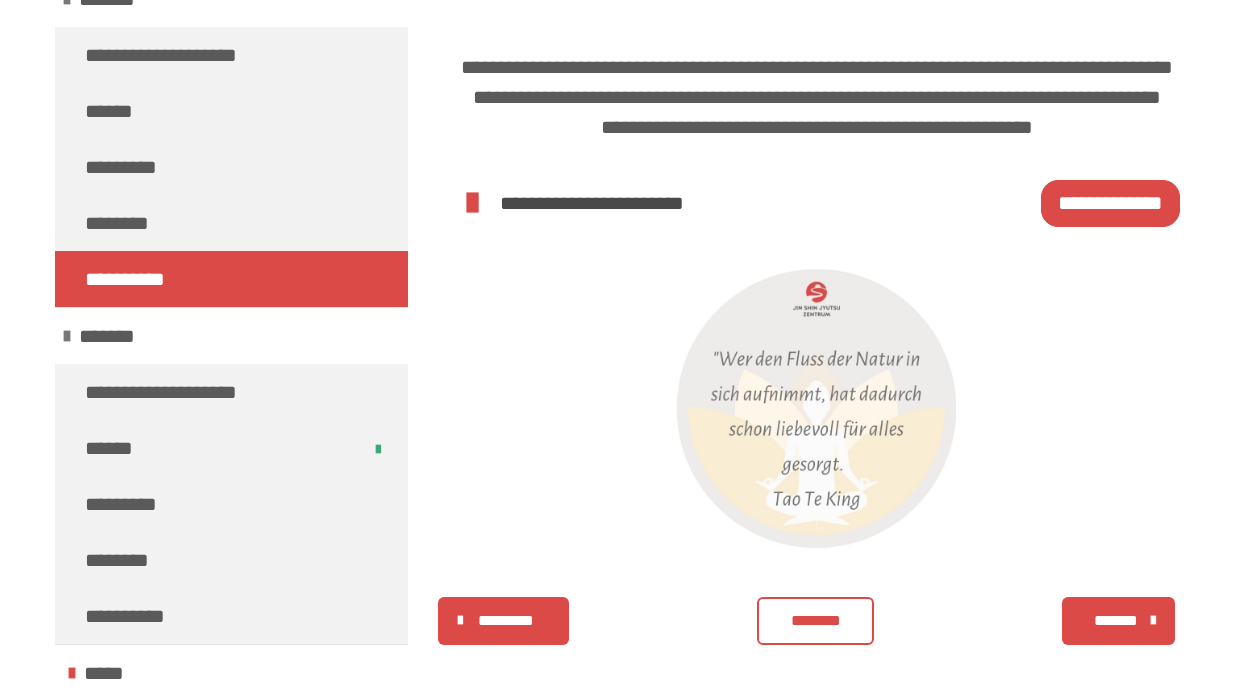 scroll, scrollTop: 2459, scrollLeft: 0, axis: vertical 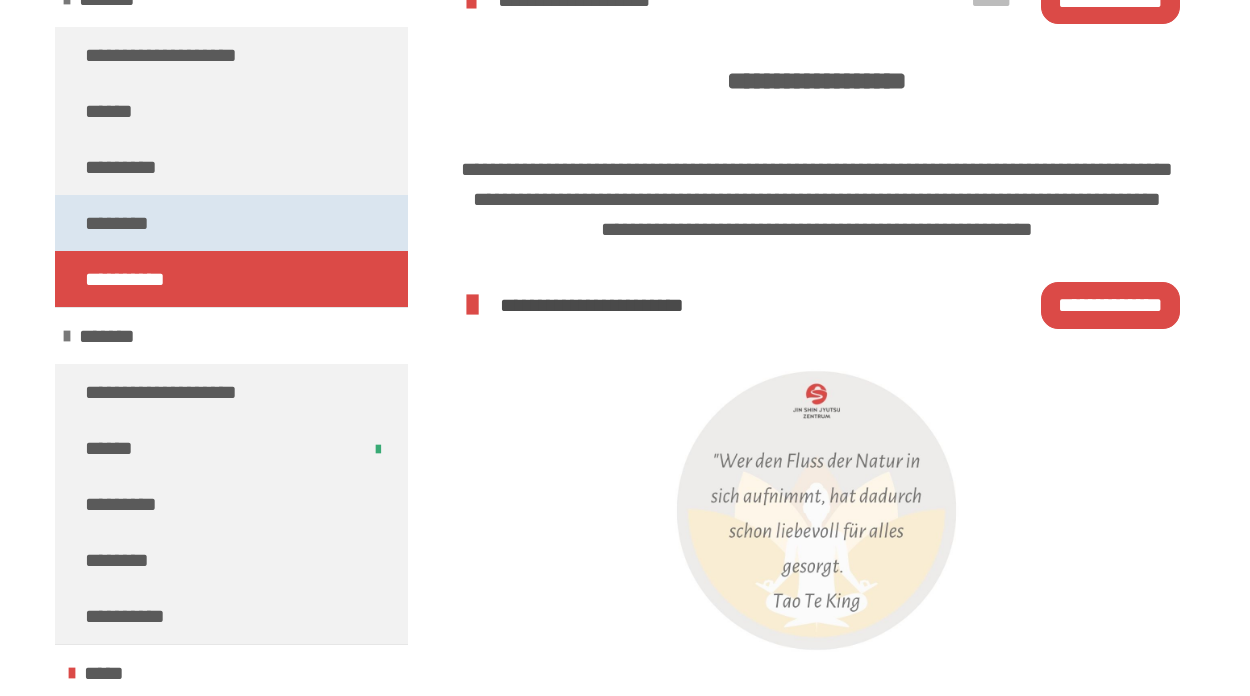 click on "********" at bounding box center (127, 223) 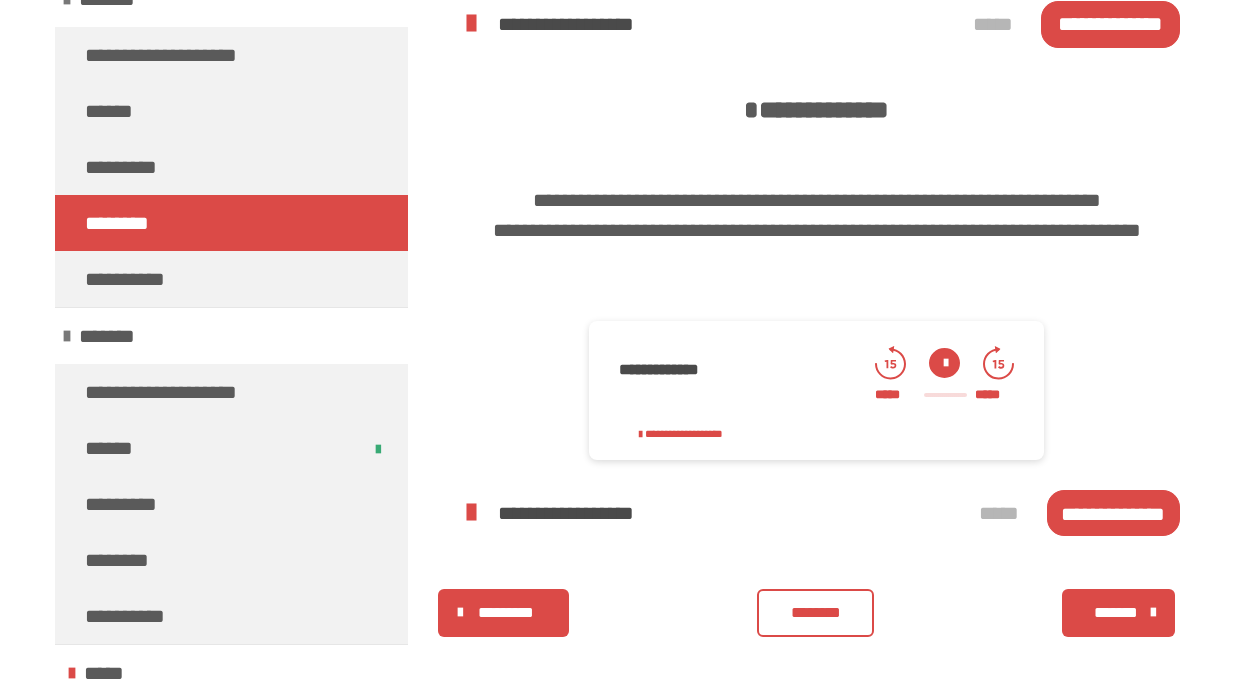 scroll, scrollTop: 527, scrollLeft: 0, axis: vertical 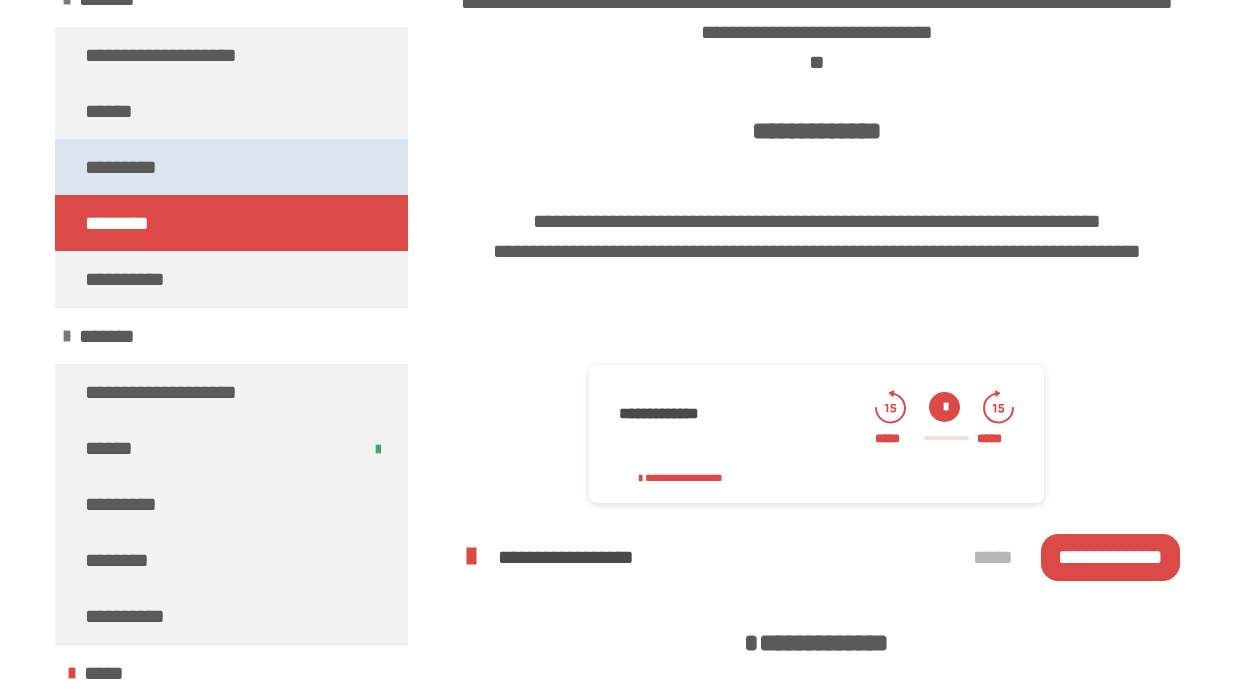 click on "*********" at bounding box center (134, 167) 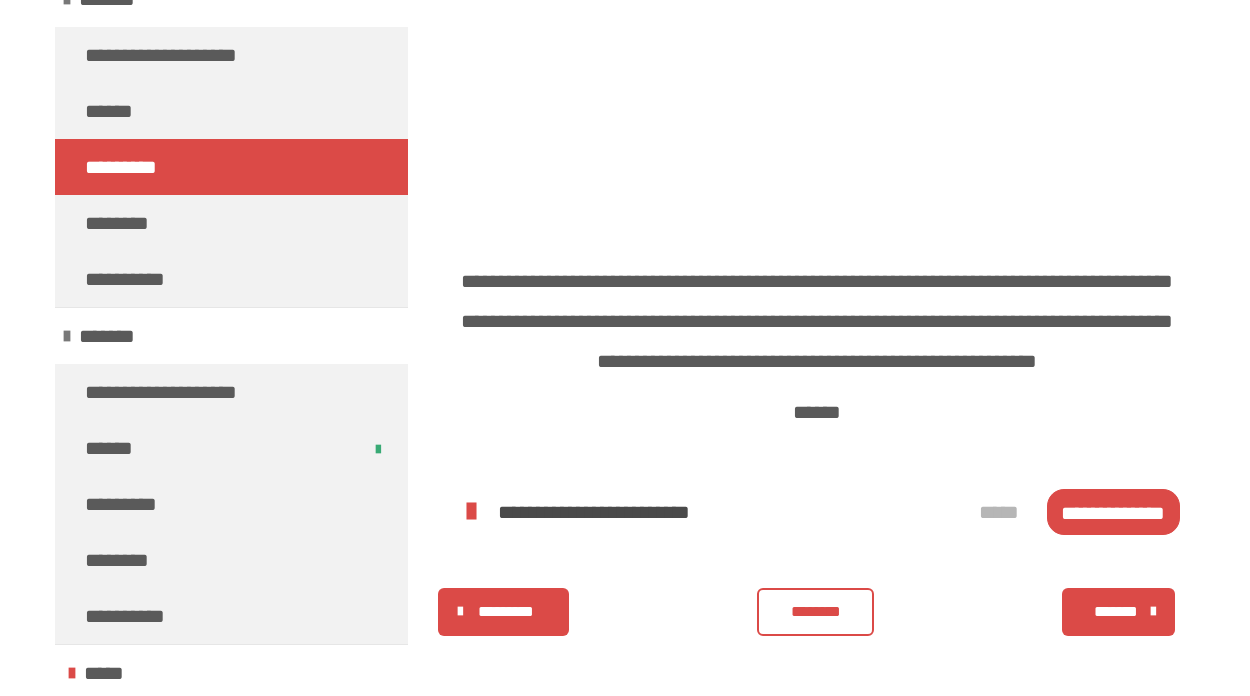 scroll, scrollTop: 3939, scrollLeft: 0, axis: vertical 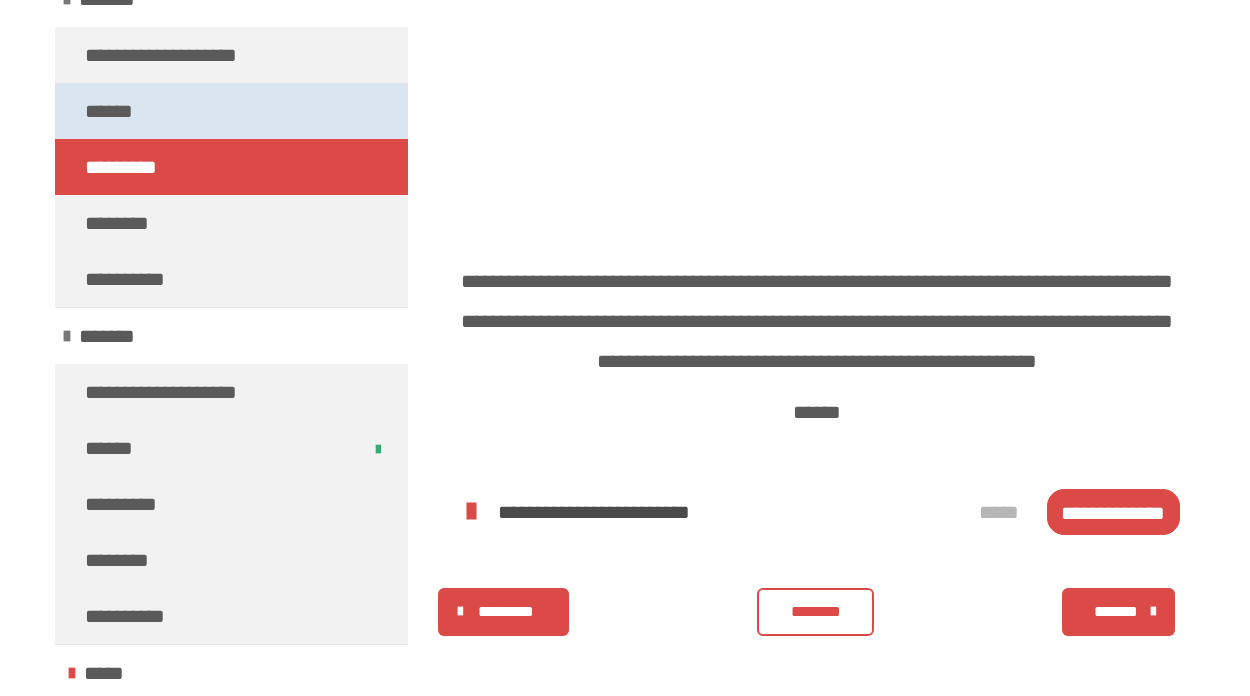 click on "******" at bounding box center [114, 111] 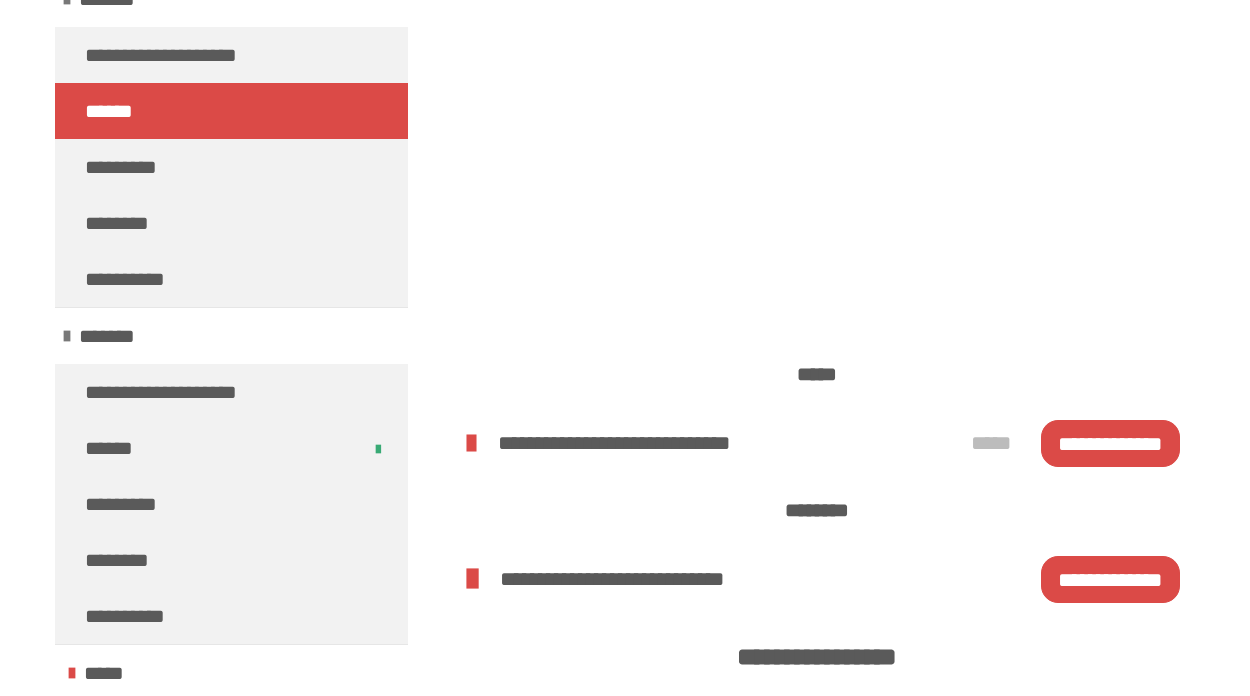 scroll, scrollTop: 946, scrollLeft: 0, axis: vertical 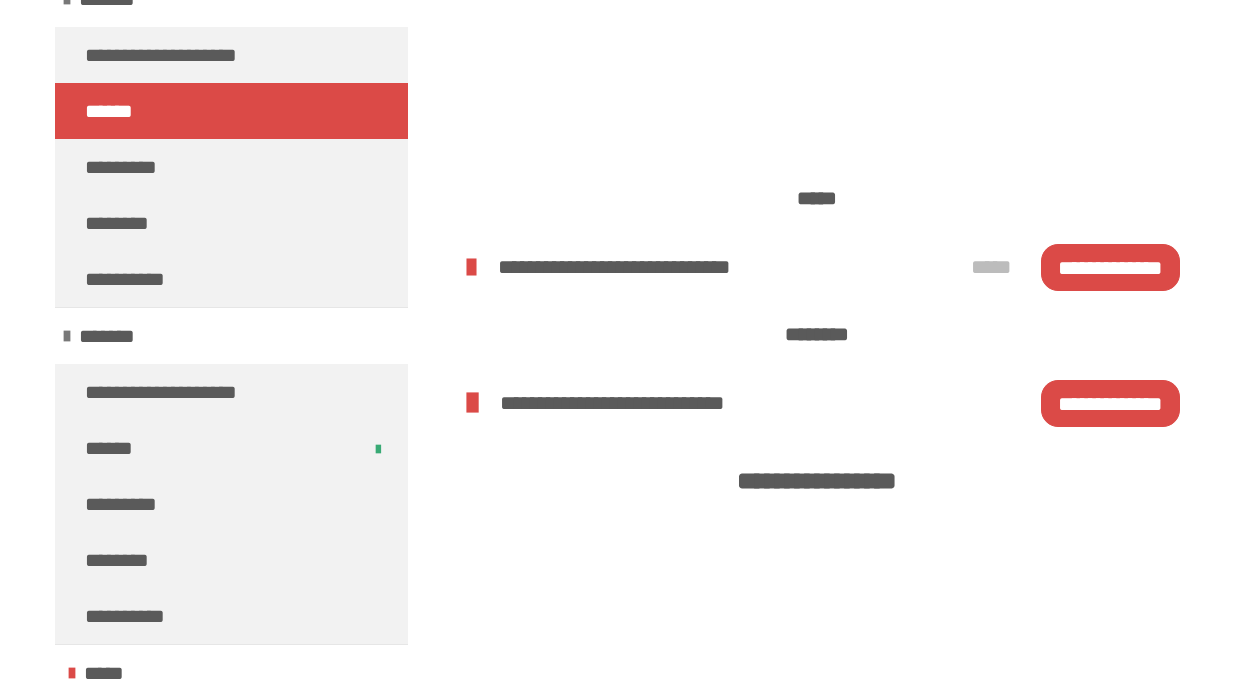 click on "**********" at bounding box center [1110, 403] 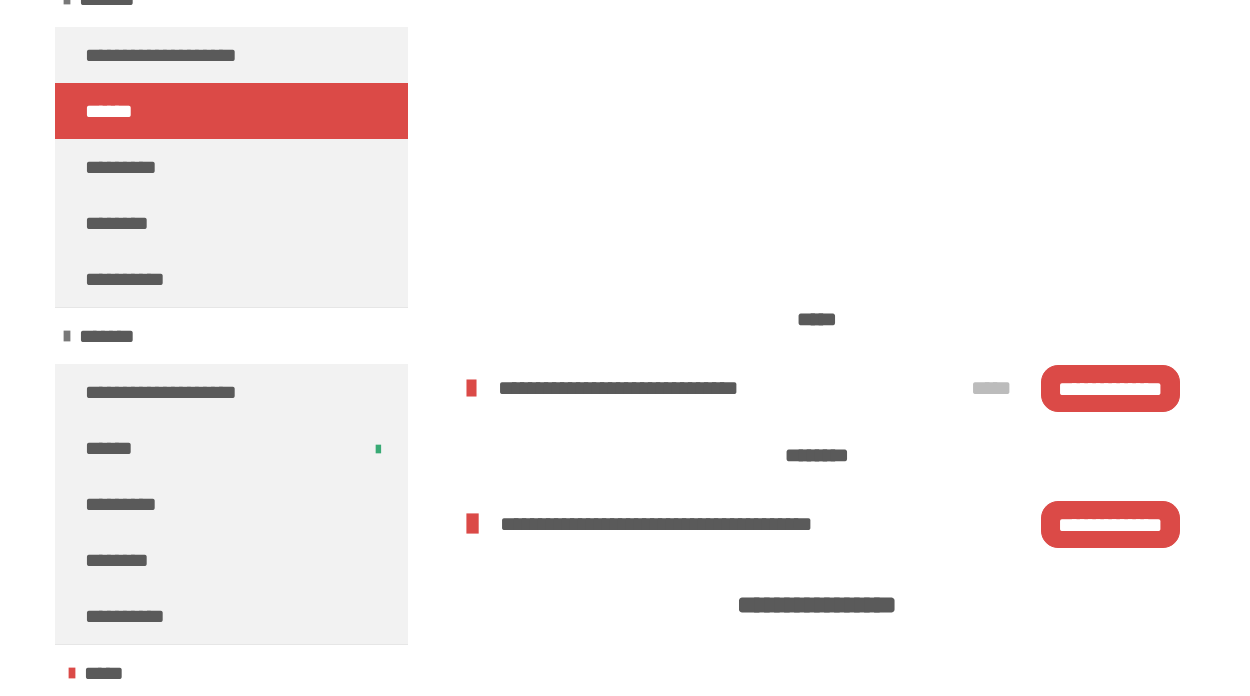 scroll, scrollTop: 1556, scrollLeft: 0, axis: vertical 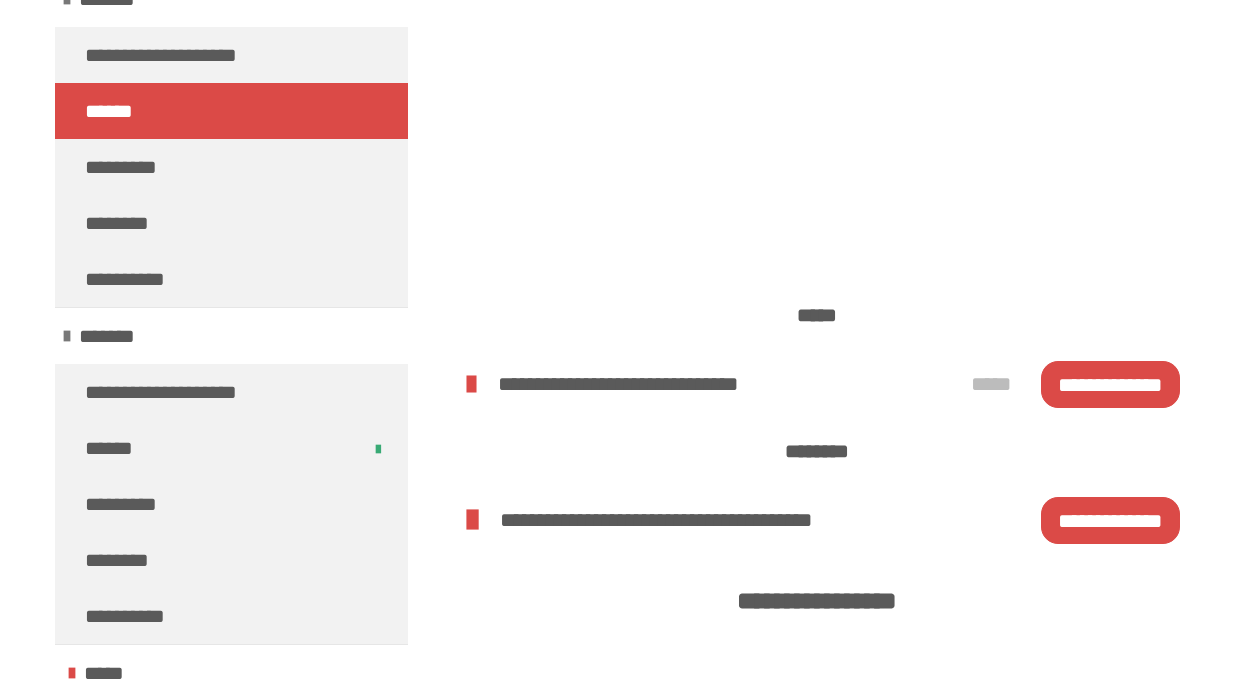 click on "**********" at bounding box center [1110, 520] 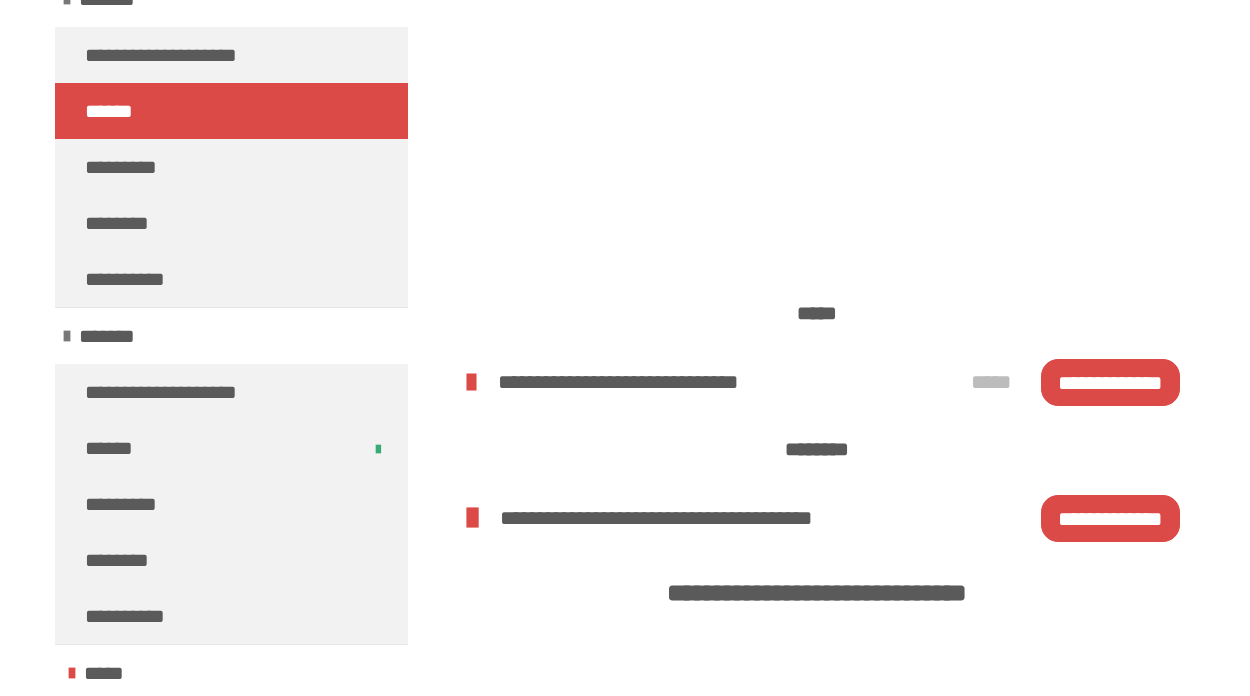 scroll, scrollTop: 2381, scrollLeft: 0, axis: vertical 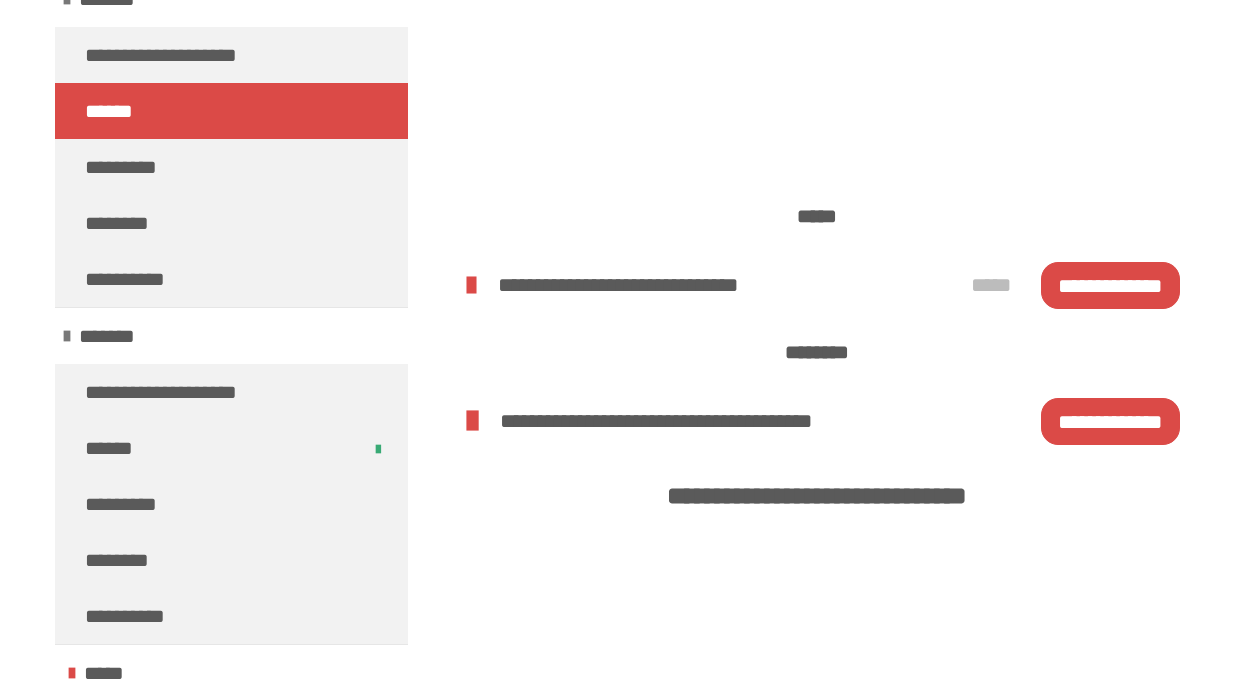 click on "**********" at bounding box center (1110, 421) 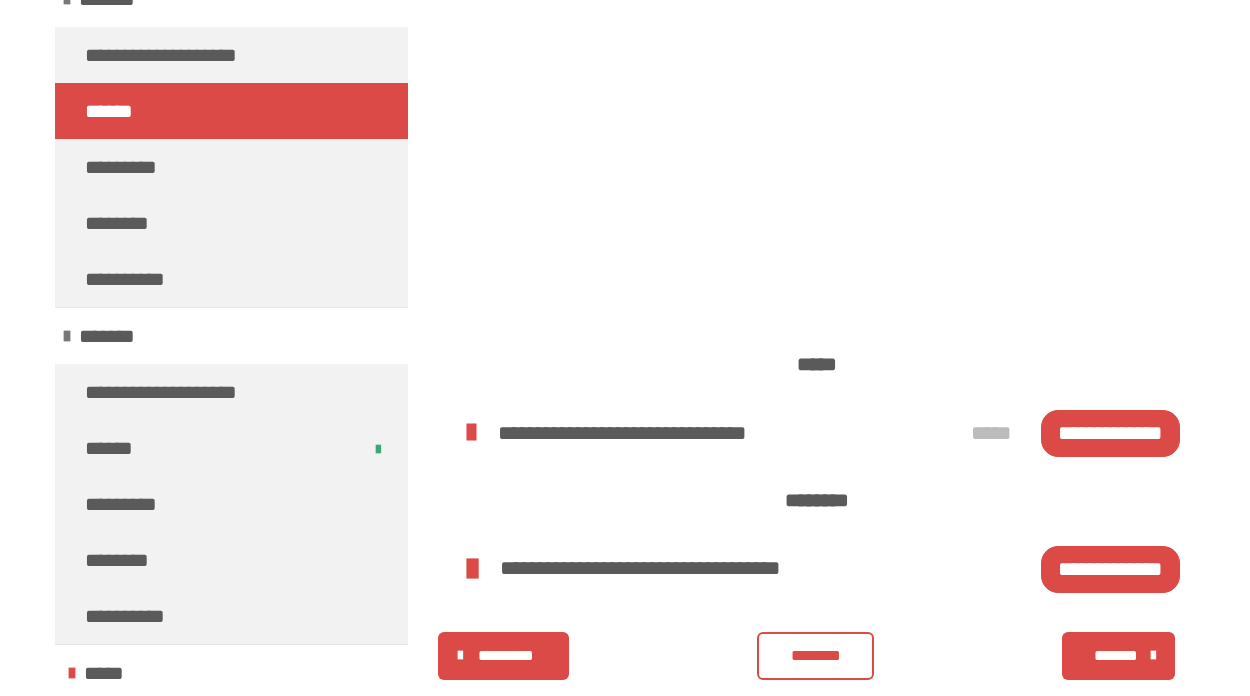 scroll, scrollTop: 3036, scrollLeft: 0, axis: vertical 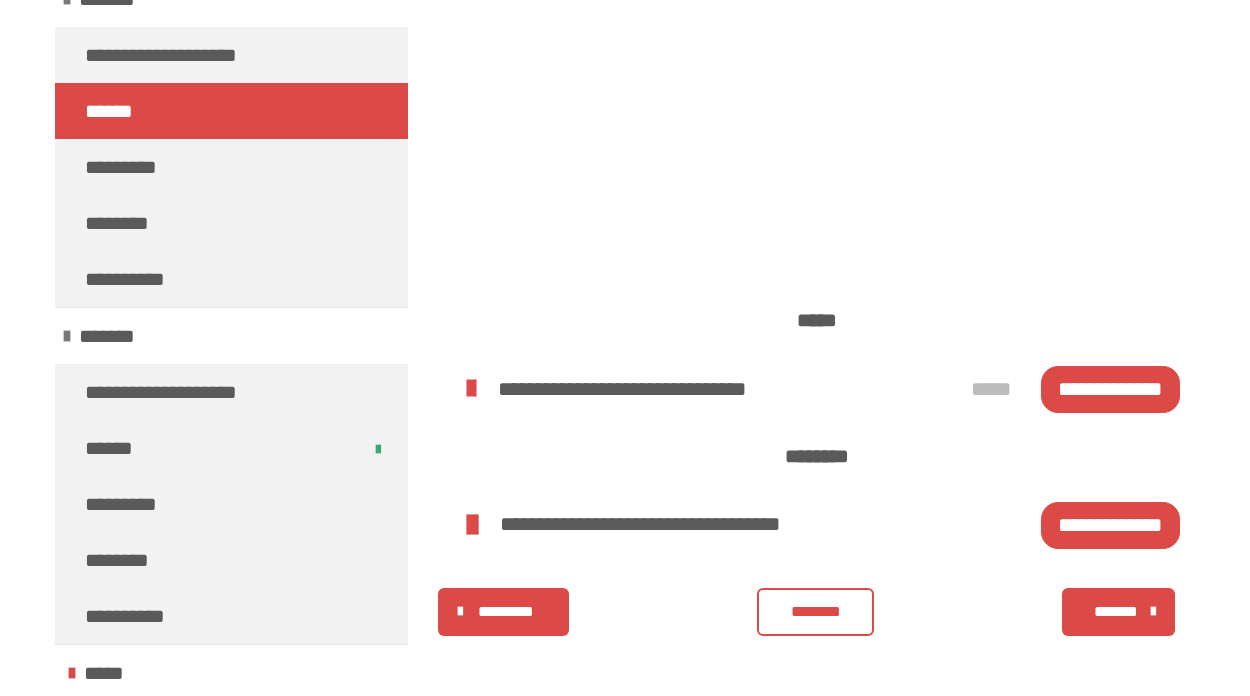click on "**********" at bounding box center (1110, 525) 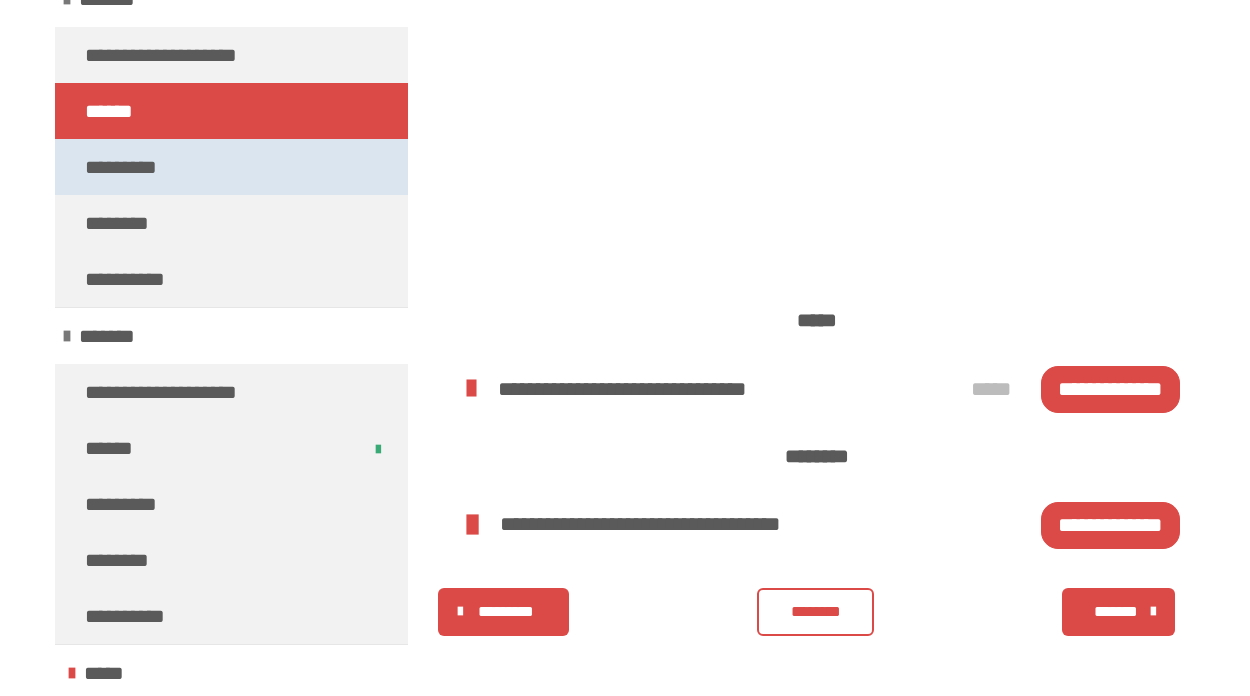 scroll, scrollTop: 451, scrollLeft: 0, axis: vertical 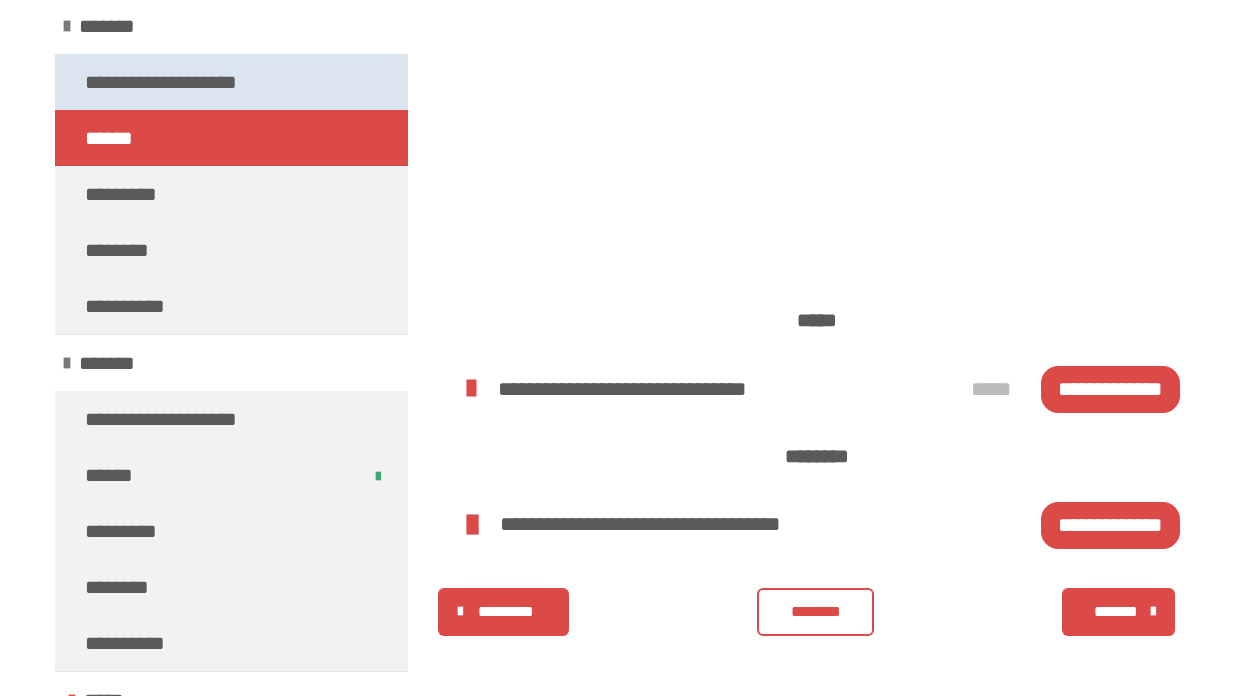 click on "**********" at bounding box center [175, 82] 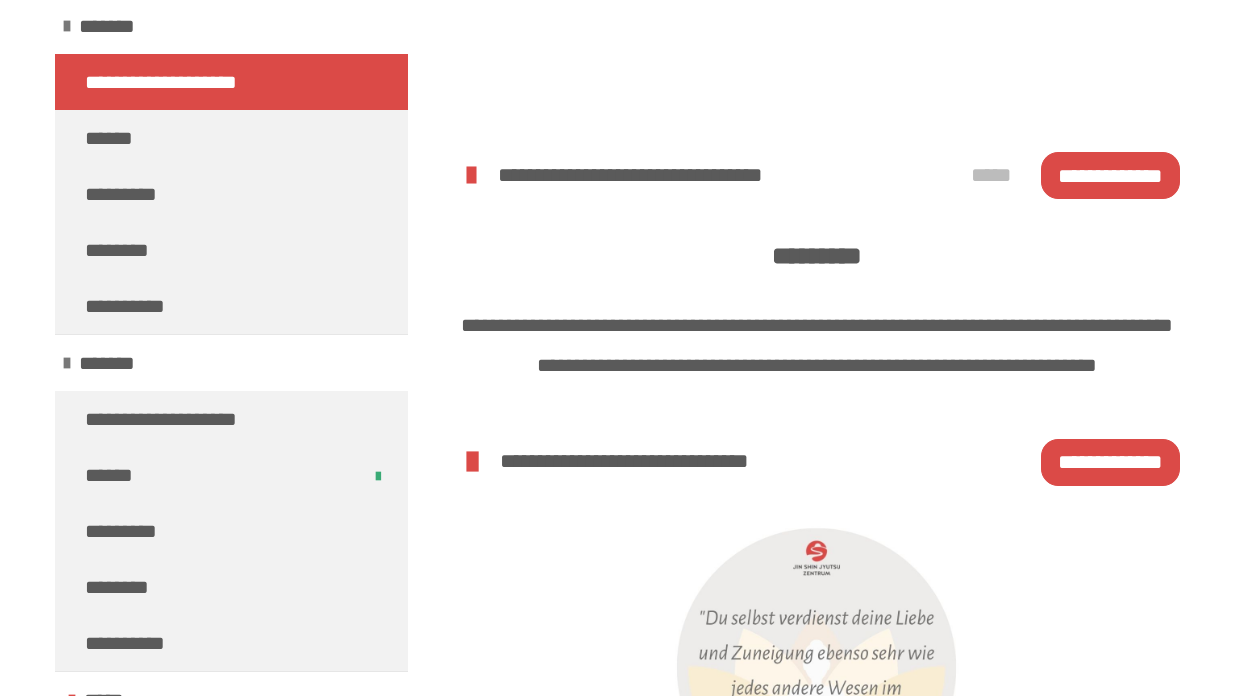 scroll, scrollTop: 762, scrollLeft: 0, axis: vertical 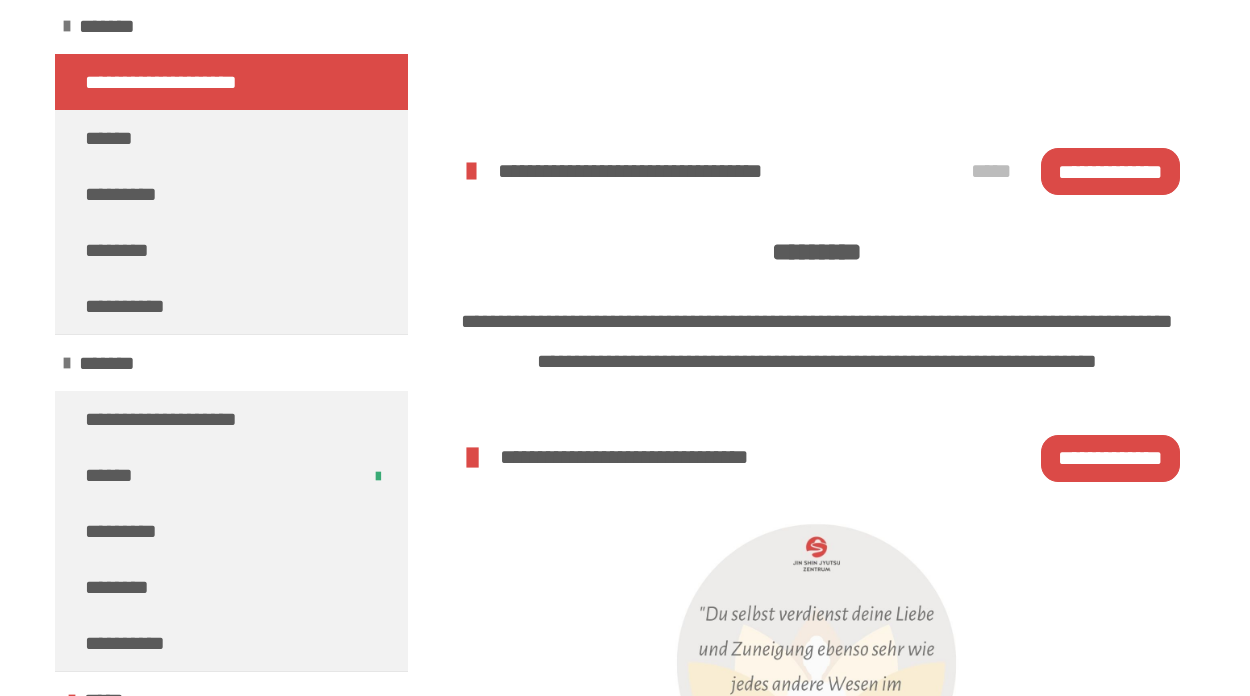 click on "**********" at bounding box center [1110, 458] 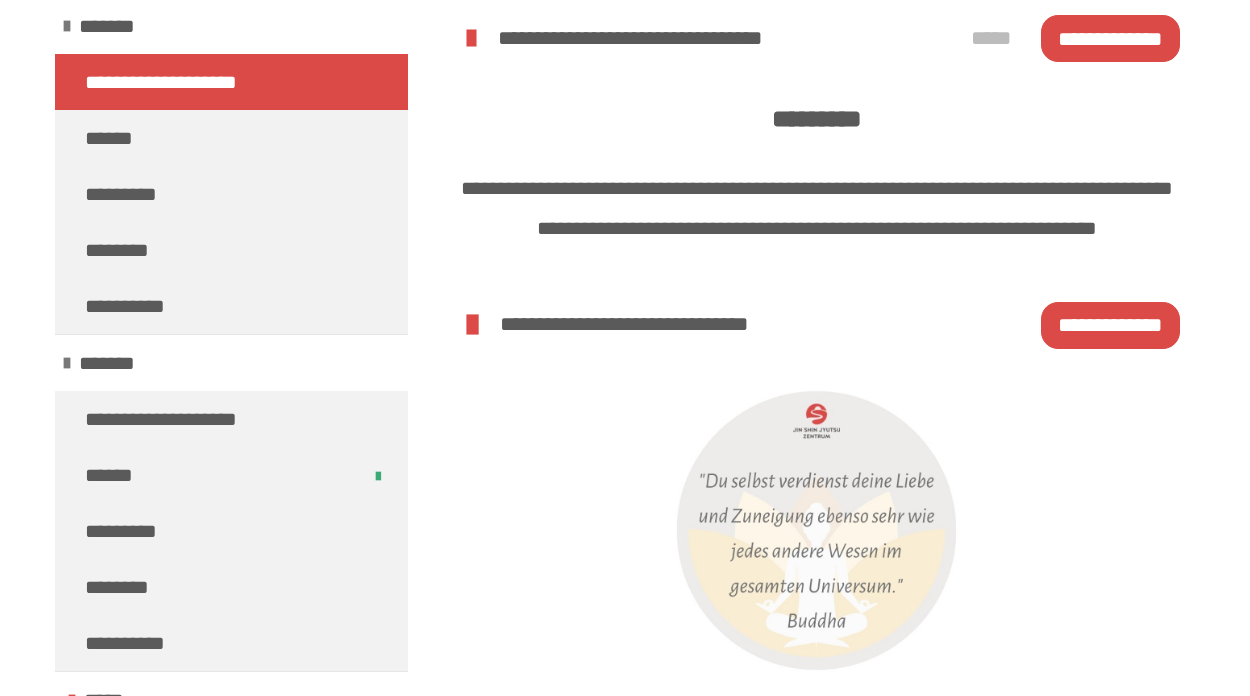 scroll, scrollTop: 1025, scrollLeft: 0, axis: vertical 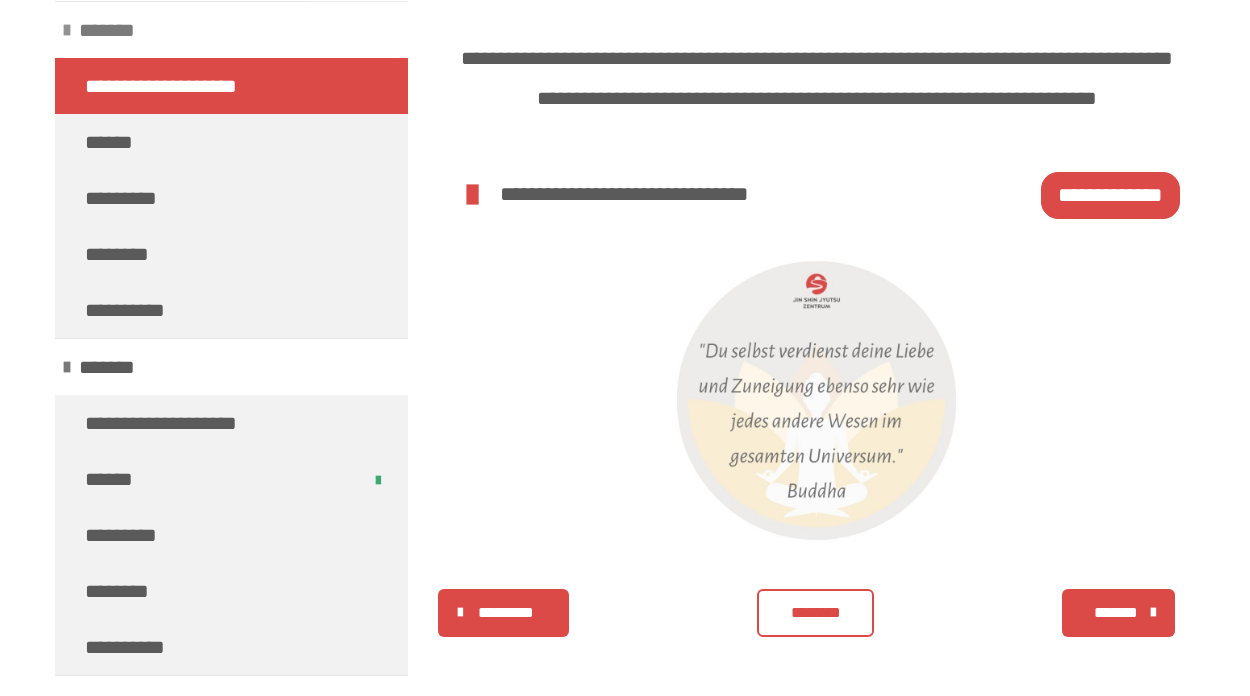 click on "*******" at bounding box center [112, 30] 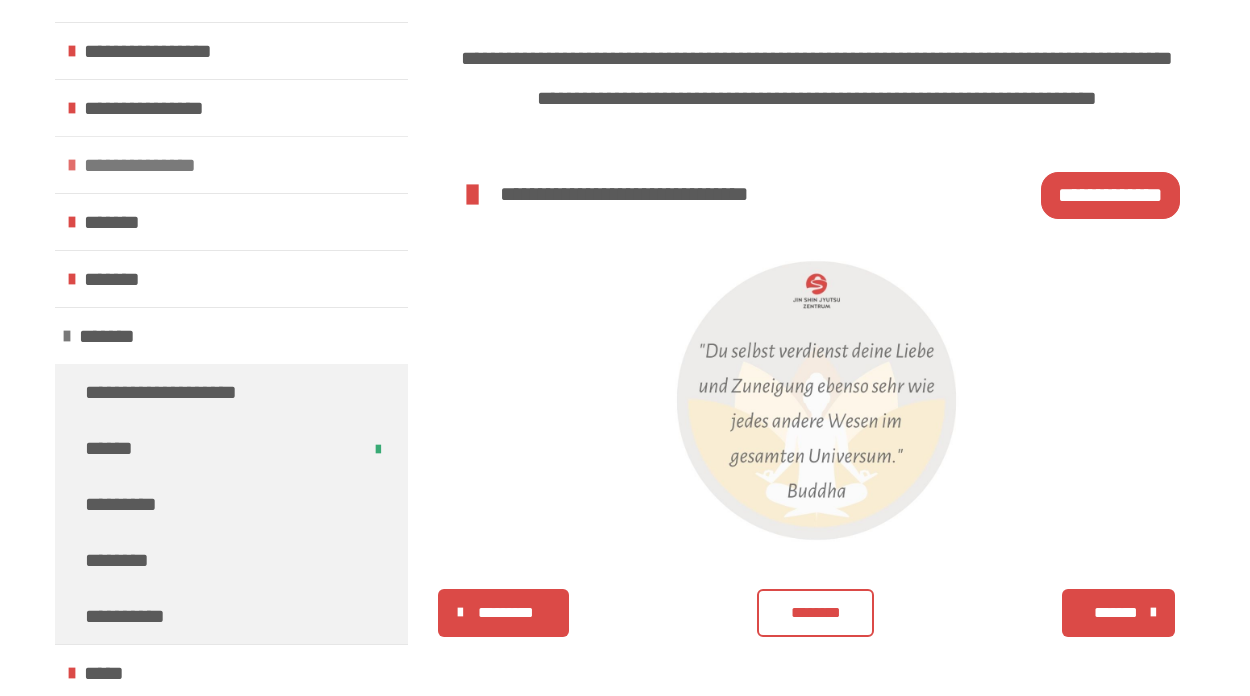 scroll, scrollTop: 167, scrollLeft: 0, axis: vertical 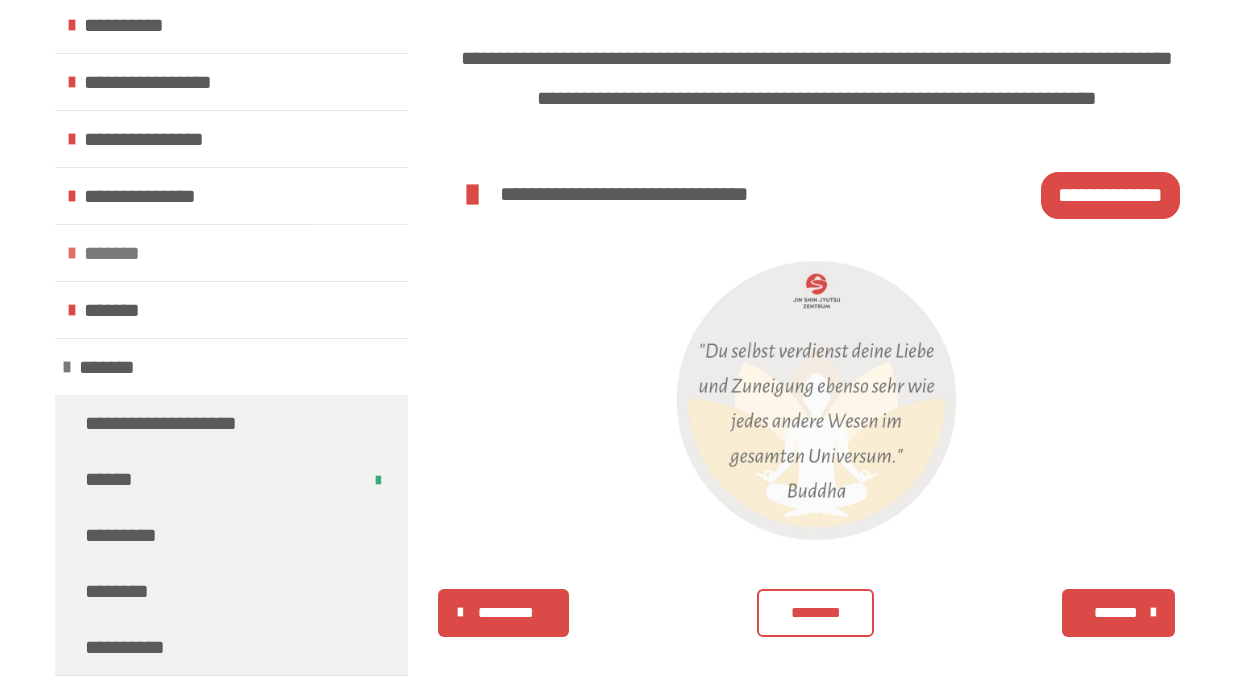 click on "*******" at bounding box center (116, 253) 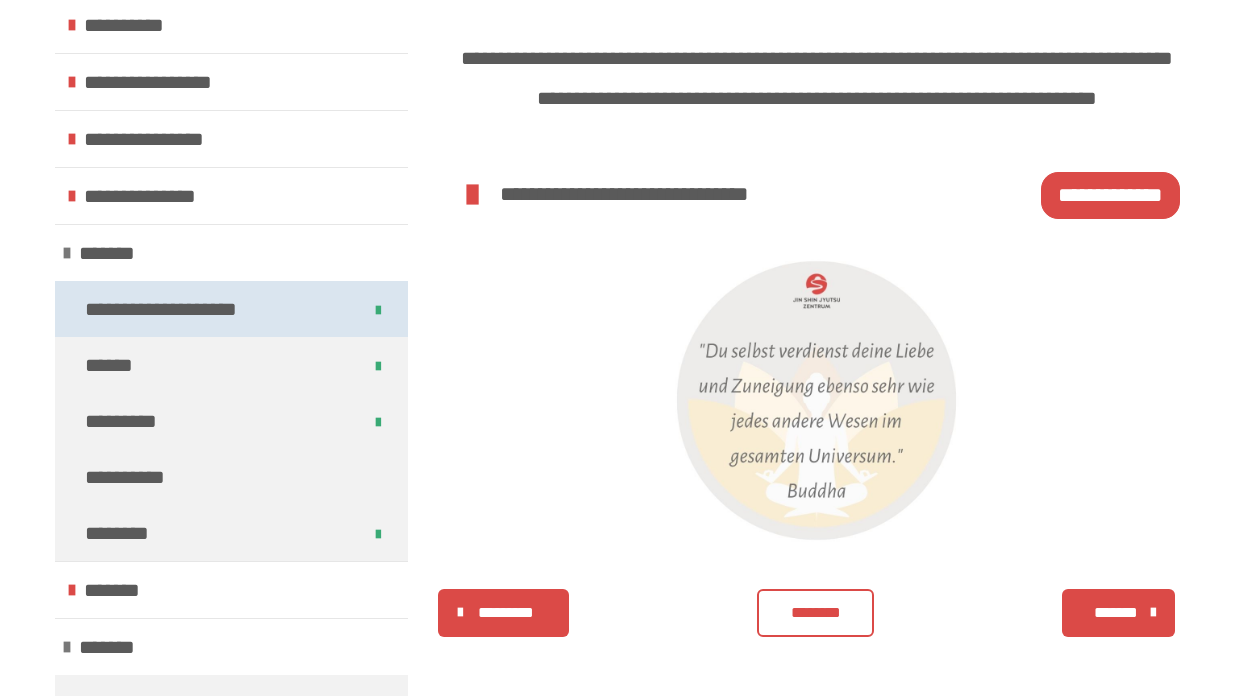 click on "**********" at bounding box center [175, 309] 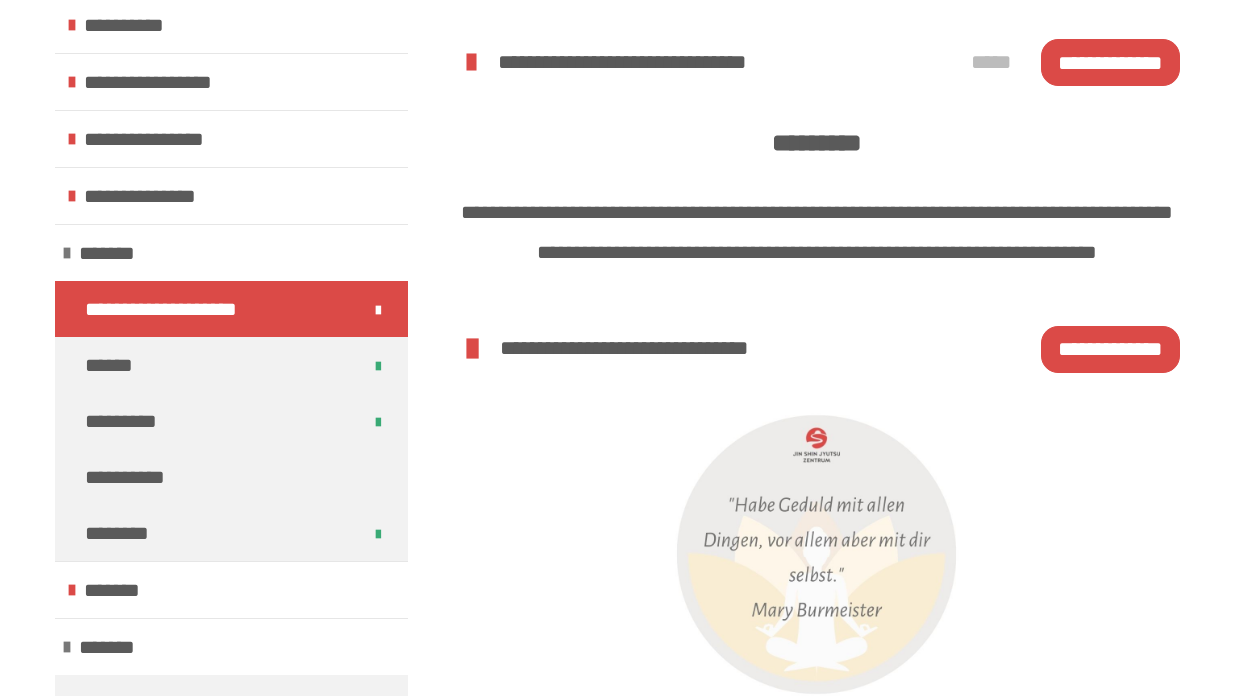scroll, scrollTop: 1081, scrollLeft: 0, axis: vertical 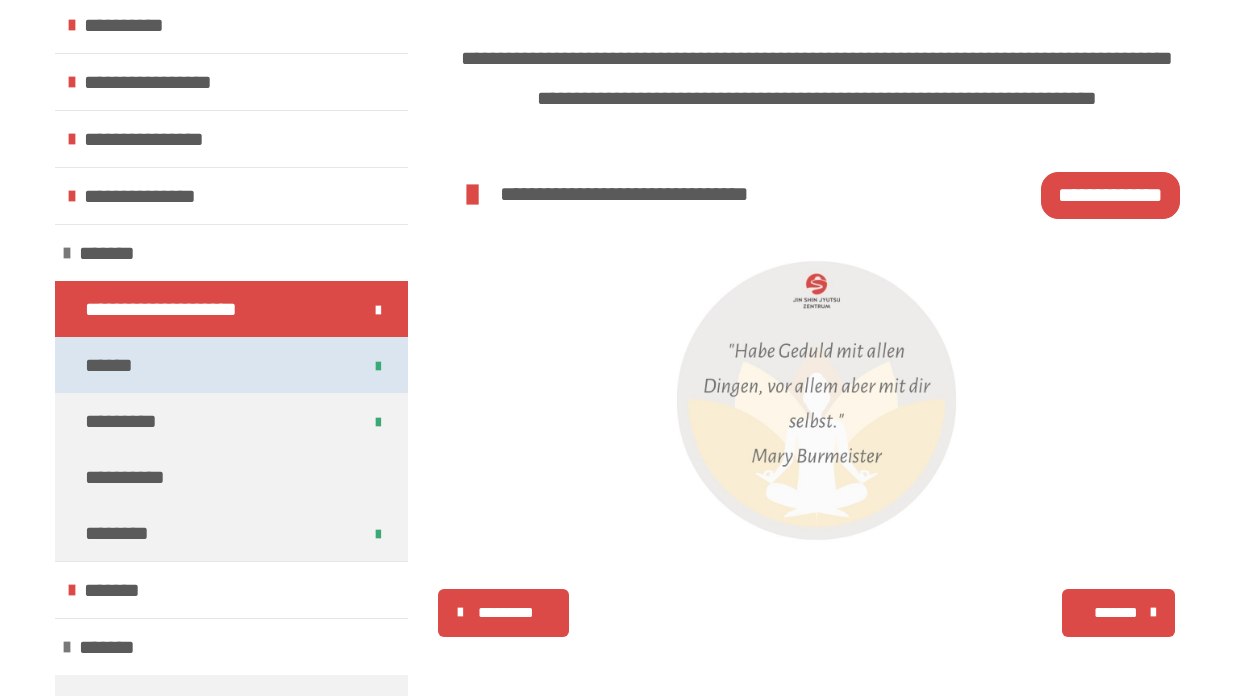 click on "******" at bounding box center [114, 365] 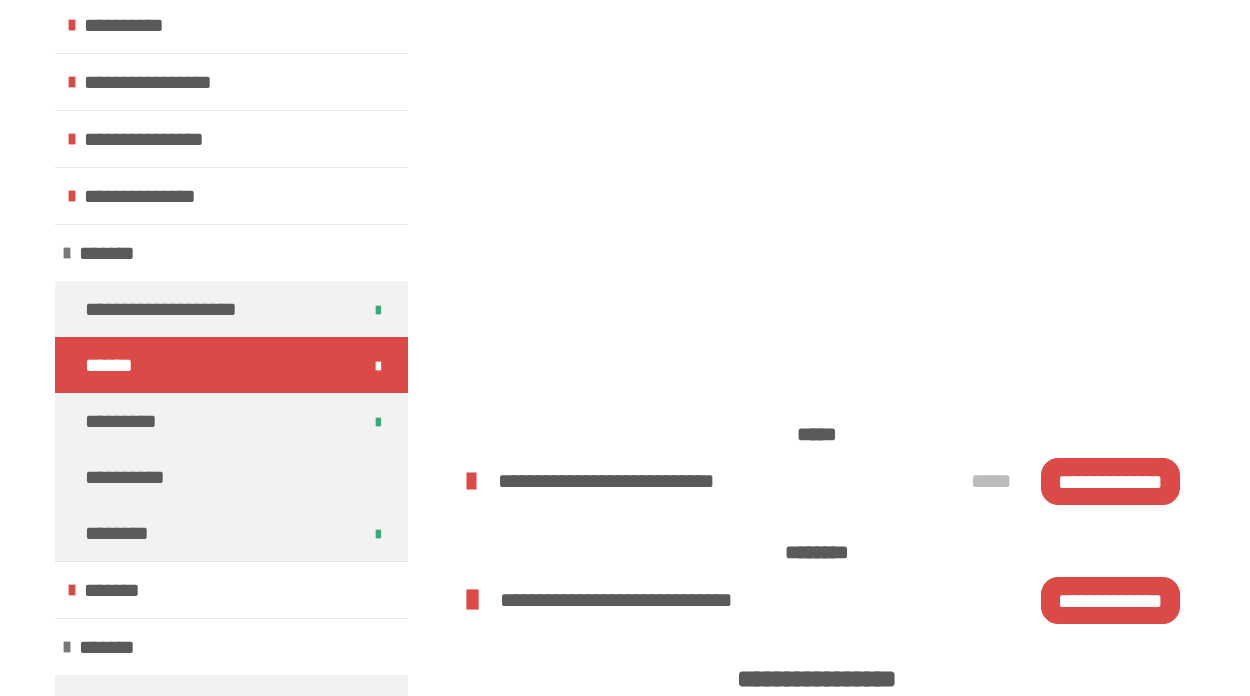 scroll, scrollTop: 851, scrollLeft: 0, axis: vertical 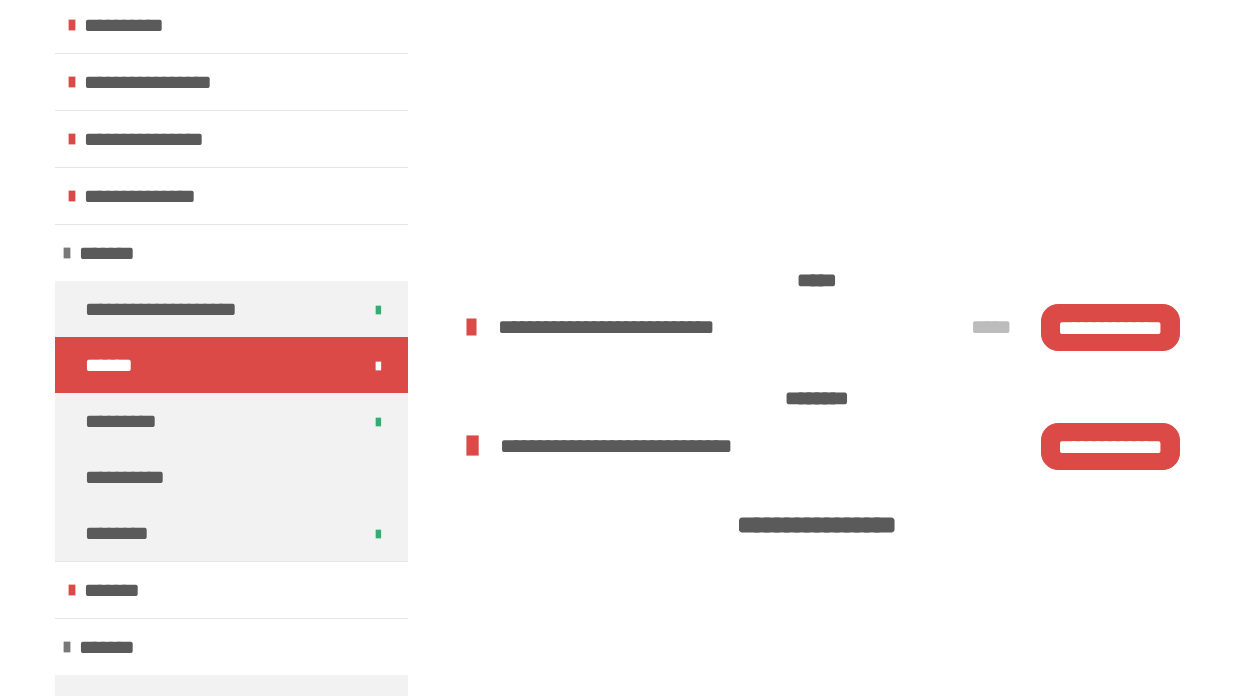 click on "**********" at bounding box center [1110, 446] 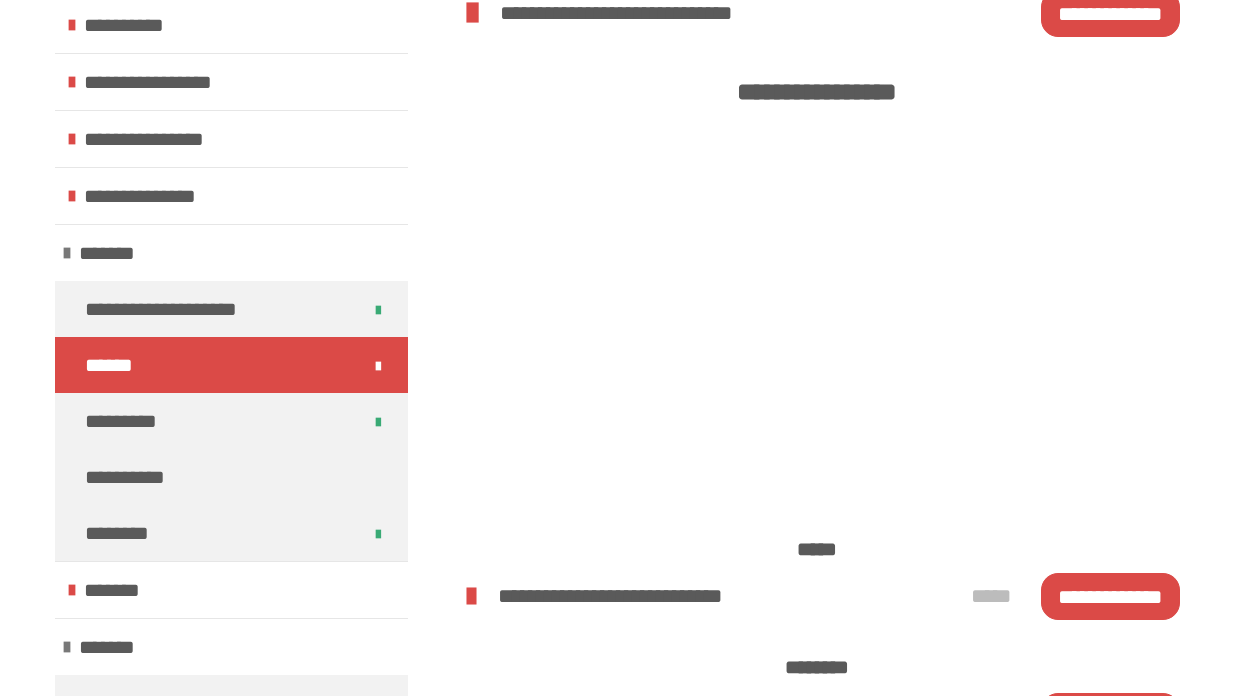 scroll, scrollTop: 1464, scrollLeft: 0, axis: vertical 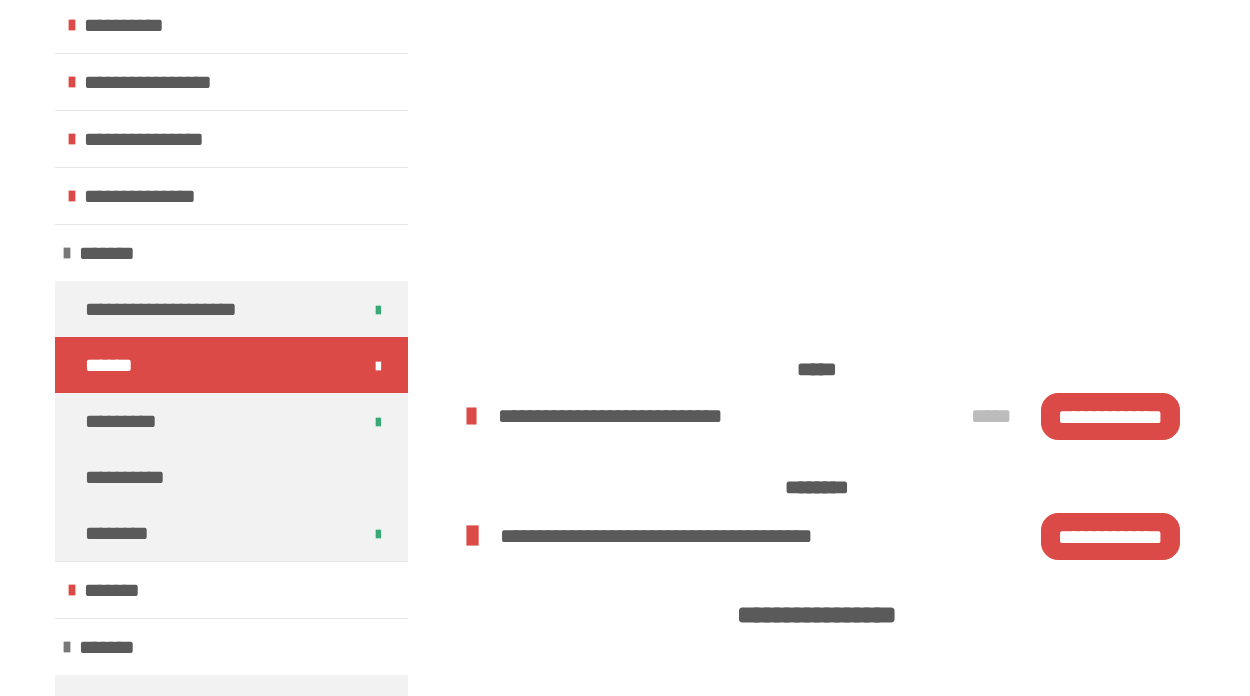 click on "**********" at bounding box center (1110, 536) 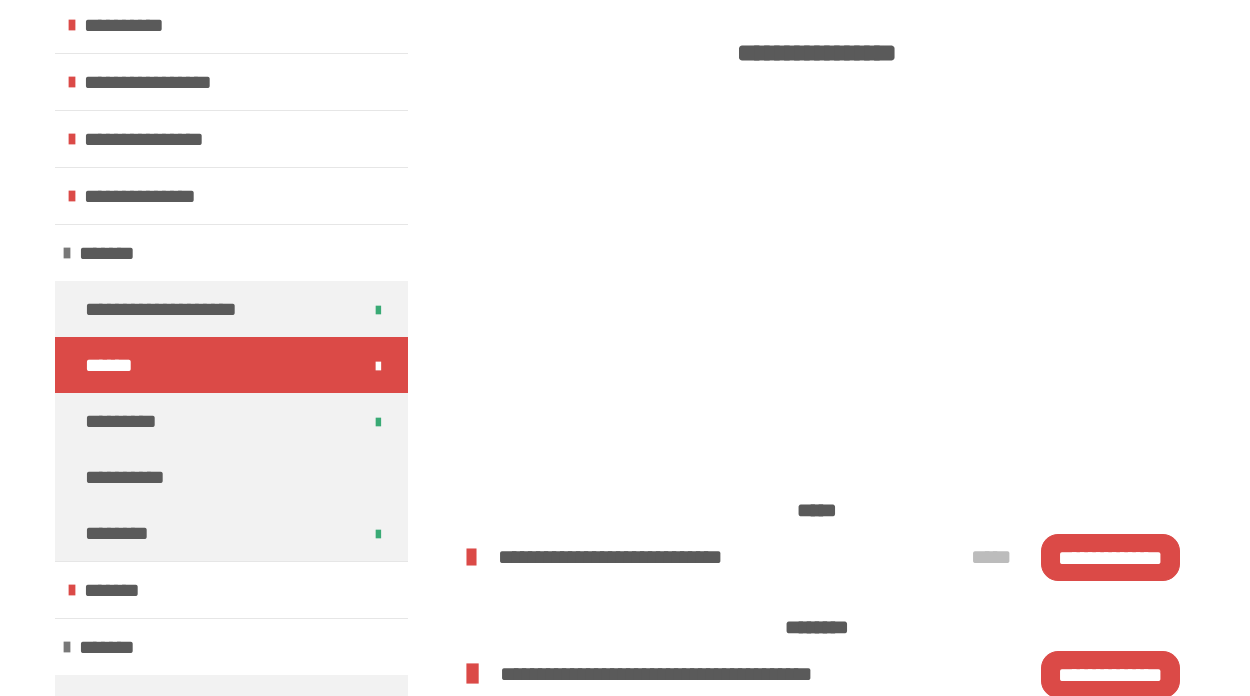 scroll, scrollTop: 2320, scrollLeft: 0, axis: vertical 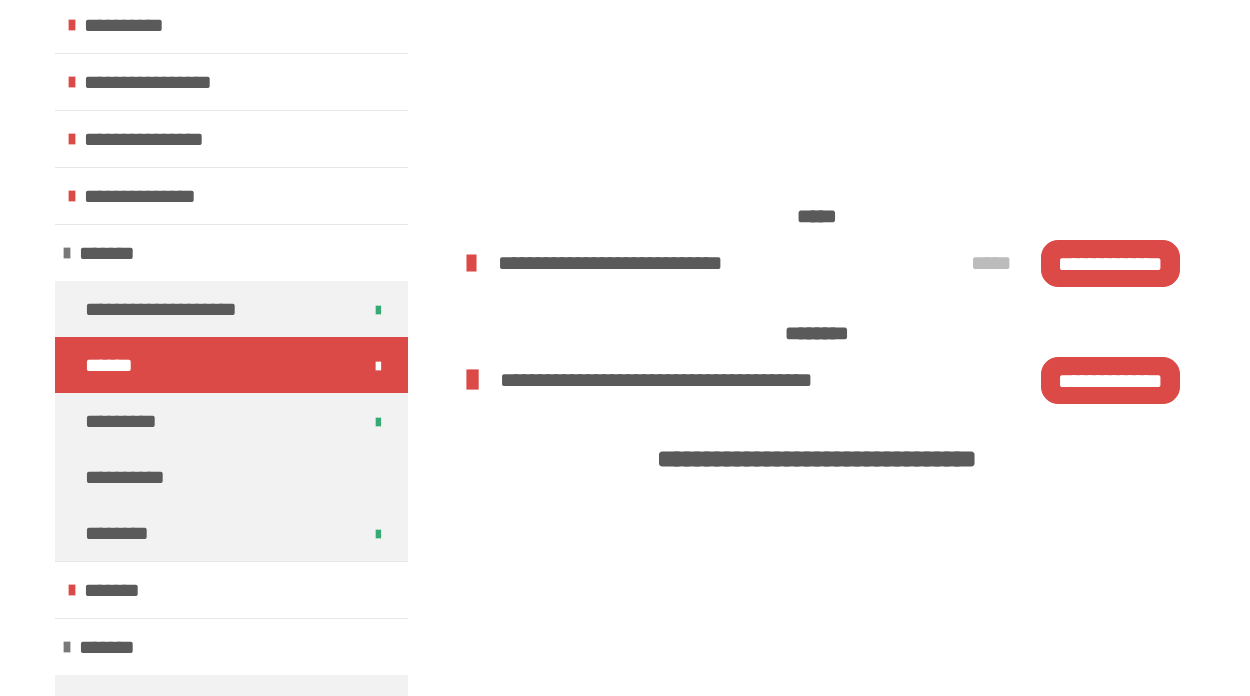 click on "**********" at bounding box center [1110, 380] 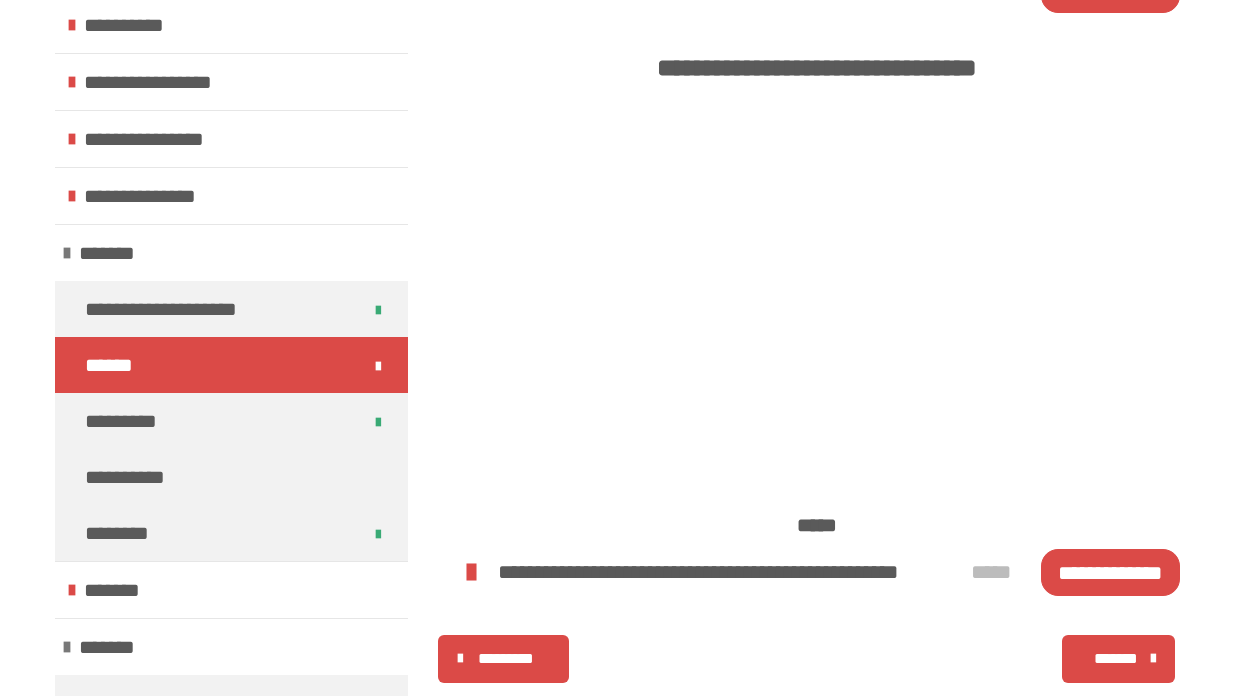 scroll, scrollTop: 2754, scrollLeft: 0, axis: vertical 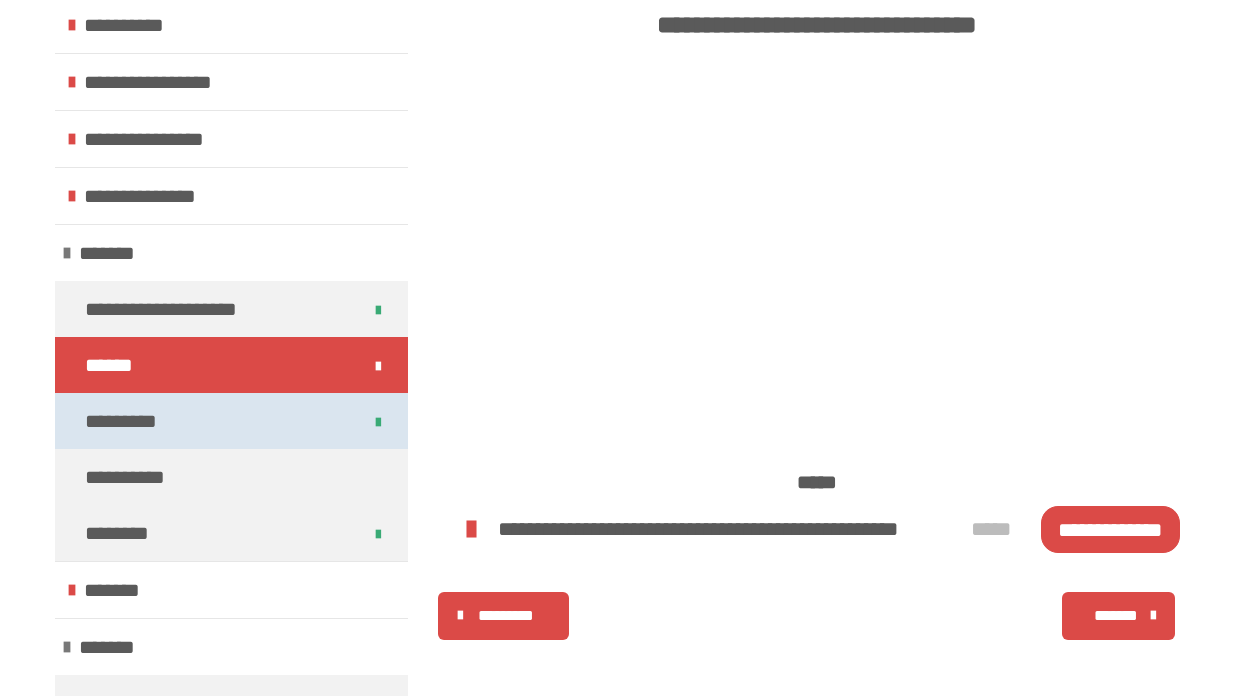 click on "*********" at bounding box center [134, 421] 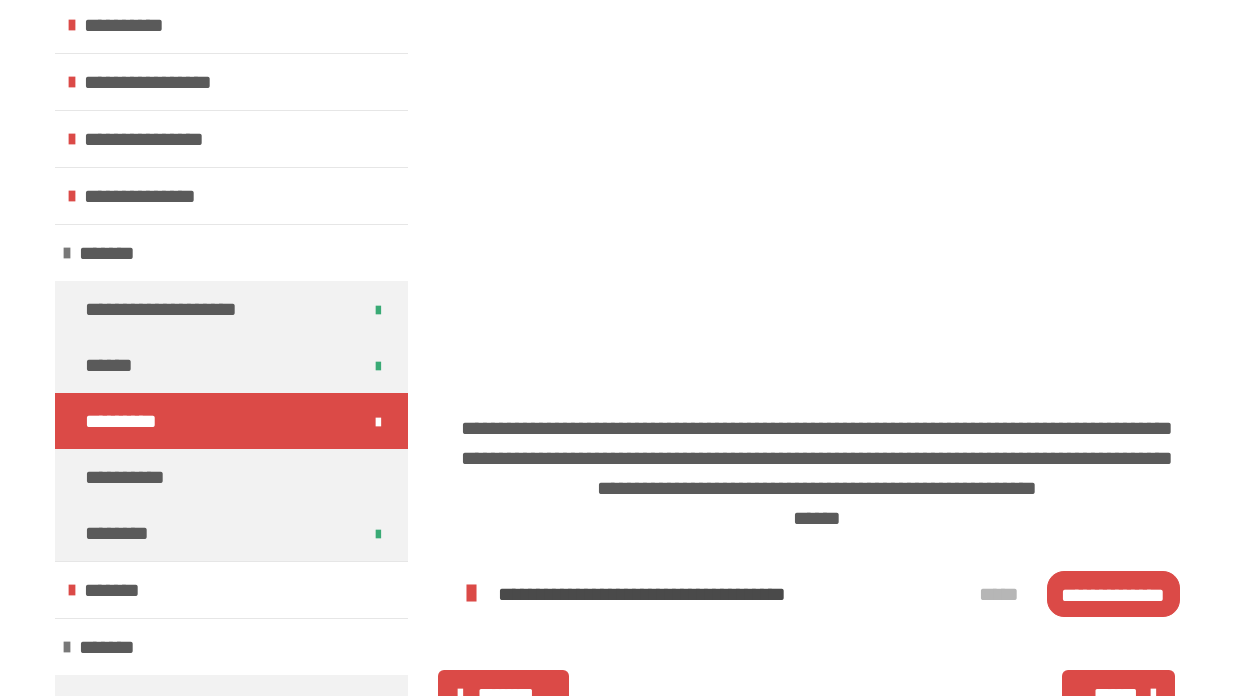 scroll, scrollTop: 3497, scrollLeft: 0, axis: vertical 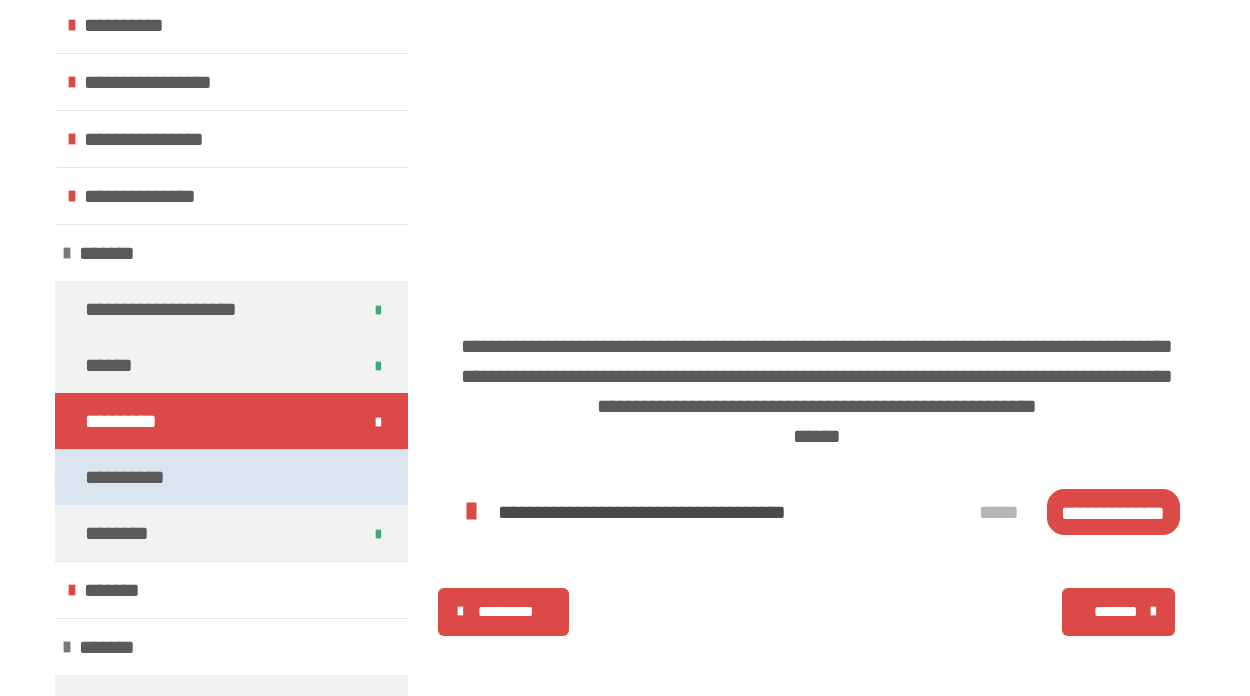 click on "**********" at bounding box center [128, 477] 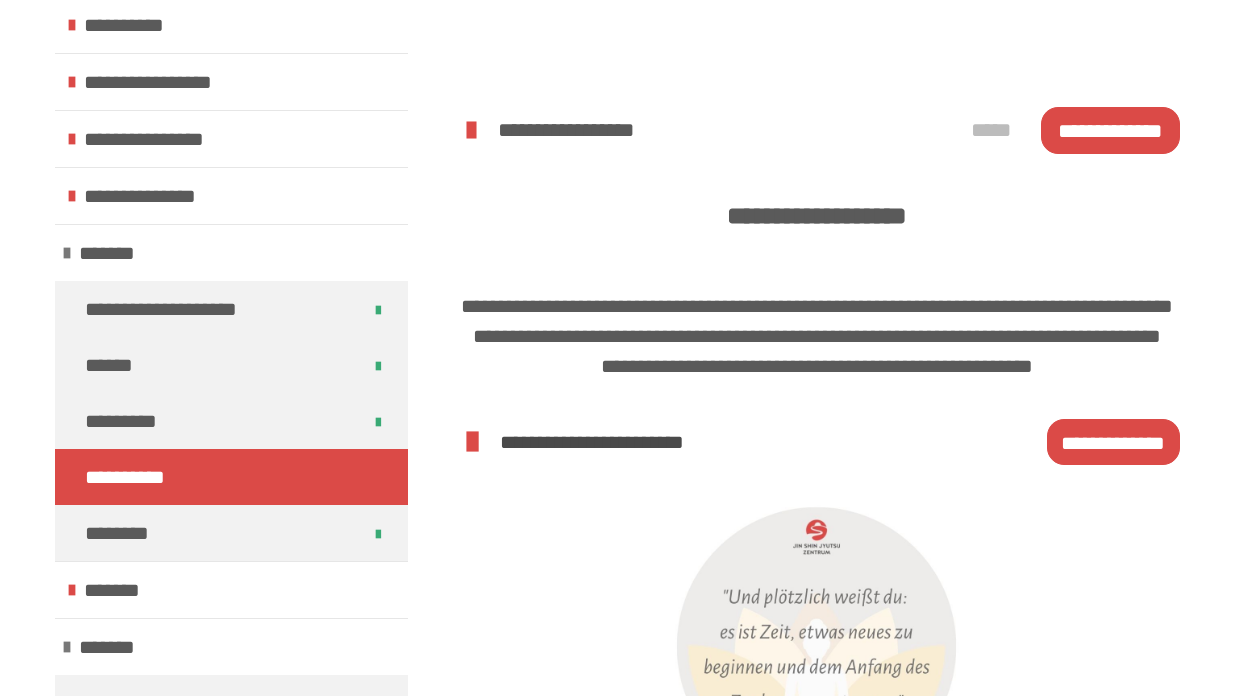 scroll, scrollTop: 2270, scrollLeft: 0, axis: vertical 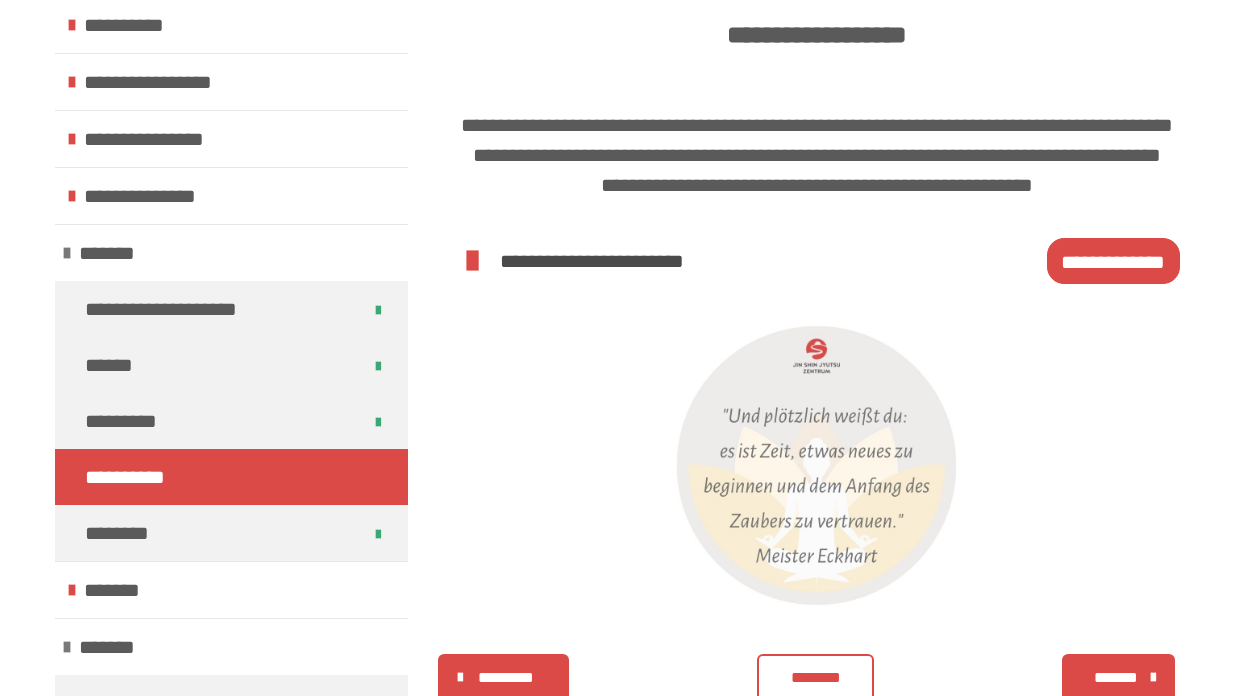 click on "**********" at bounding box center (1113, 261) 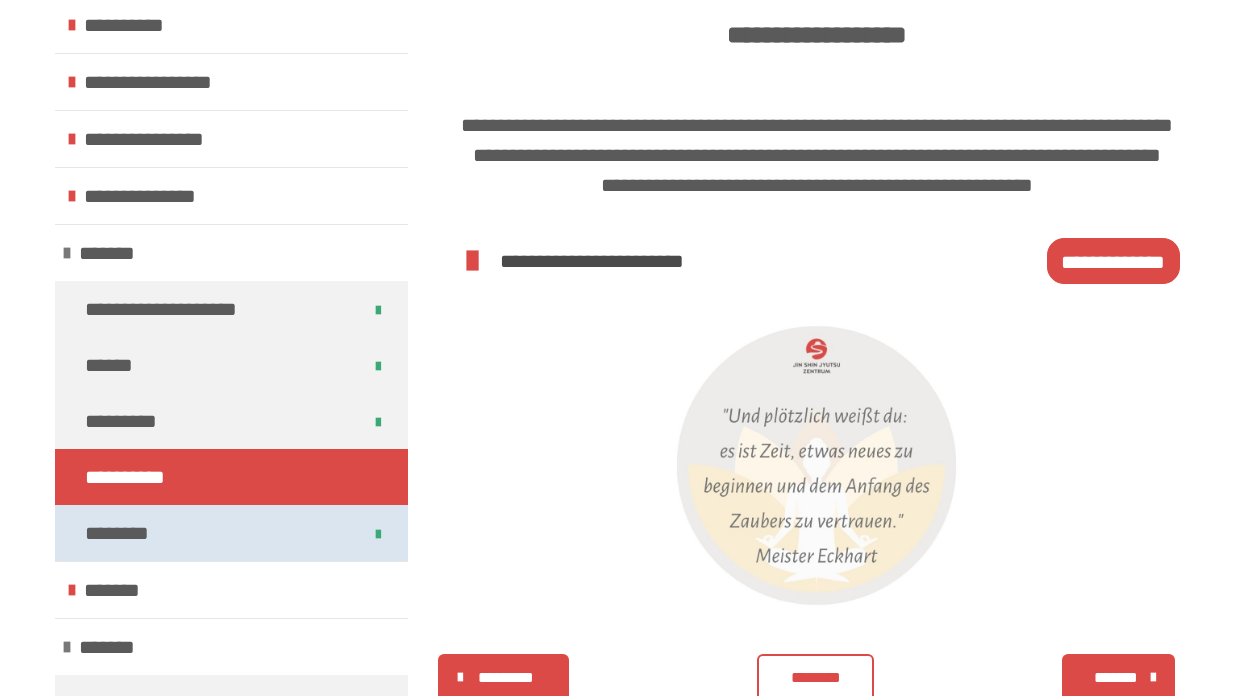 click on "********" at bounding box center (127, 533) 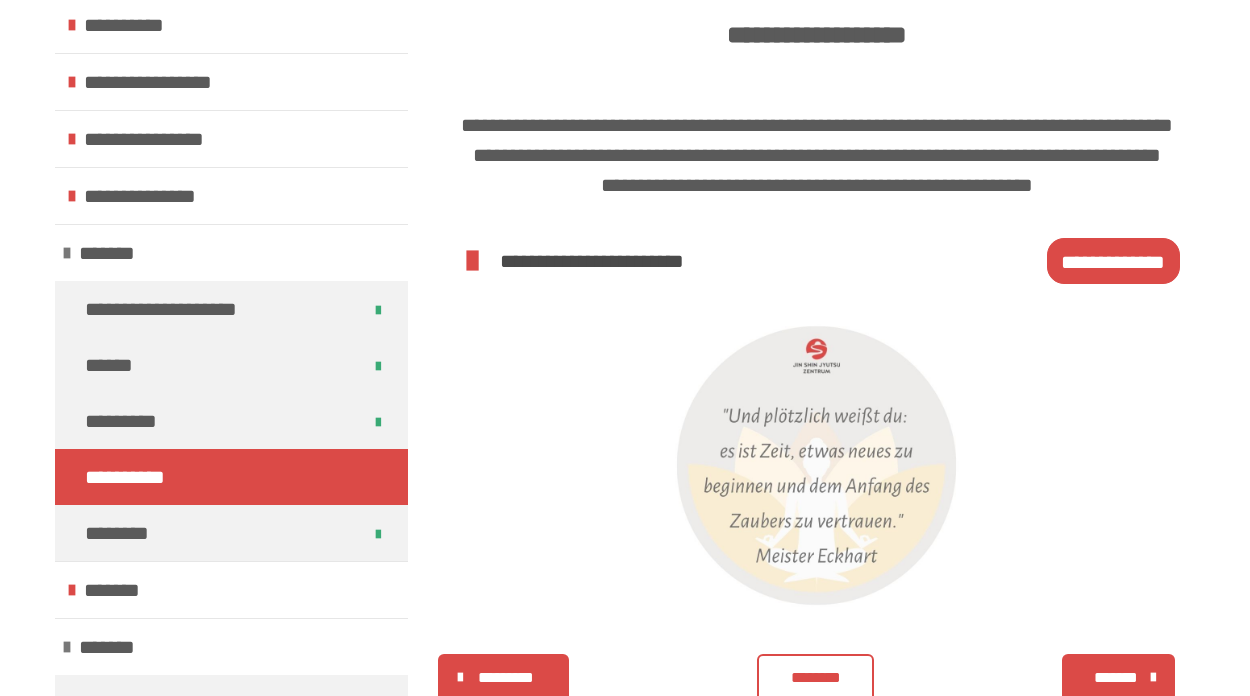 scroll, scrollTop: 270, scrollLeft: 0, axis: vertical 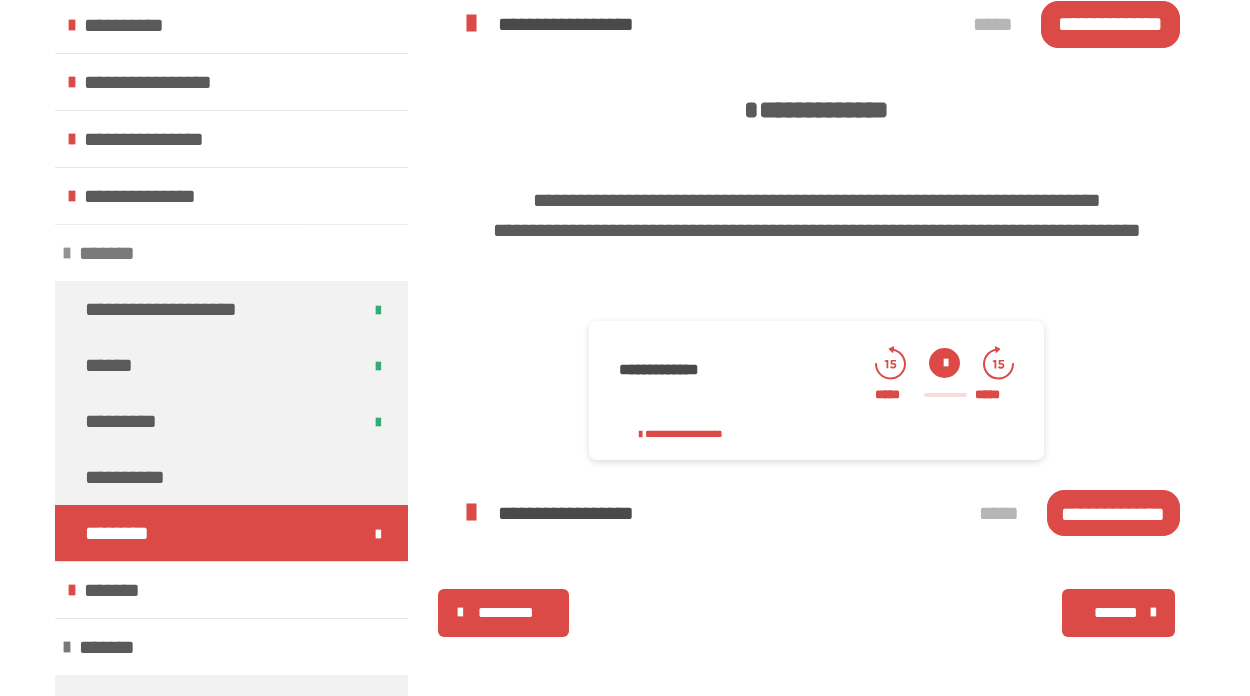 click at bounding box center (67, 253) 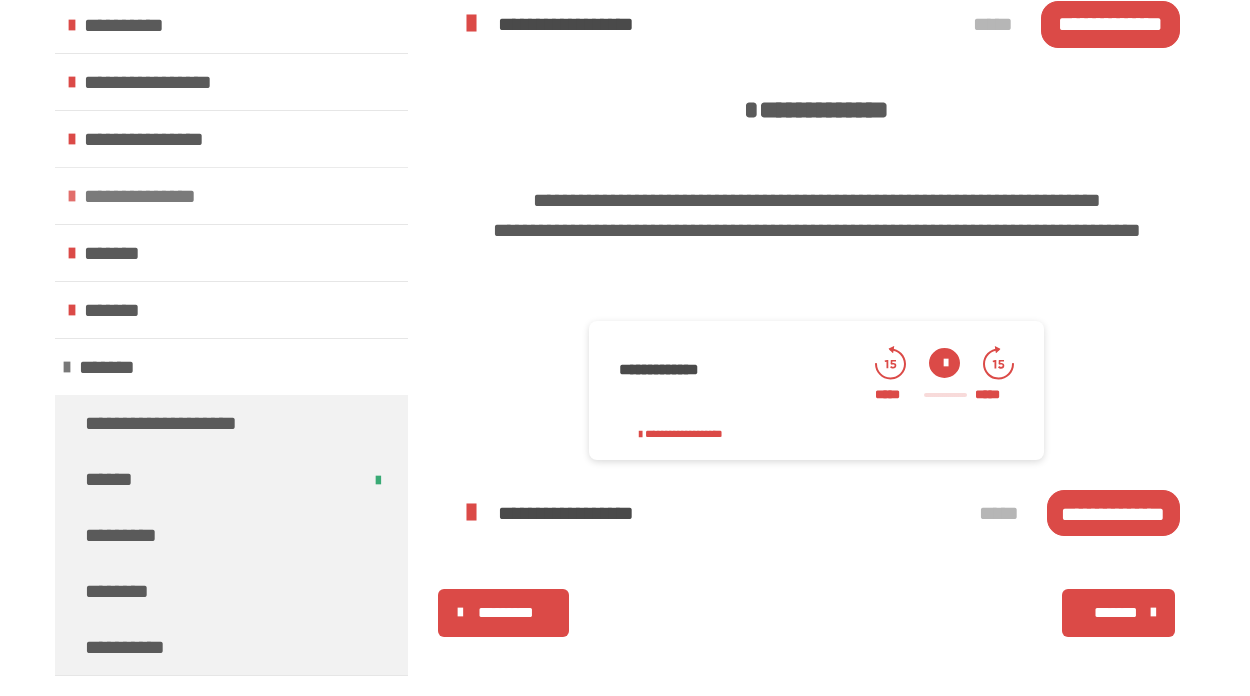 click on "**********" at bounding box center [231, 195] 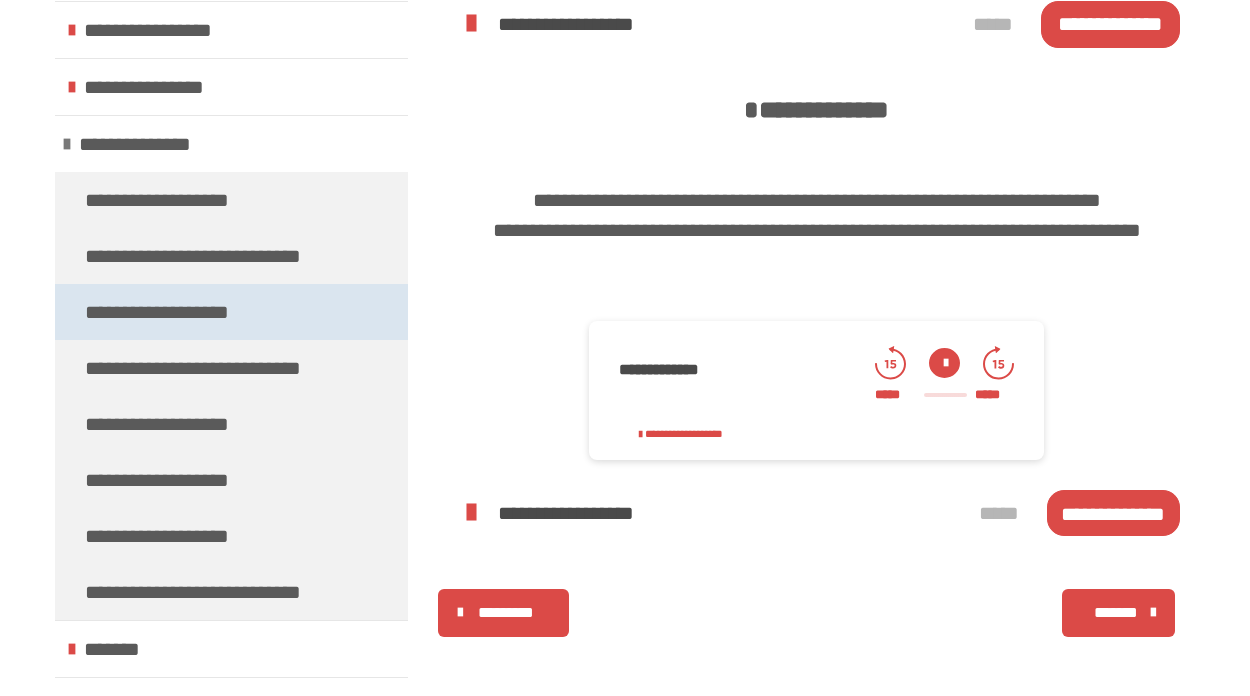 scroll, scrollTop: 209, scrollLeft: 0, axis: vertical 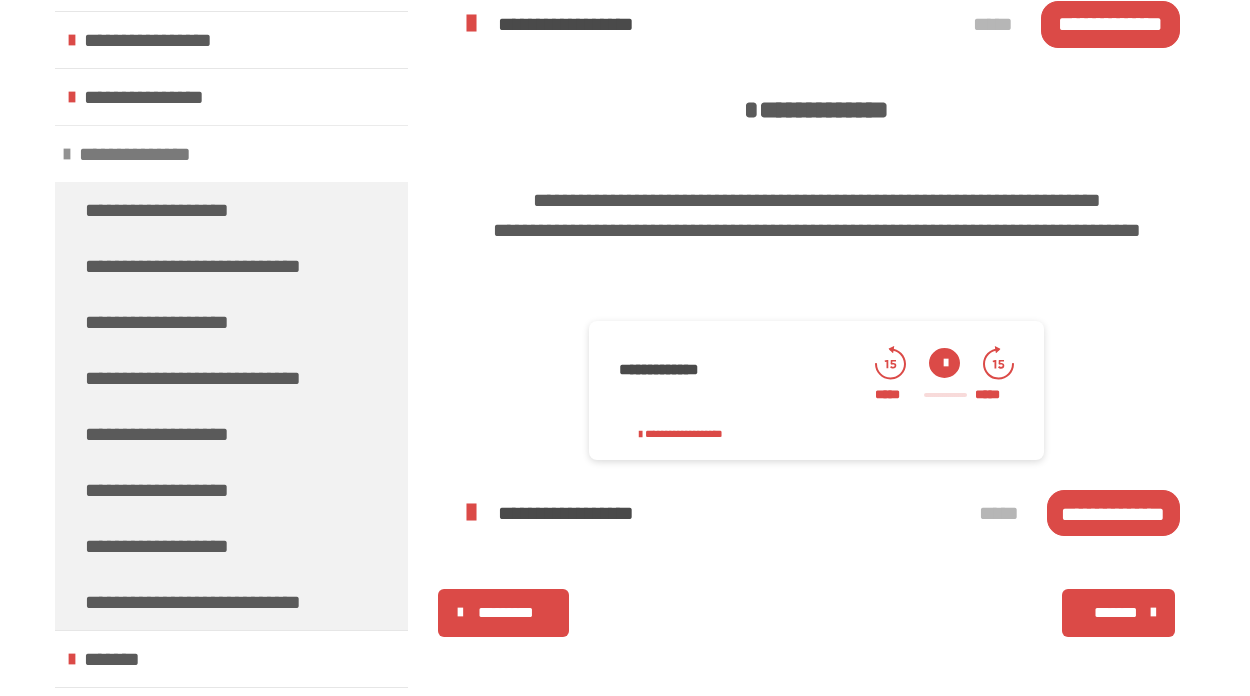 click at bounding box center (67, 154) 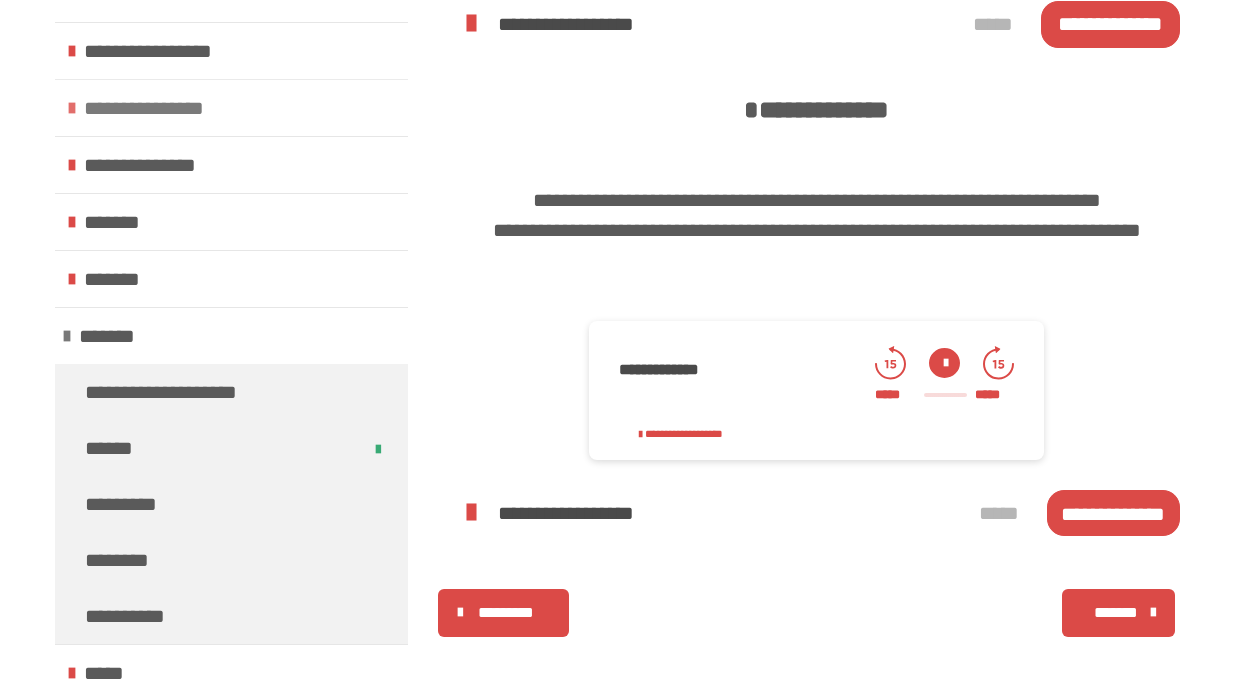 click at bounding box center [72, 108] 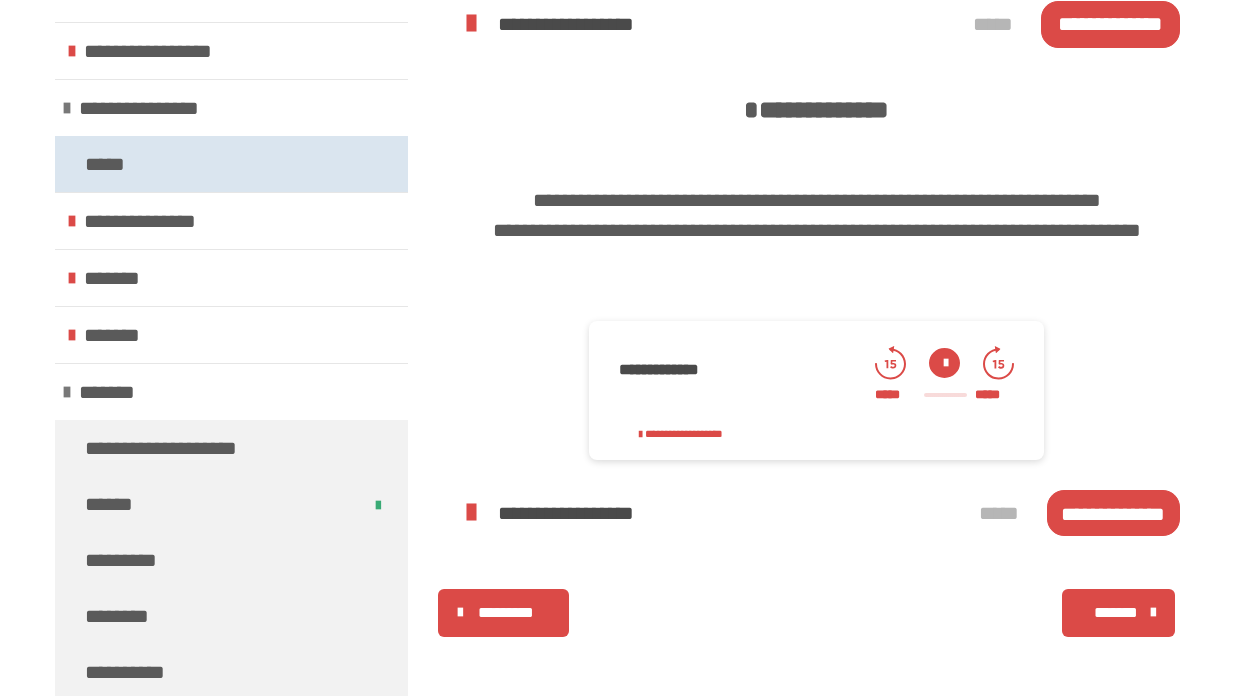click on "*****" at bounding box center (107, 164) 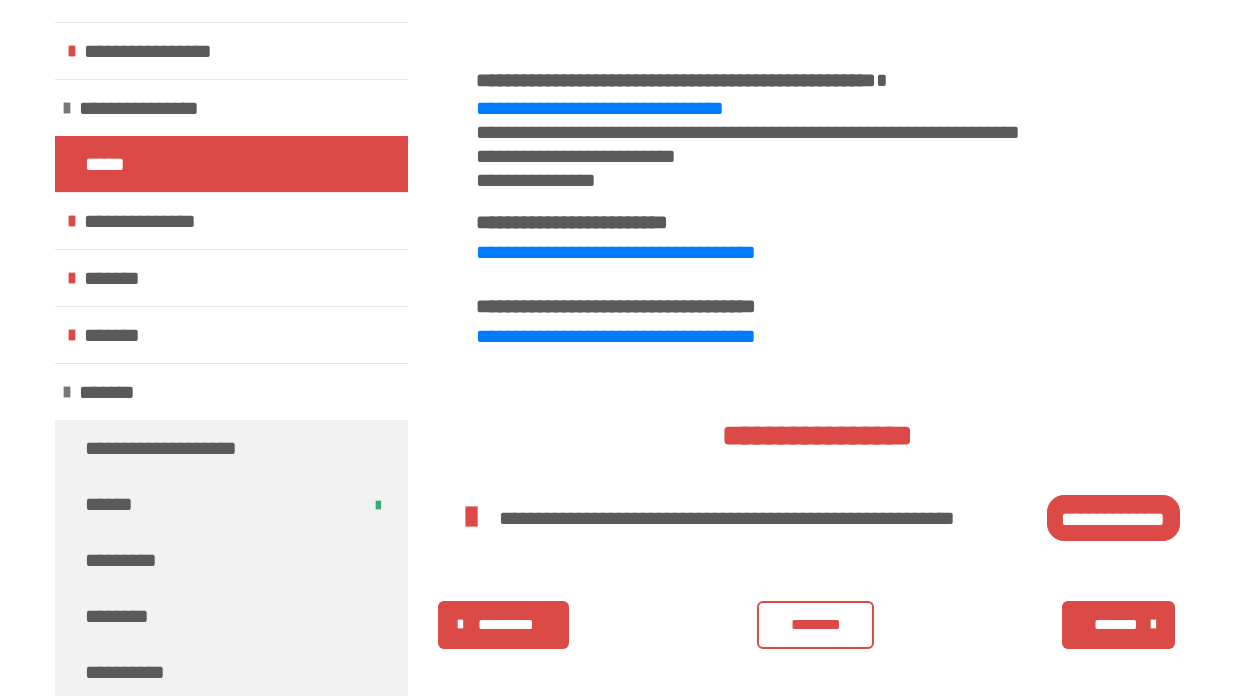 scroll, scrollTop: 385, scrollLeft: 0, axis: vertical 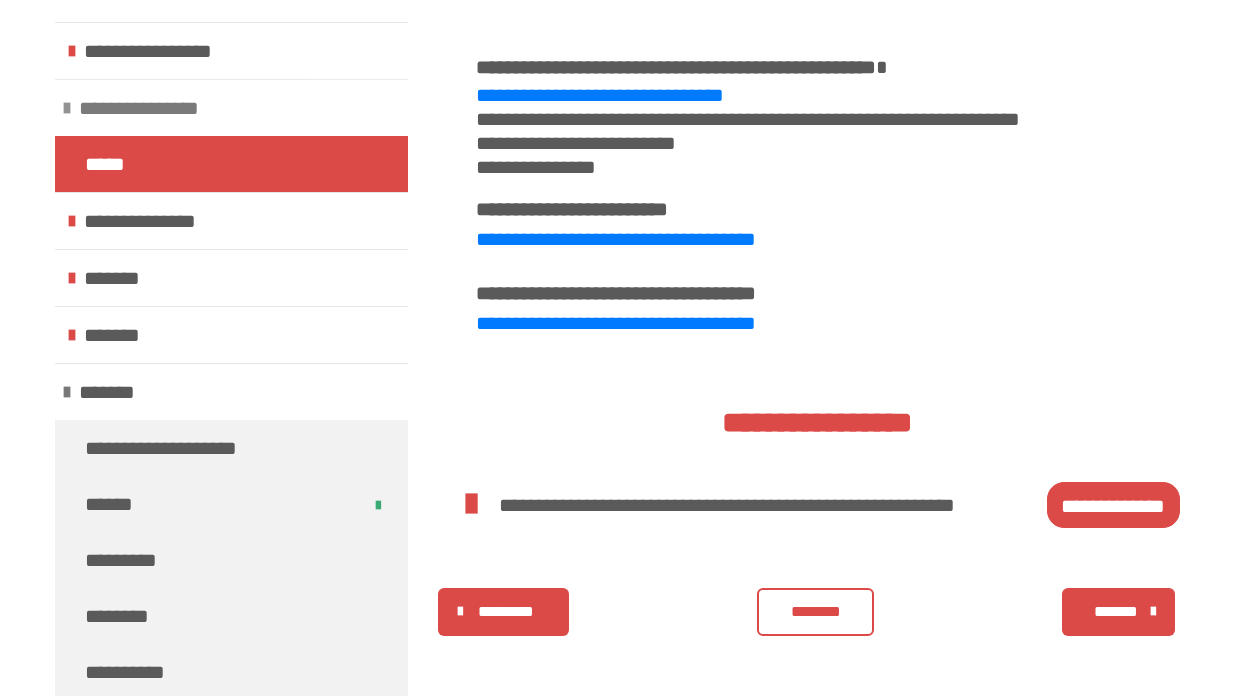 click on "**********" at bounding box center (143, 108) 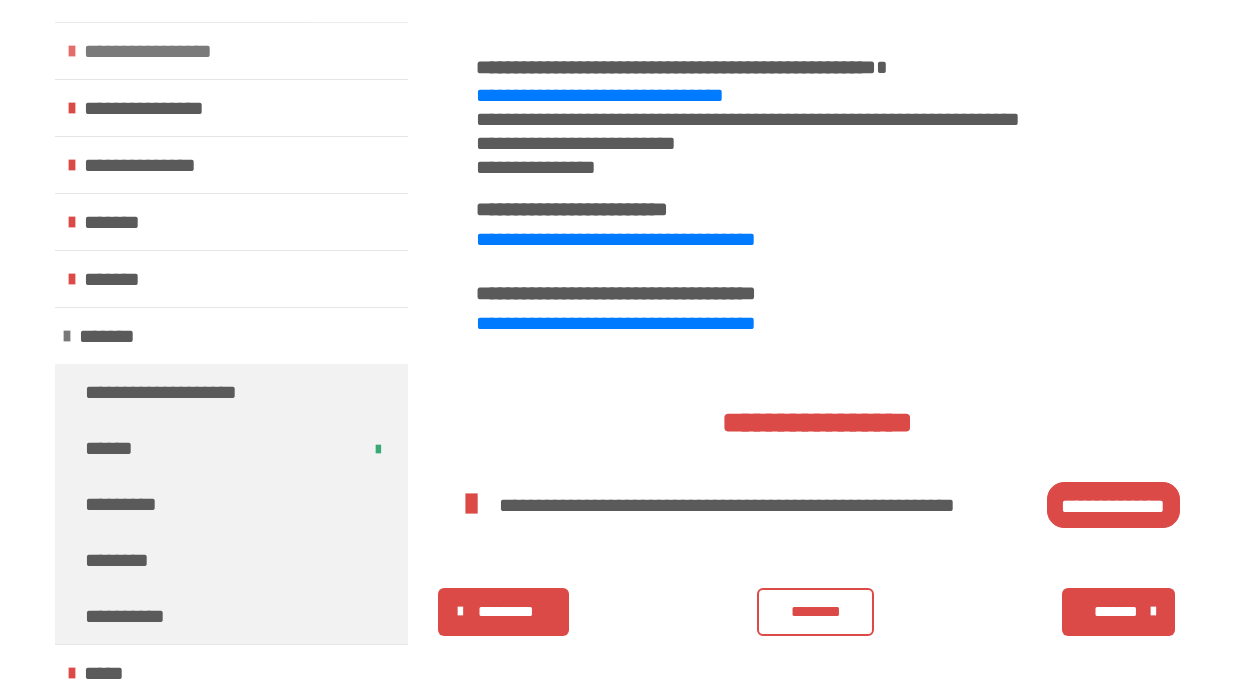 click on "**********" at bounding box center (157, 51) 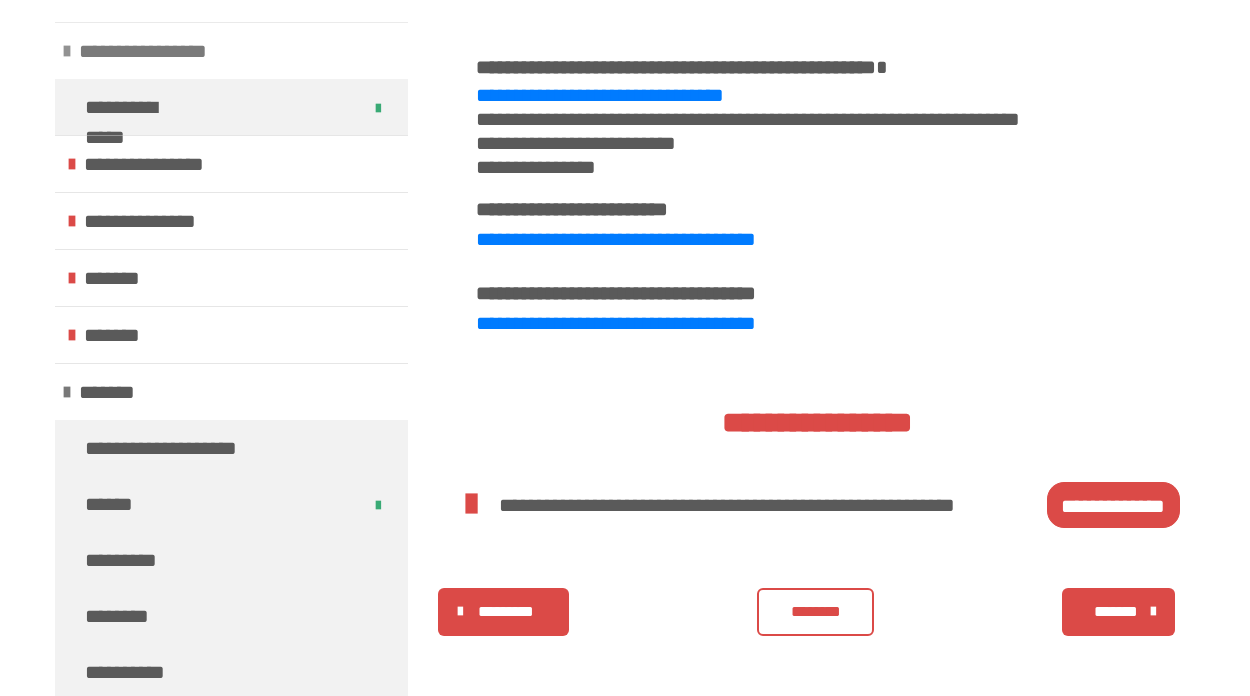 click at bounding box center (67, 51) 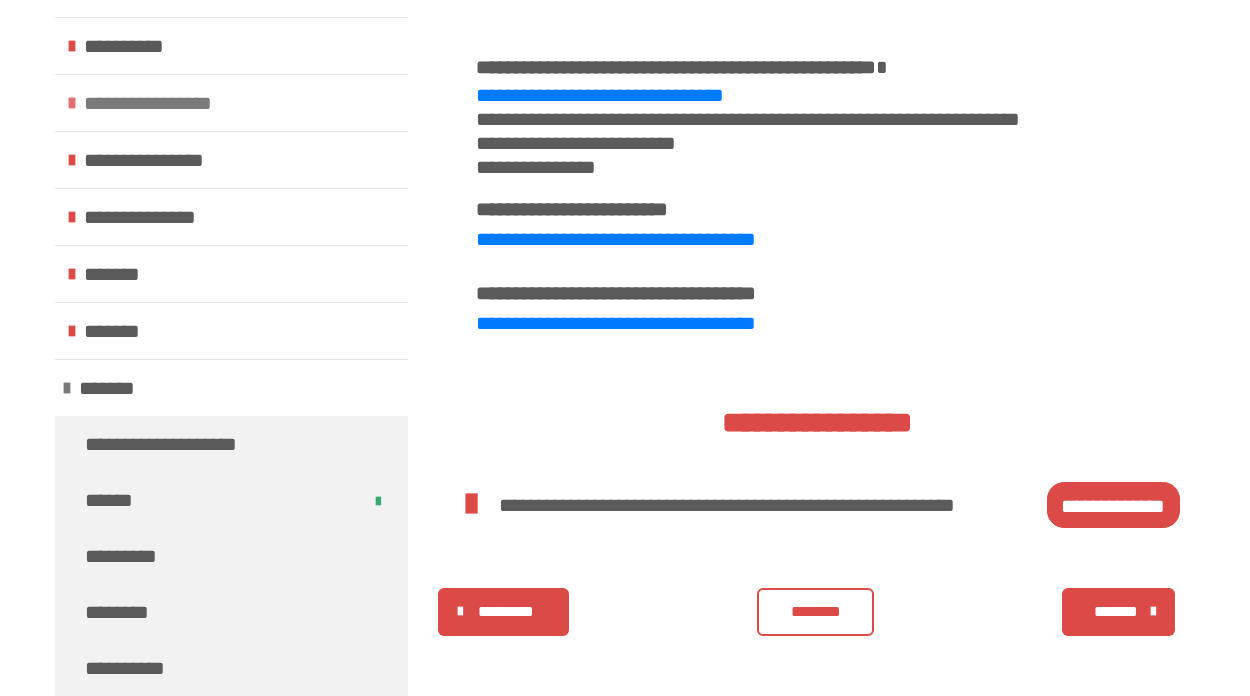 scroll, scrollTop: 135, scrollLeft: 0, axis: vertical 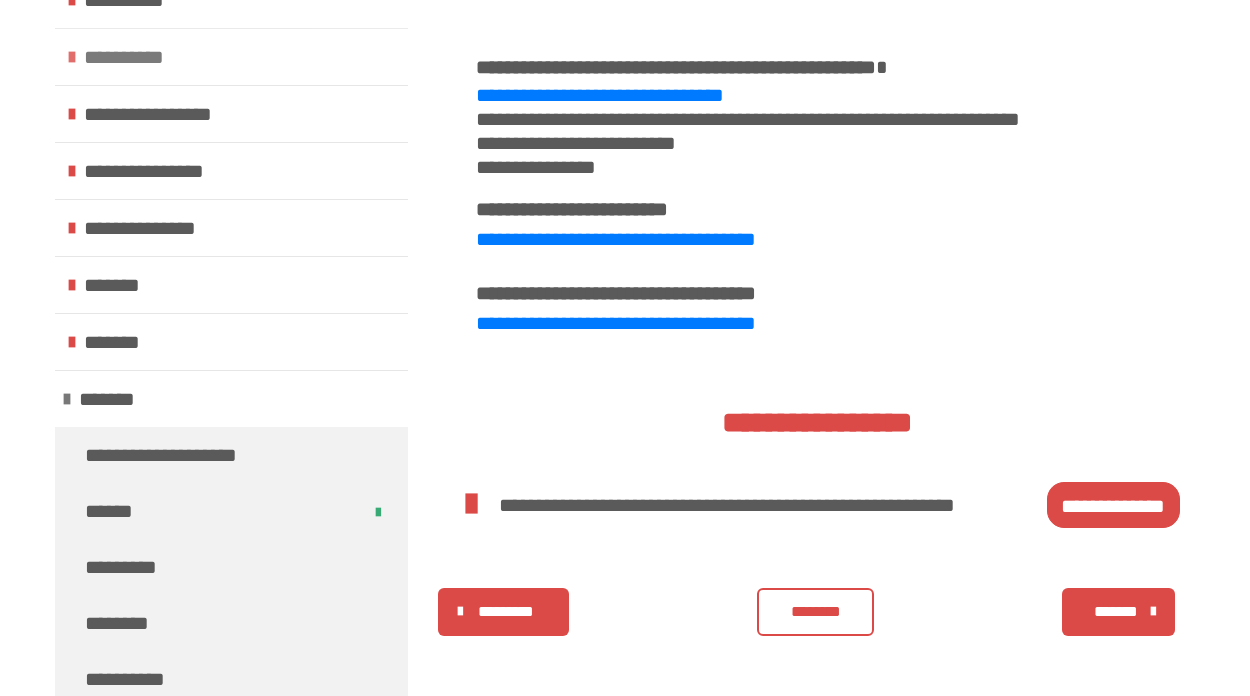 click on "**********" at bounding box center (126, 57) 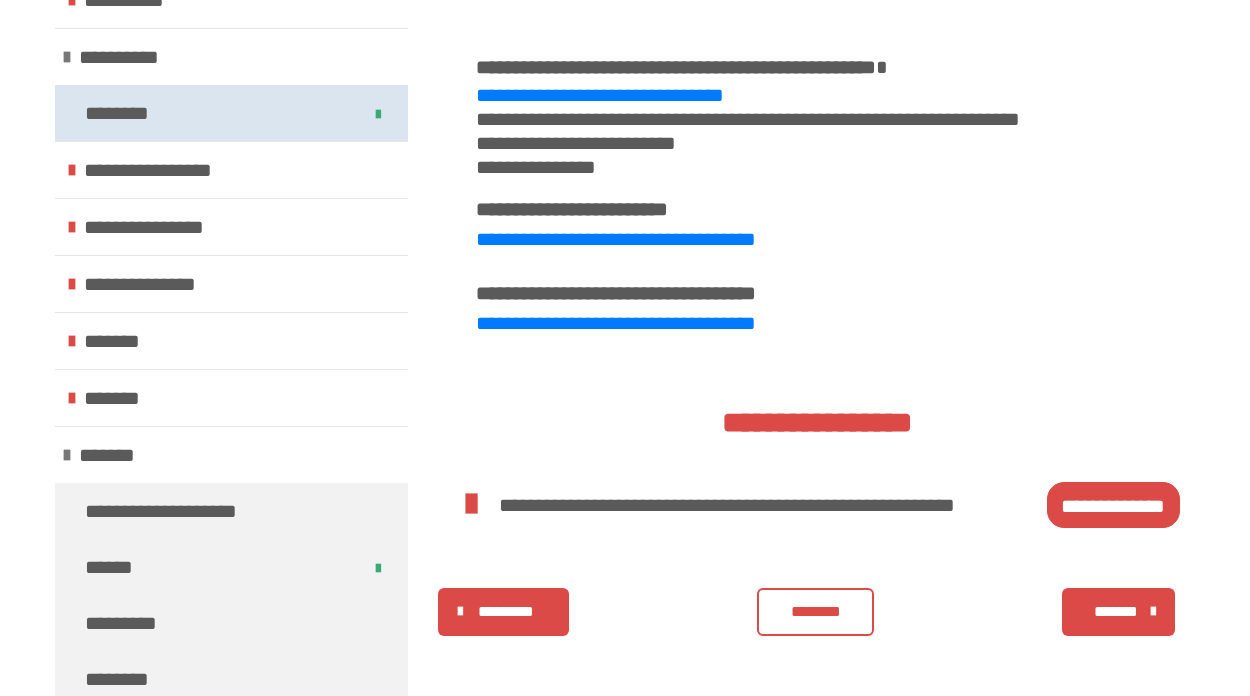 click on "********" at bounding box center [119, 113] 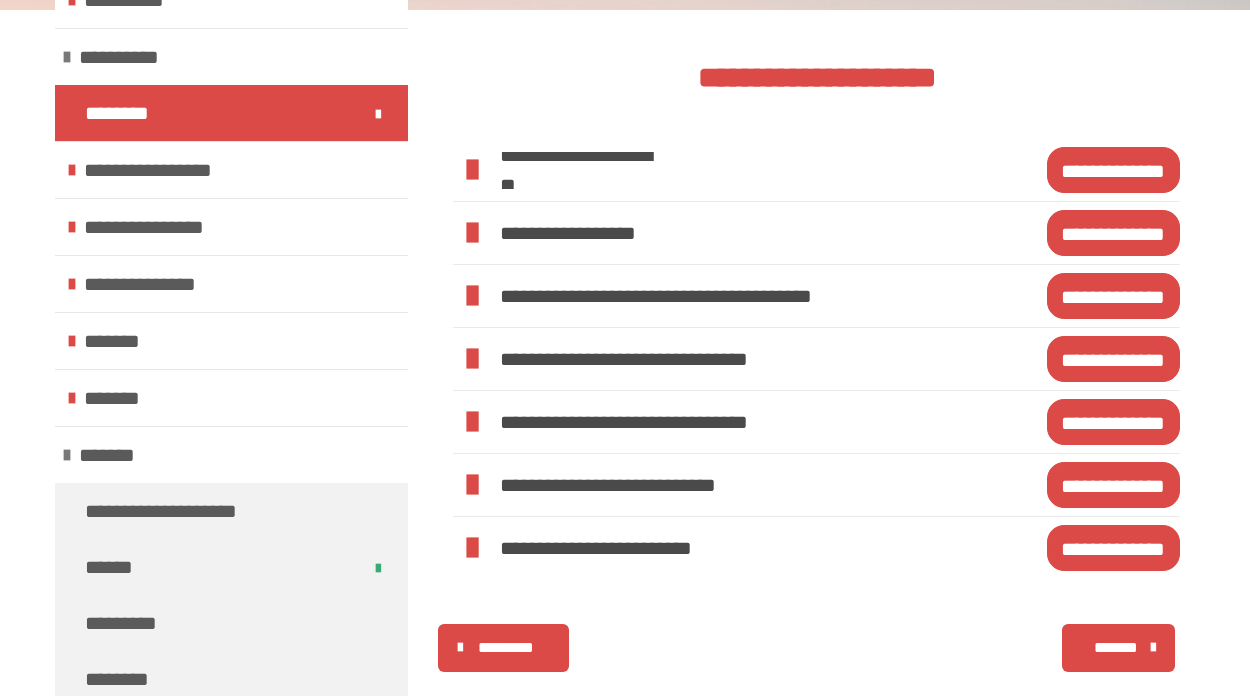 click on "**********" at bounding box center (1113, 170) 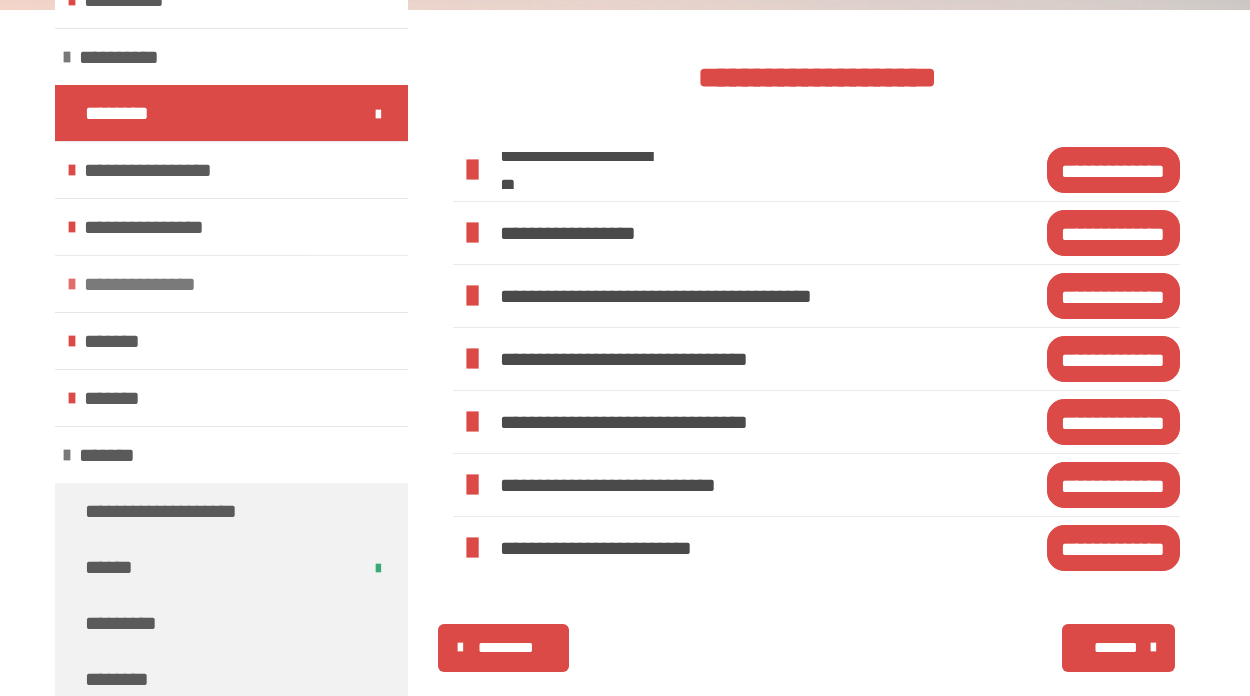 scroll, scrollTop: 254, scrollLeft: 0, axis: vertical 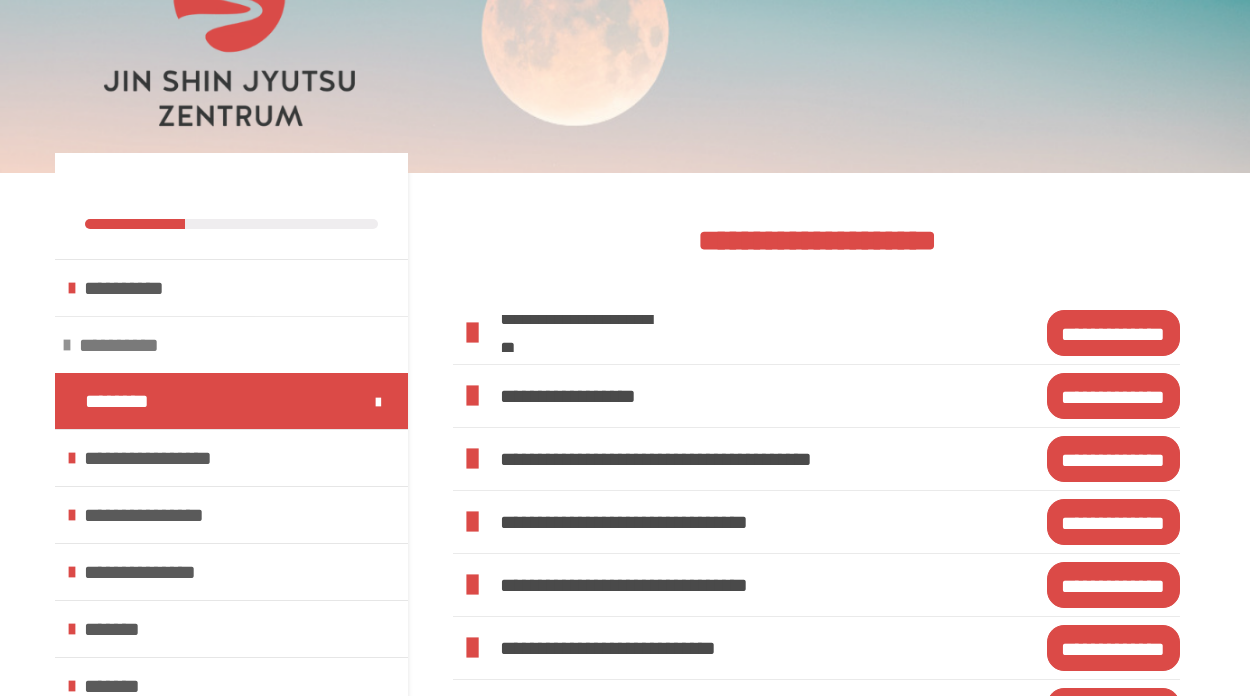 click at bounding box center (67, 345) 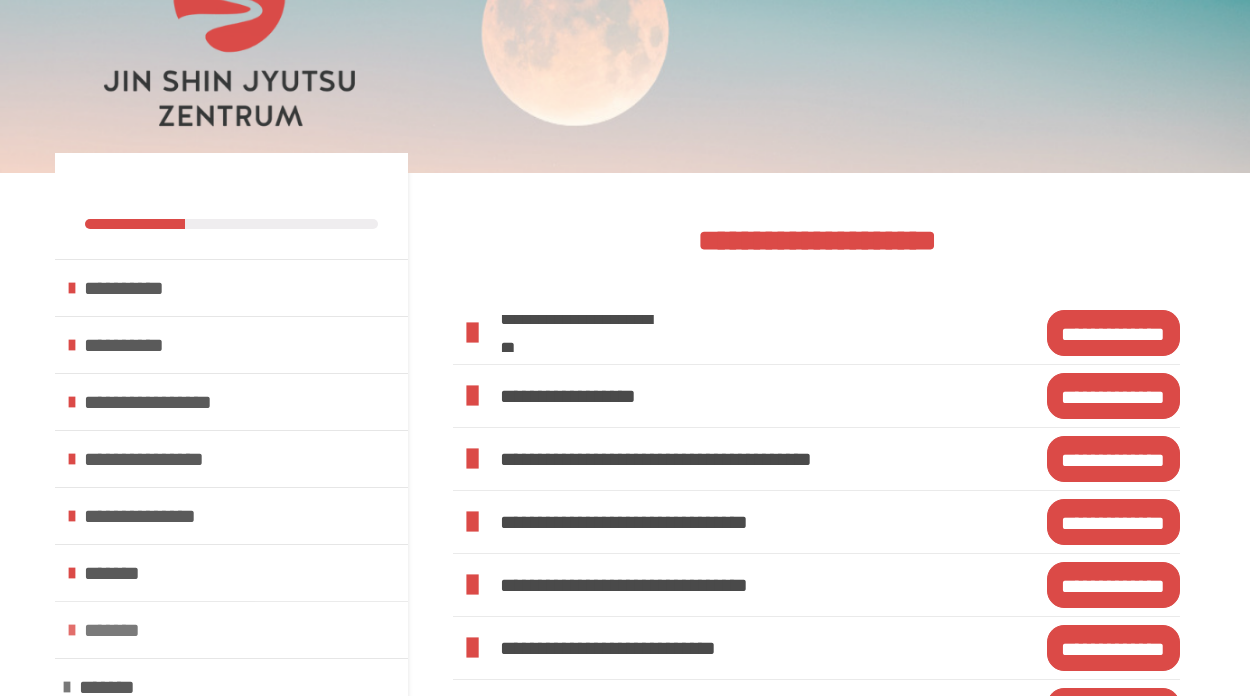 scroll, scrollTop: 307, scrollLeft: 0, axis: vertical 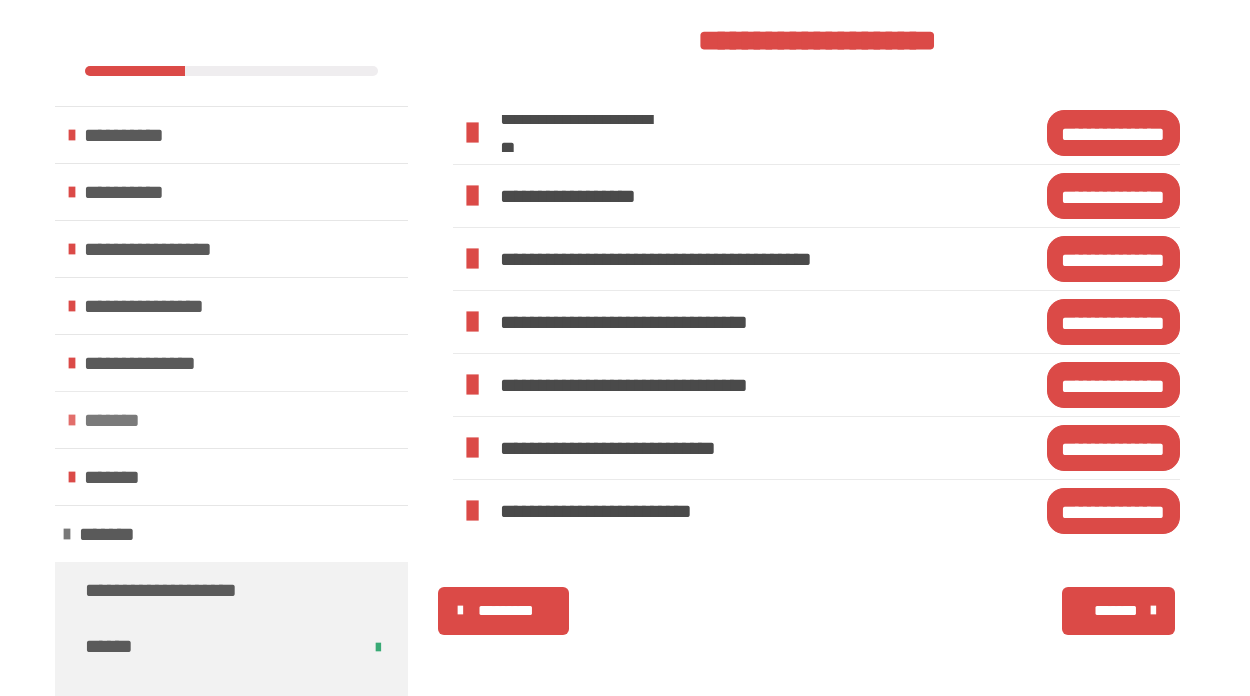 click at bounding box center (72, 420) 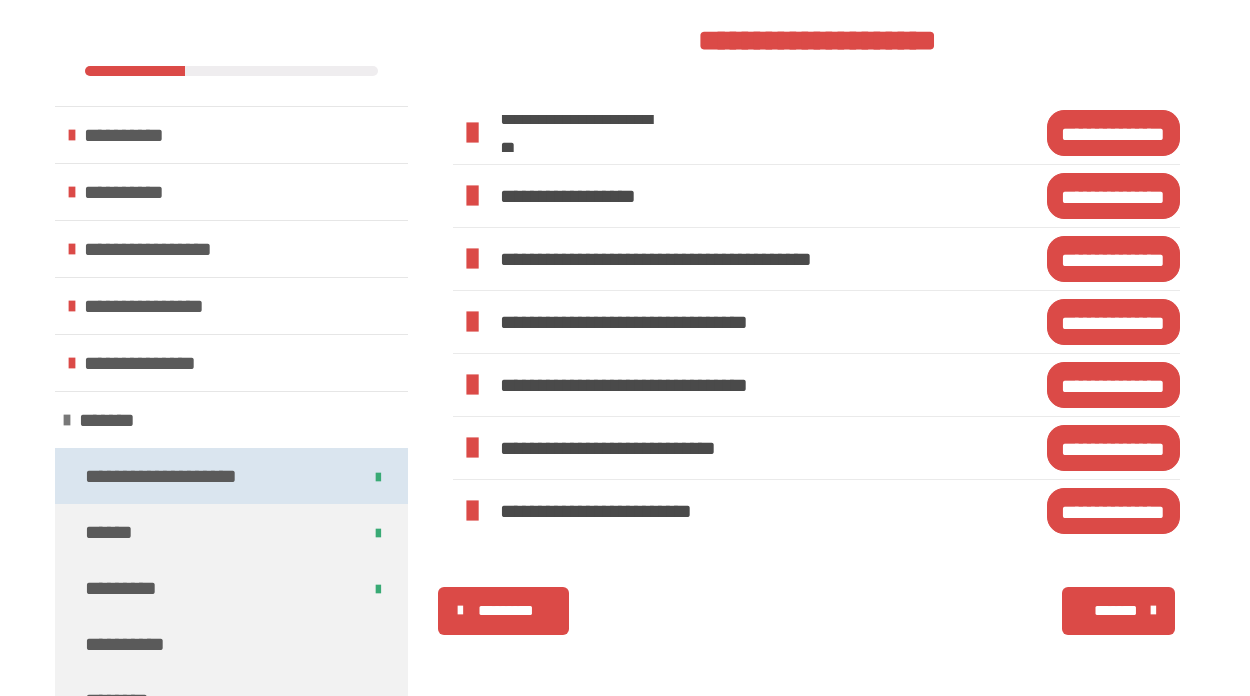 click on "**********" at bounding box center [175, 476] 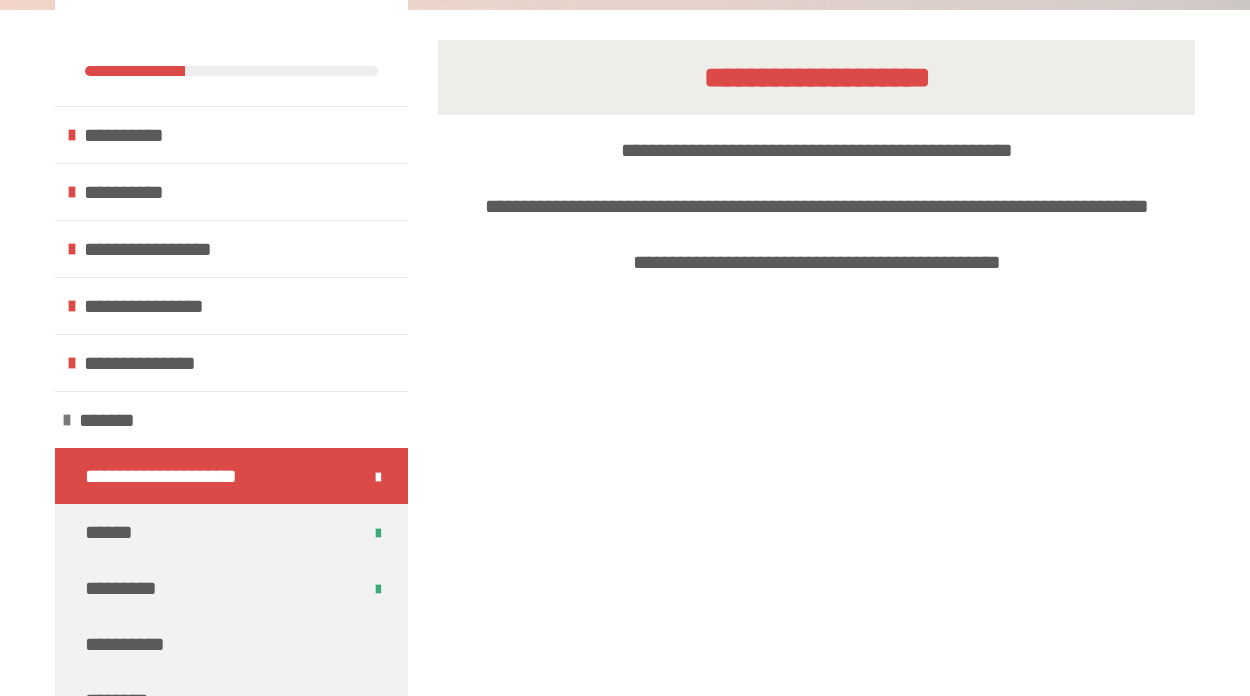 scroll, scrollTop: 641, scrollLeft: 0, axis: vertical 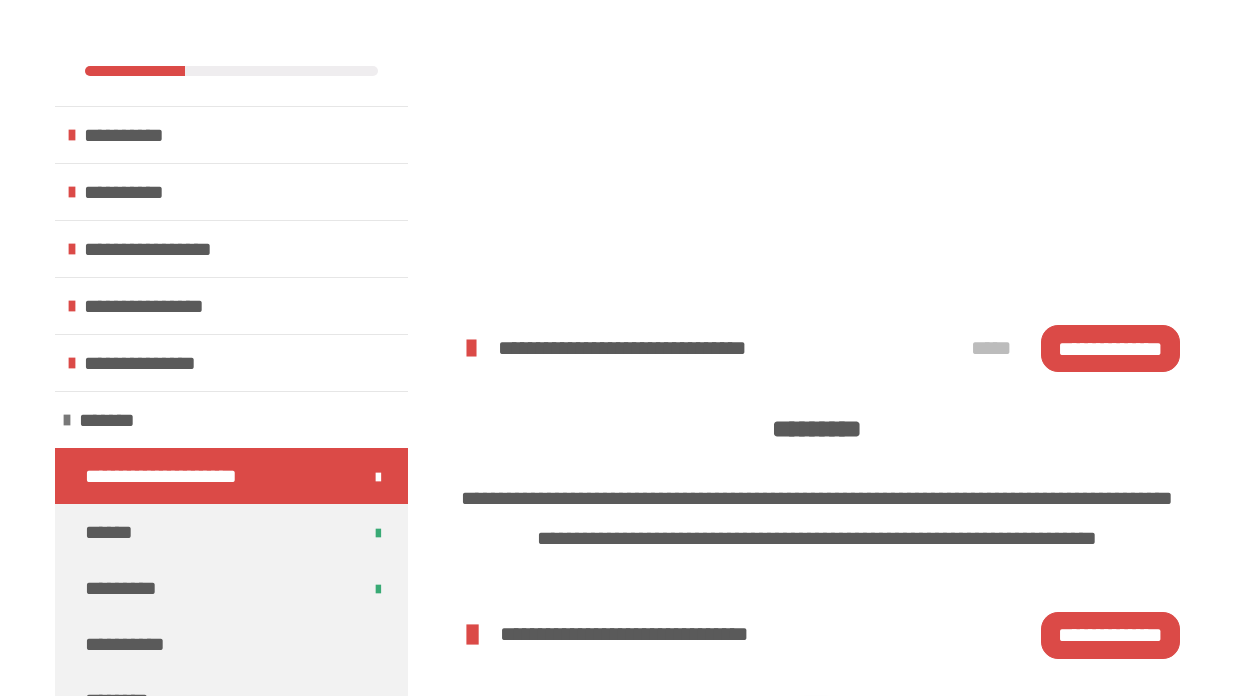 click on "**********" at bounding box center [1110, 348] 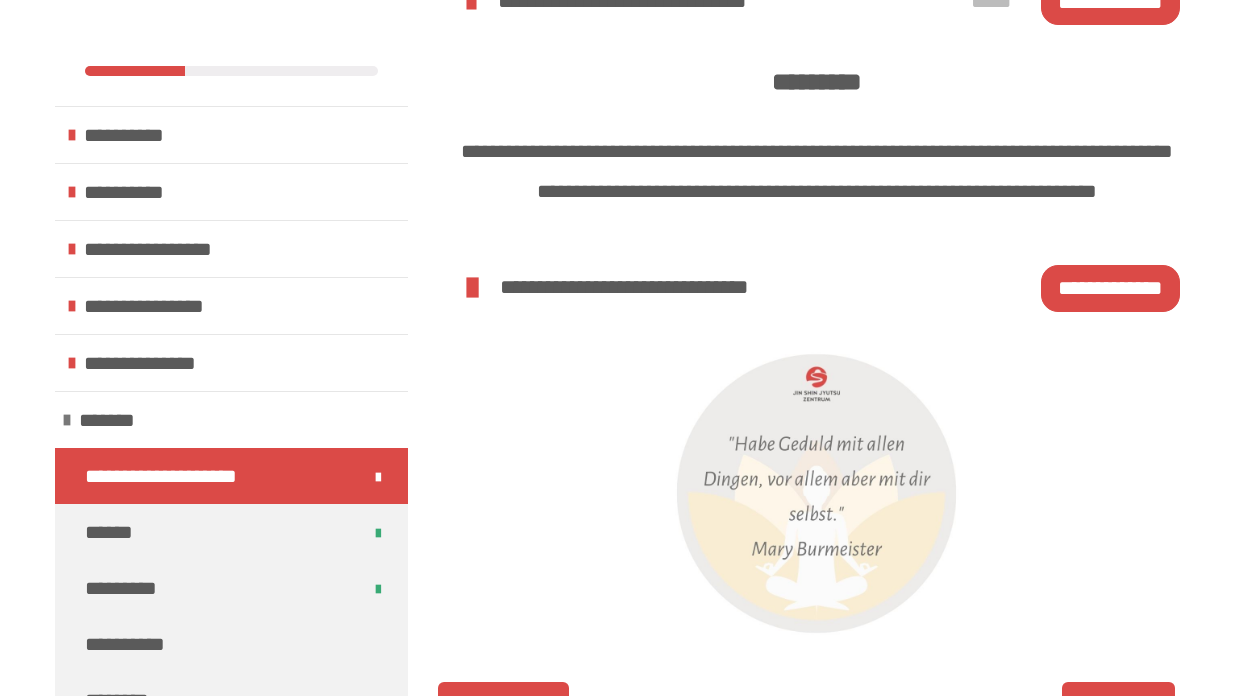 scroll, scrollTop: 1081, scrollLeft: 0, axis: vertical 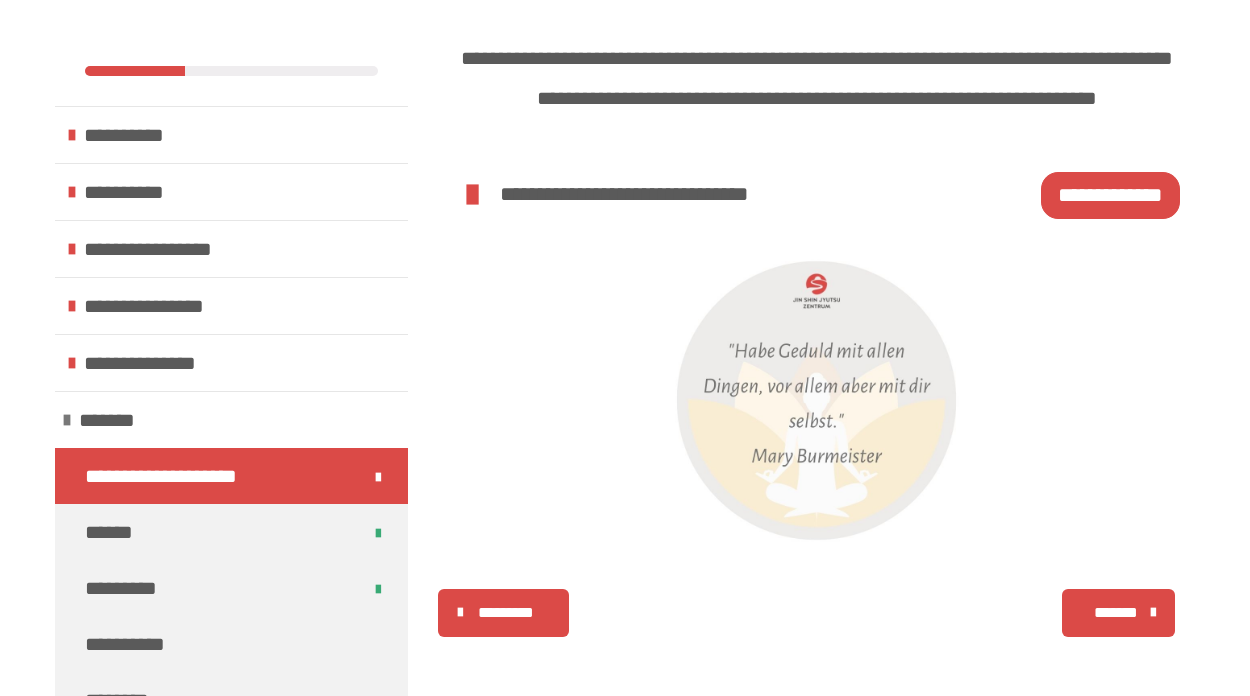 click on "*******" at bounding box center (1116, 613) 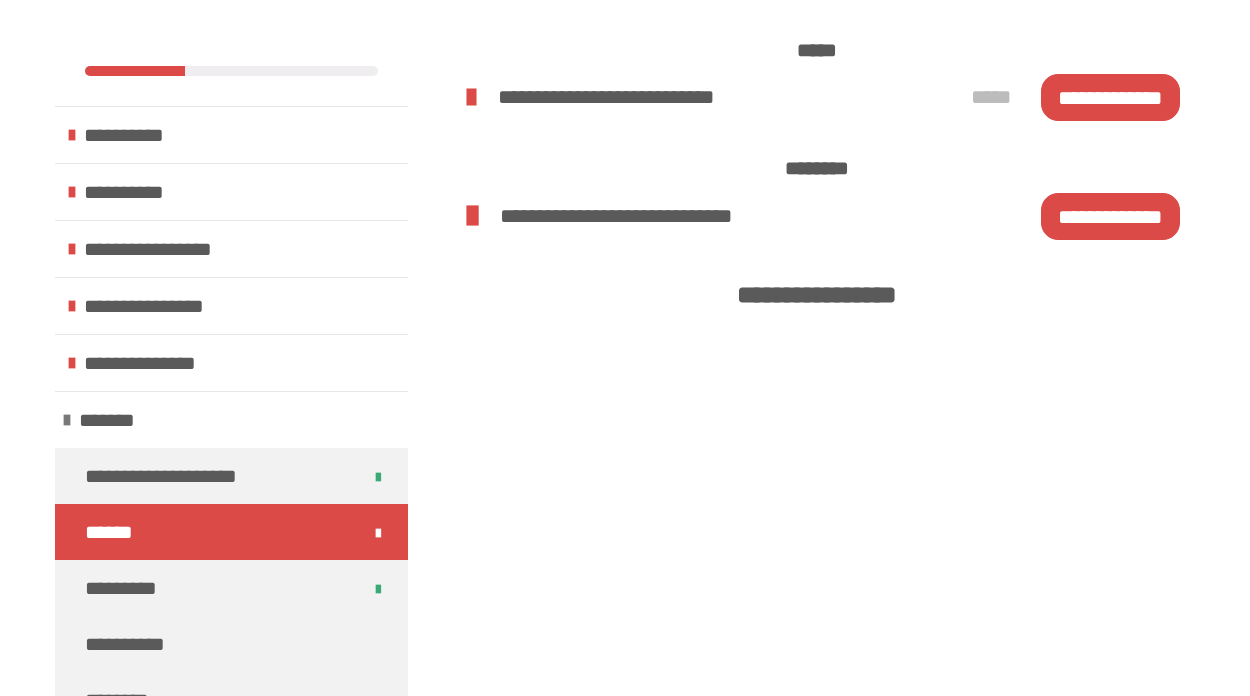 scroll, scrollTop: 814, scrollLeft: 0, axis: vertical 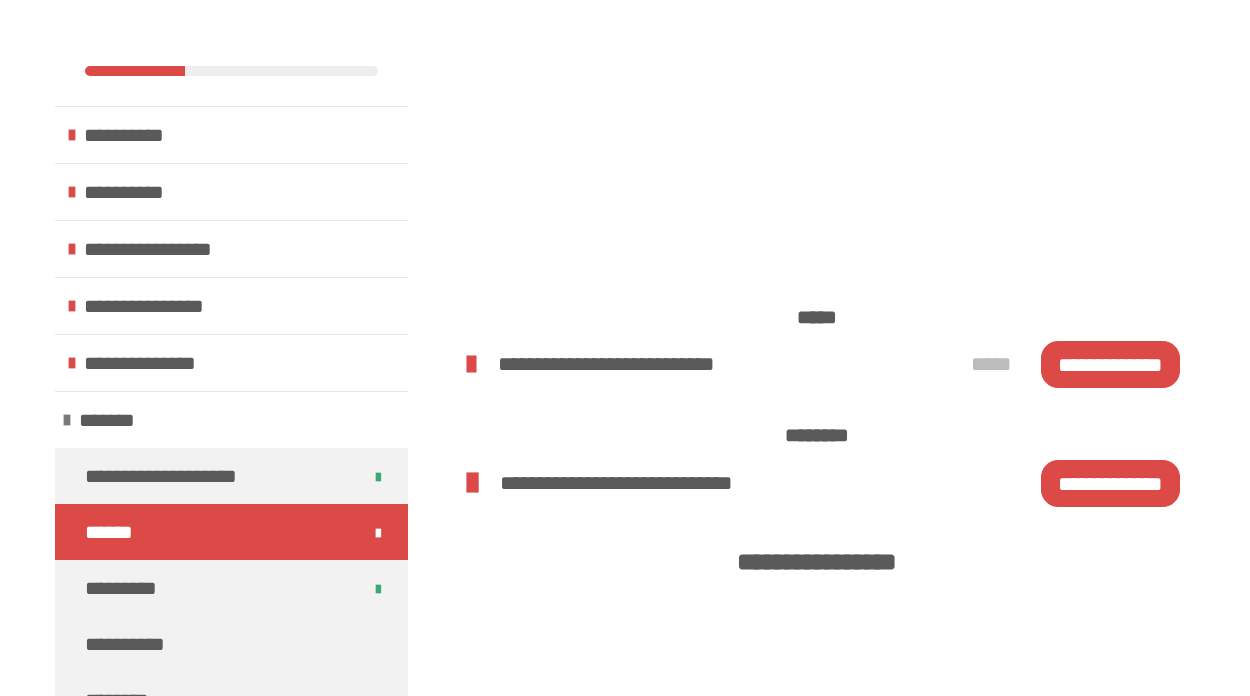 click on "**********" at bounding box center (1110, 364) 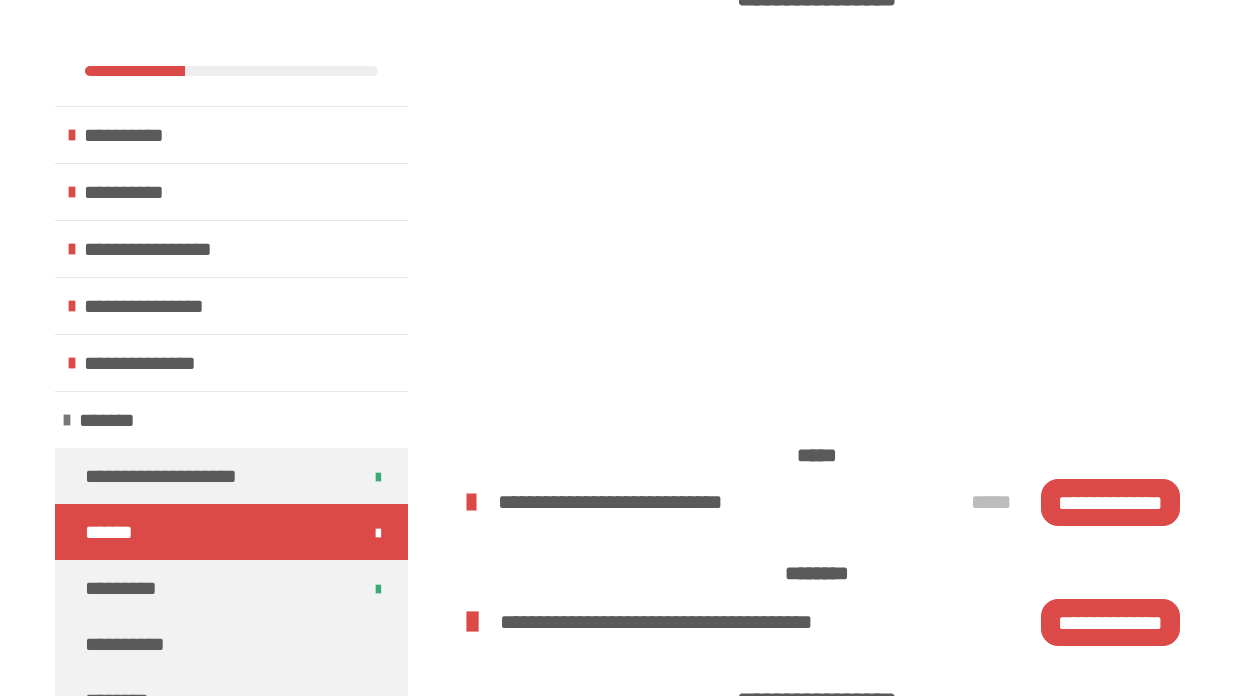 scroll, scrollTop: 1542, scrollLeft: 0, axis: vertical 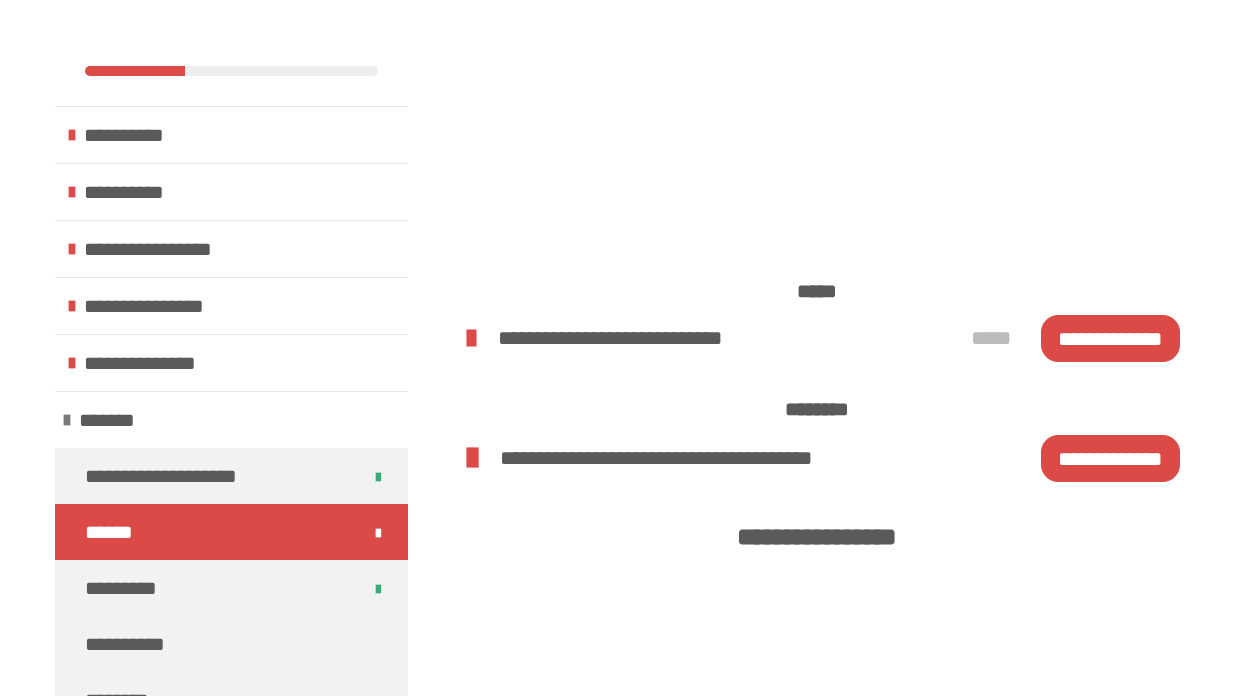 click on "**********" at bounding box center (1110, 338) 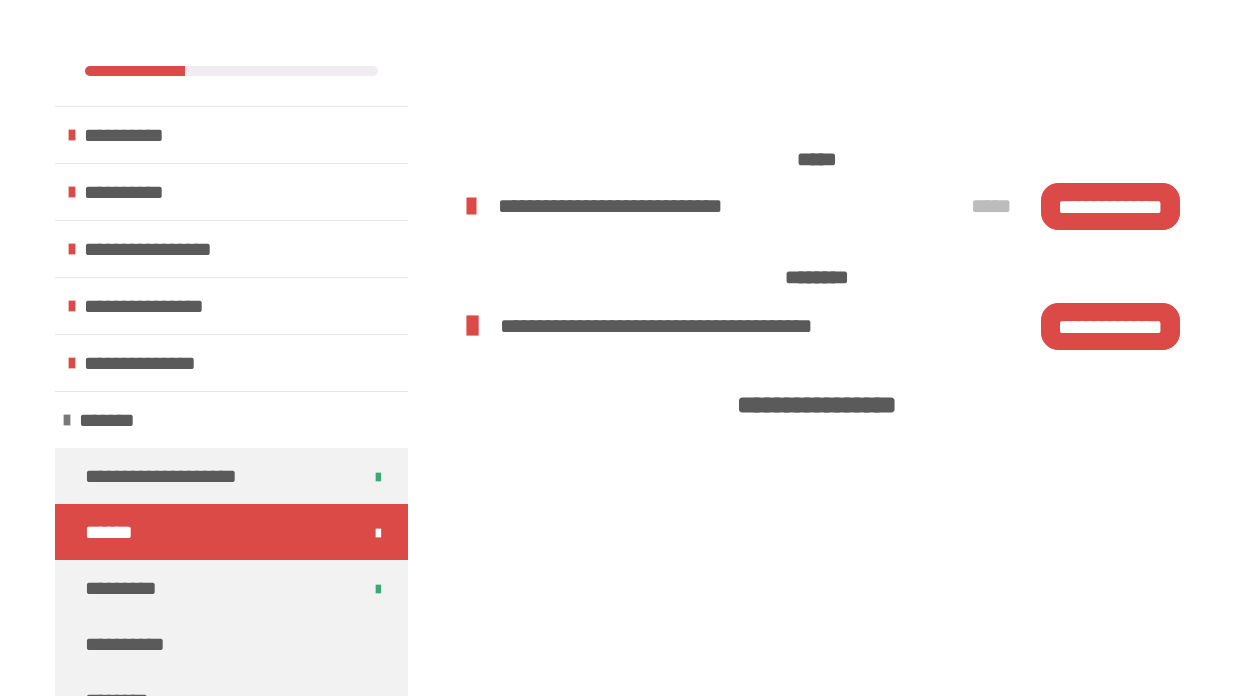scroll, scrollTop: 2089, scrollLeft: 0, axis: vertical 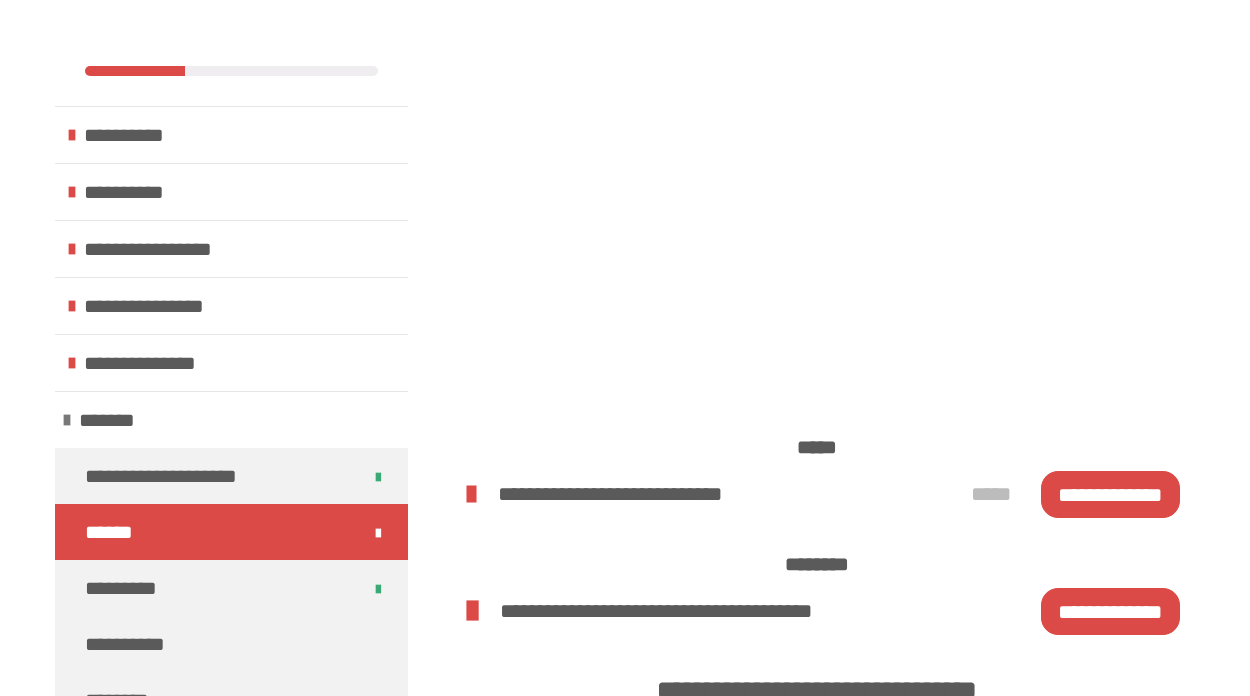 click on "**********" at bounding box center [1110, 494] 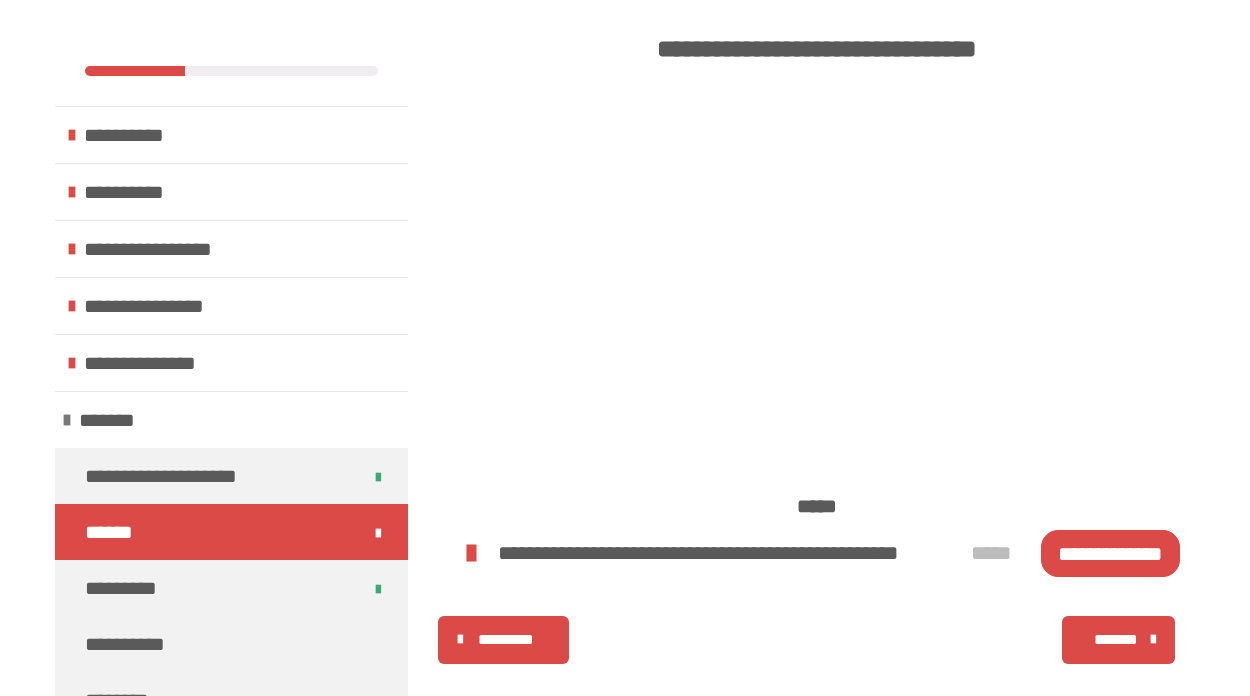 scroll, scrollTop: 2754, scrollLeft: 0, axis: vertical 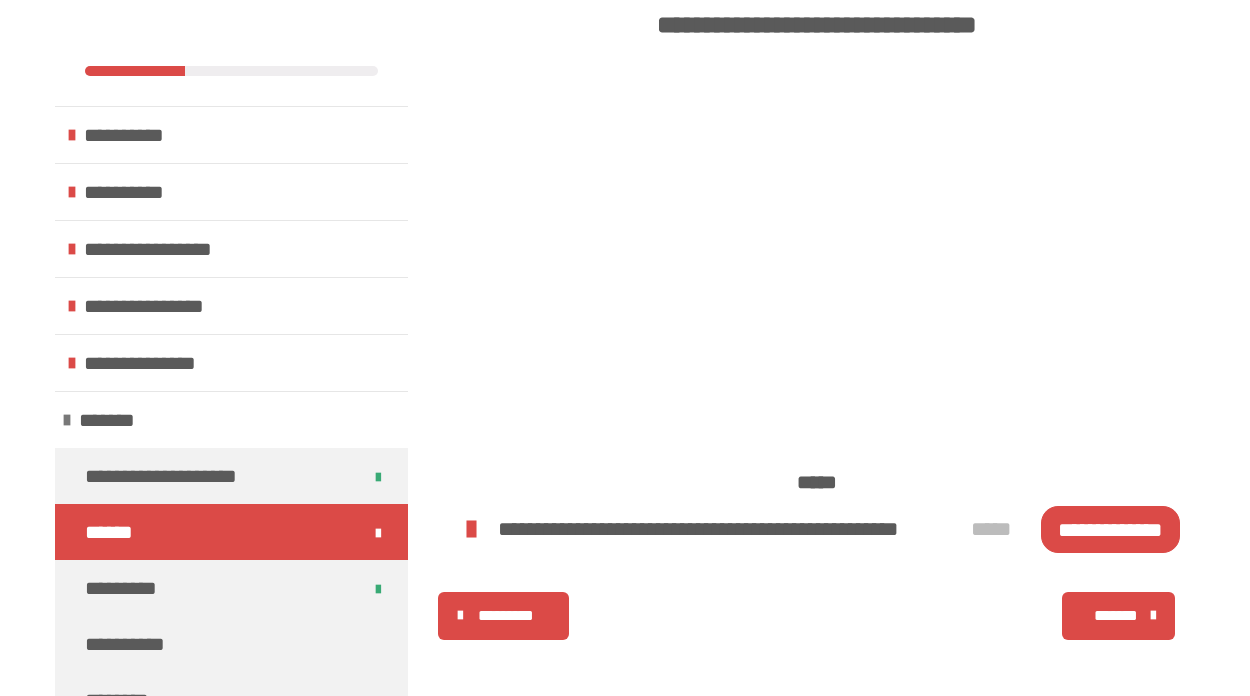 click on "**********" at bounding box center [1110, 529] 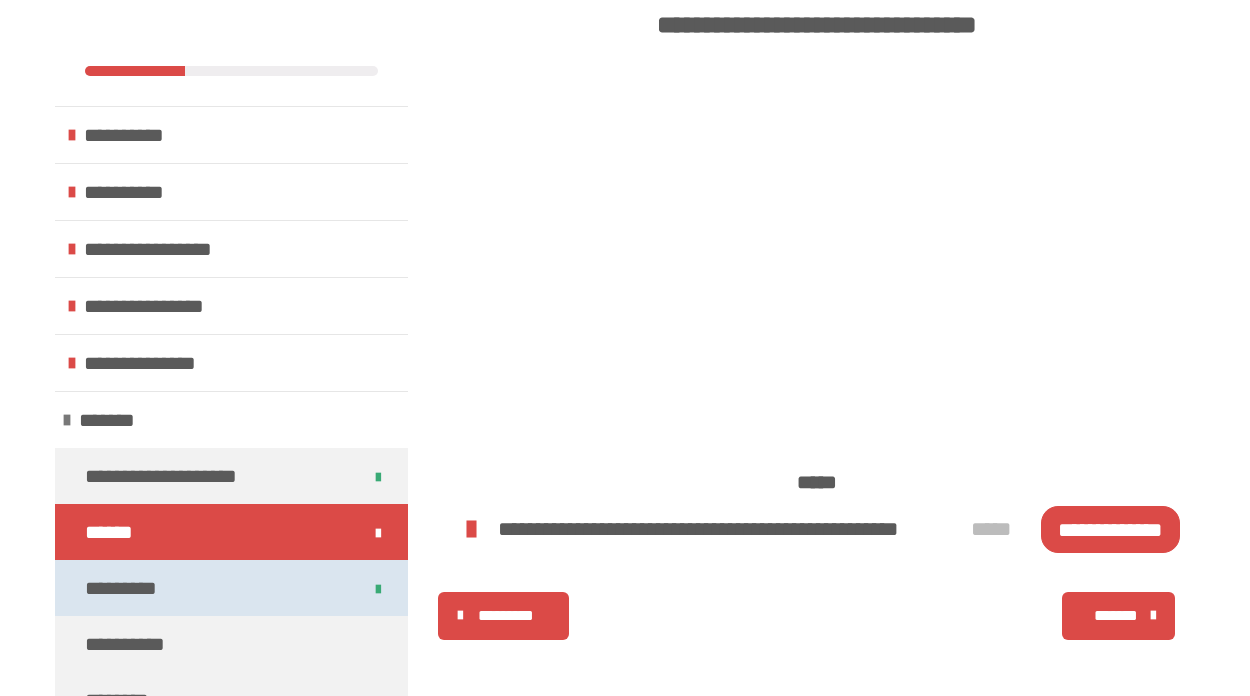 click on "*********" at bounding box center (134, 588) 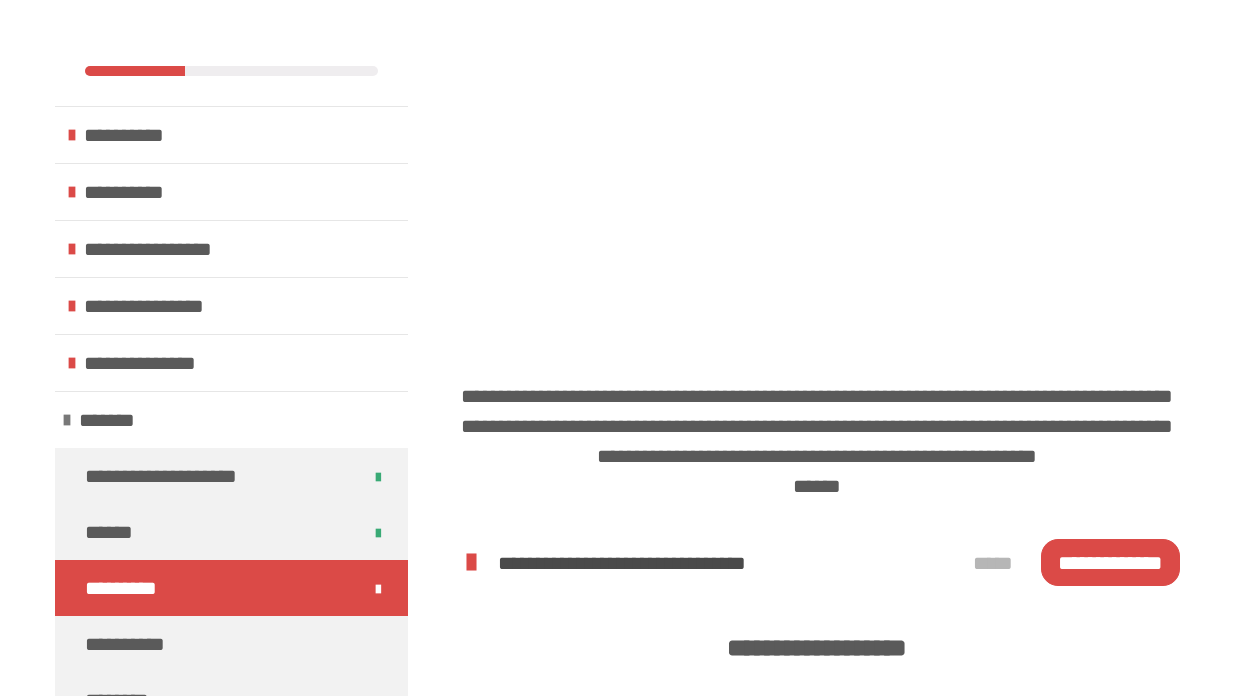 scroll, scrollTop: 1052, scrollLeft: 0, axis: vertical 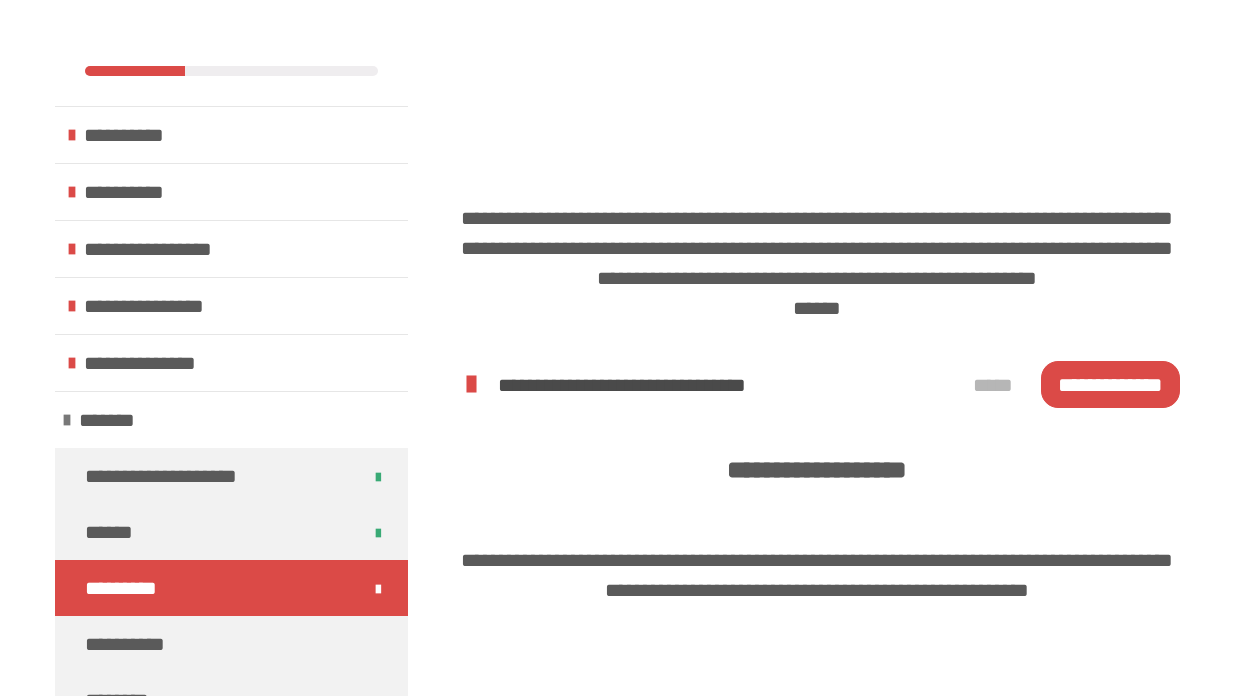 click on "**********" at bounding box center (1110, 384) 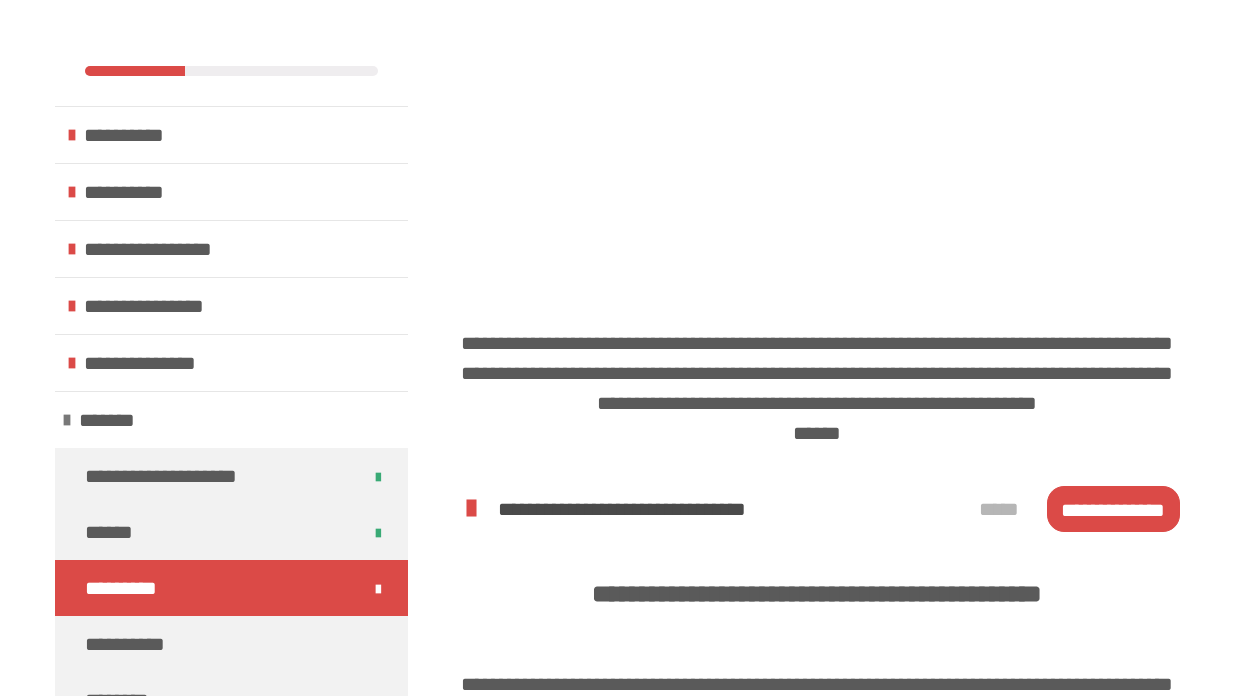 scroll, scrollTop: 1835, scrollLeft: 0, axis: vertical 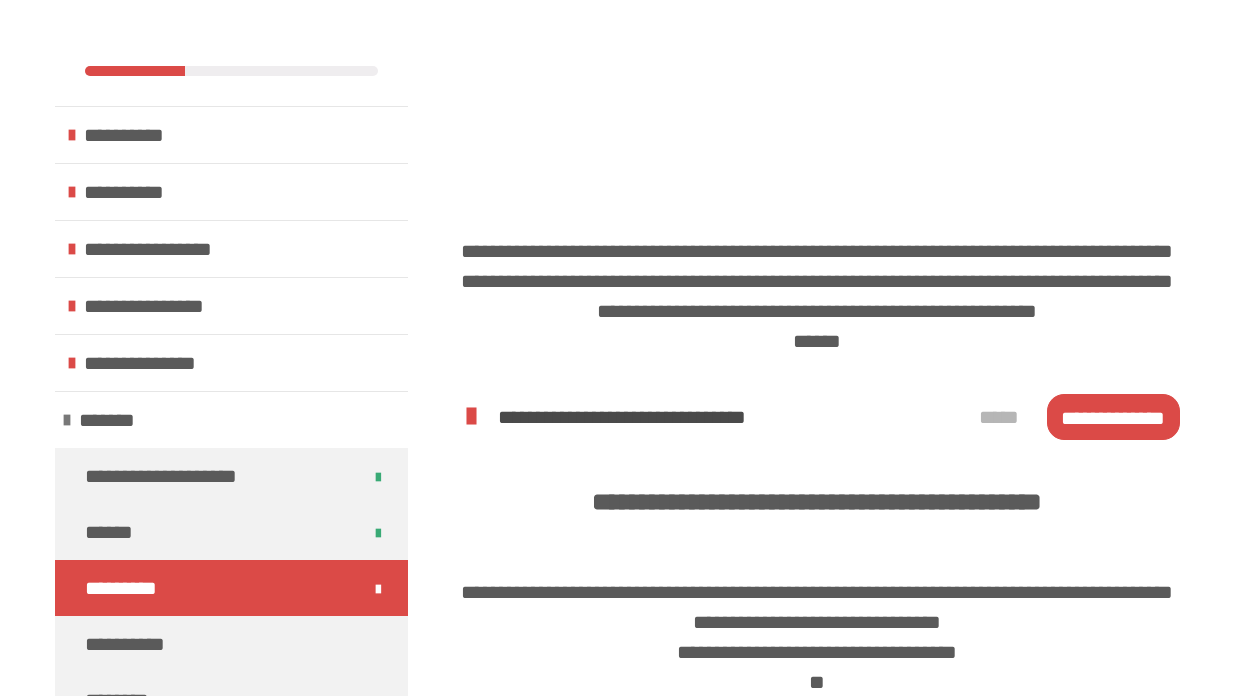 click on "**********" at bounding box center (1113, 417) 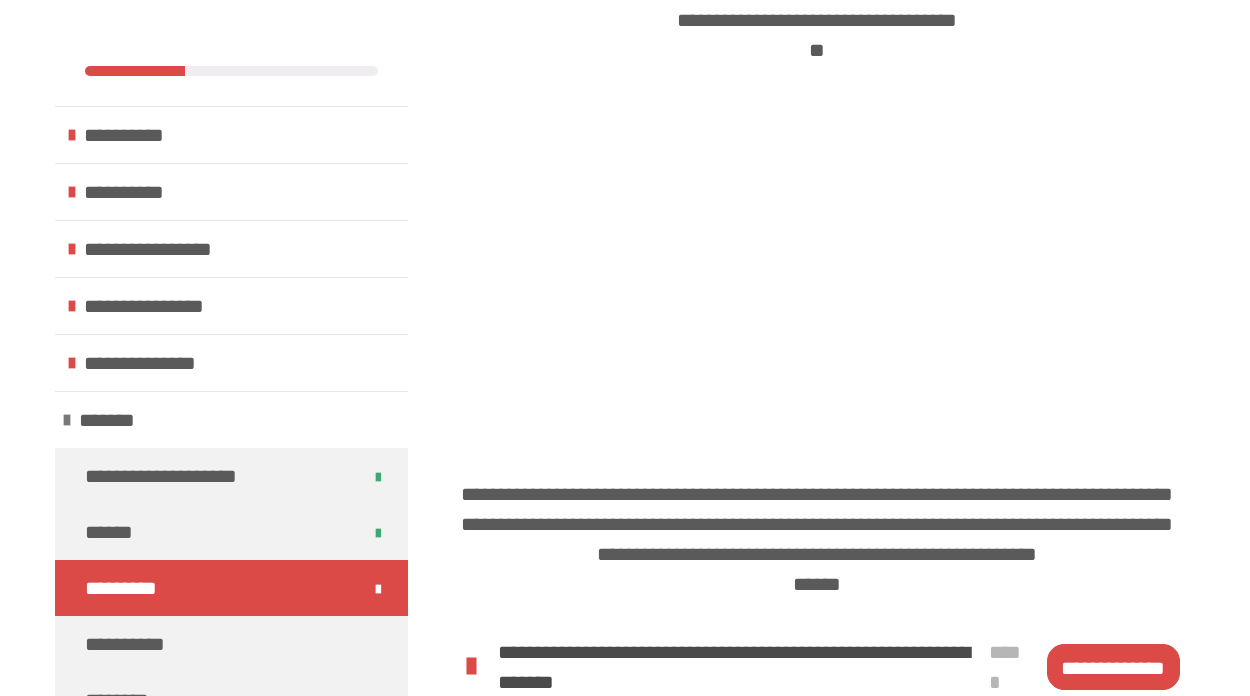 scroll, scrollTop: 2674, scrollLeft: 0, axis: vertical 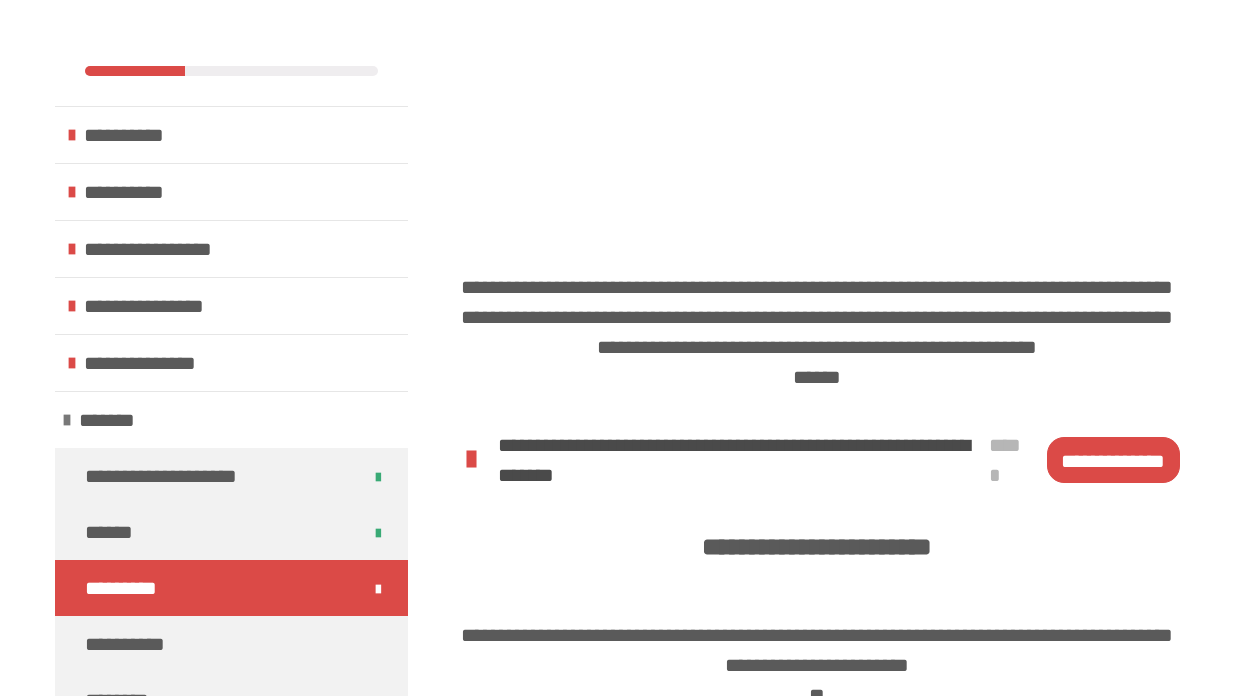 click on "**********" at bounding box center (1113, 460) 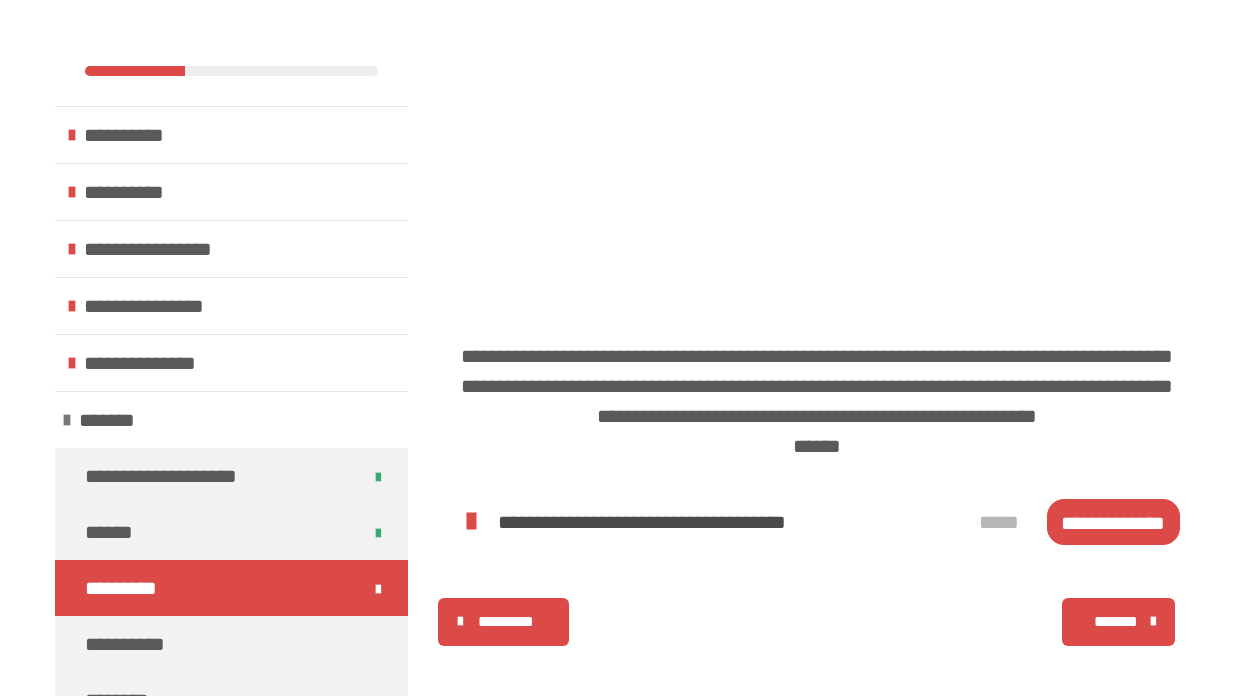 scroll, scrollTop: 3497, scrollLeft: 0, axis: vertical 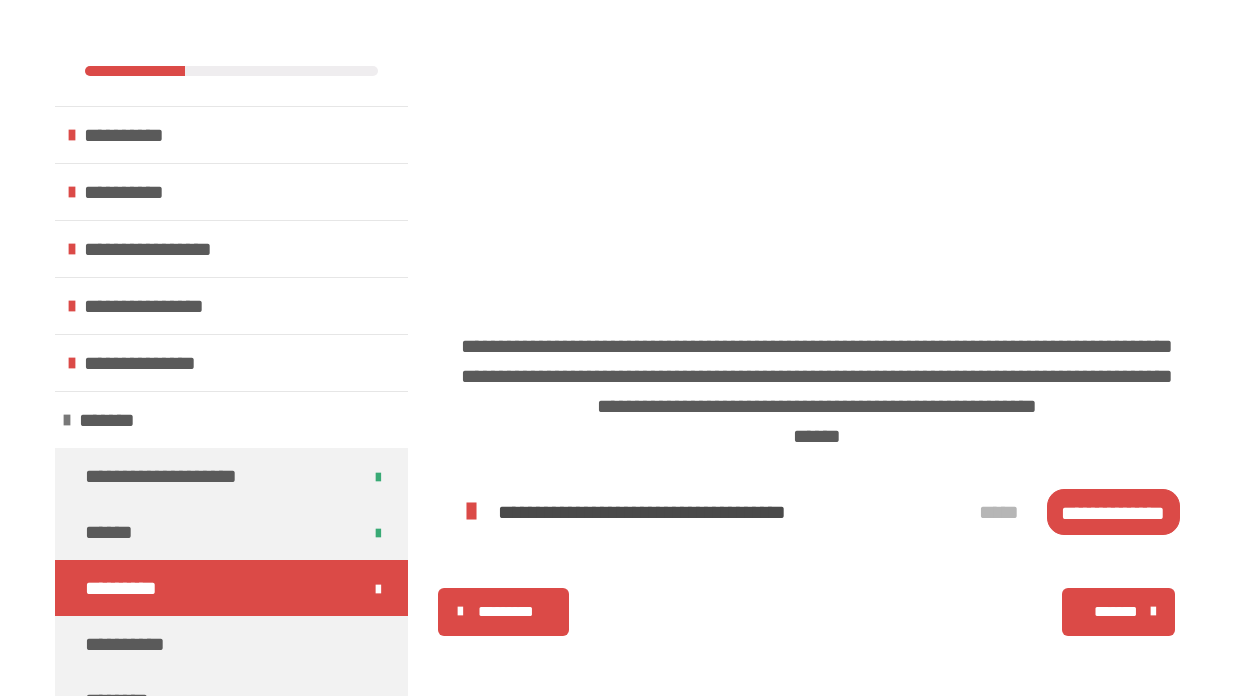 click on "**********" at bounding box center [1113, 512] 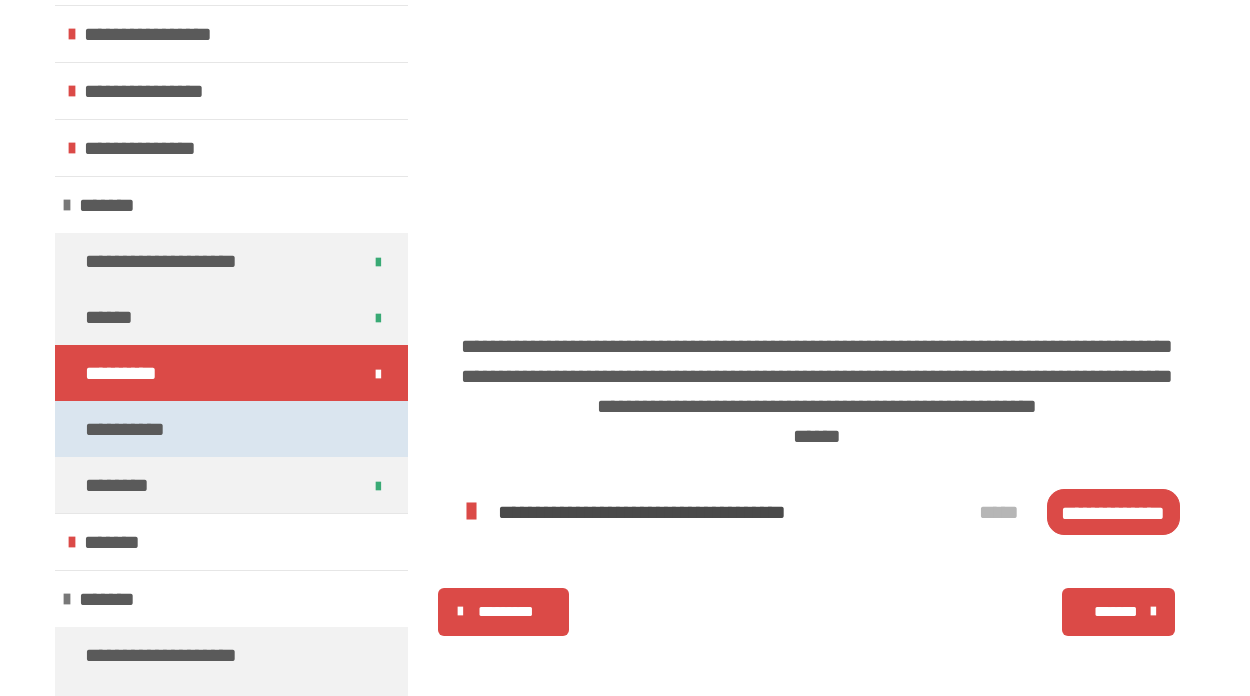 click on "**********" at bounding box center (128, 429) 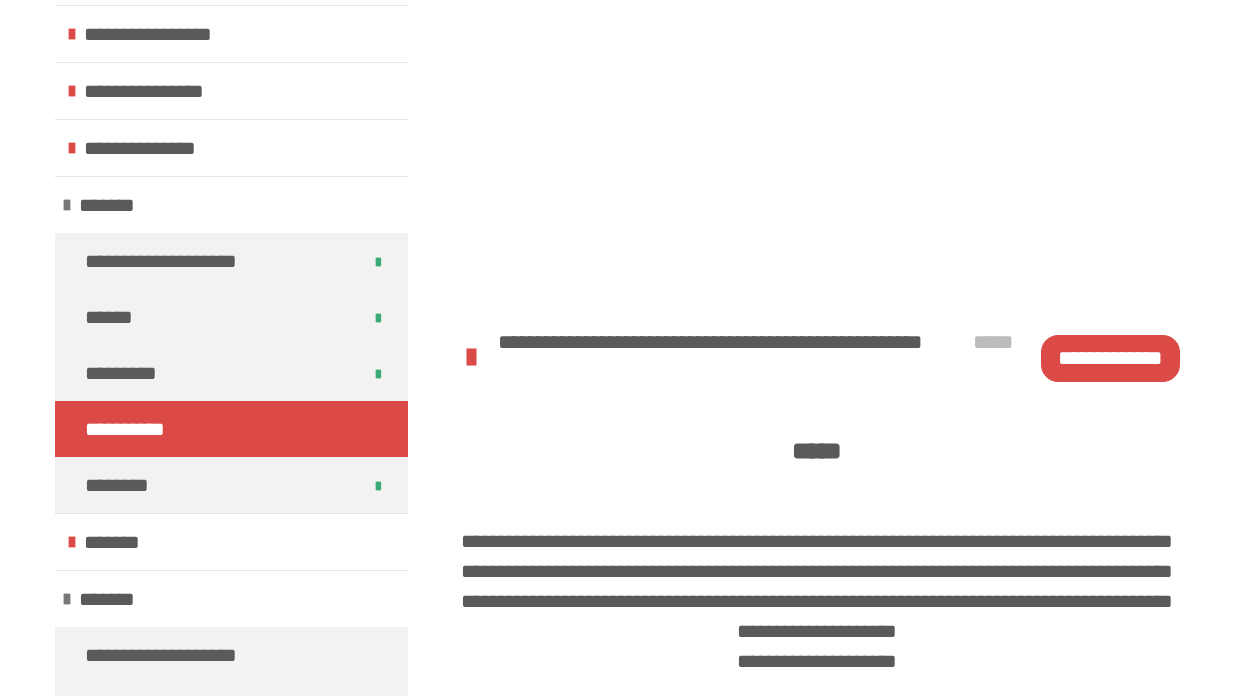 scroll, scrollTop: 1302, scrollLeft: 0, axis: vertical 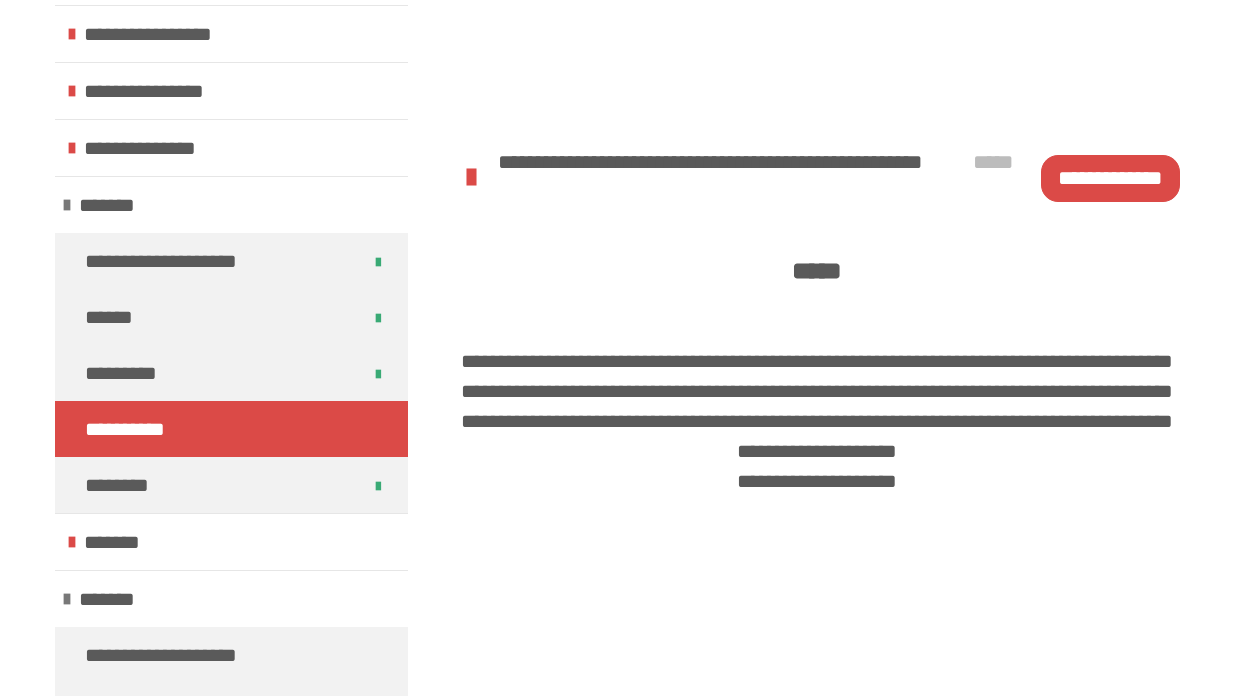 click on "**********" at bounding box center [1110, 178] 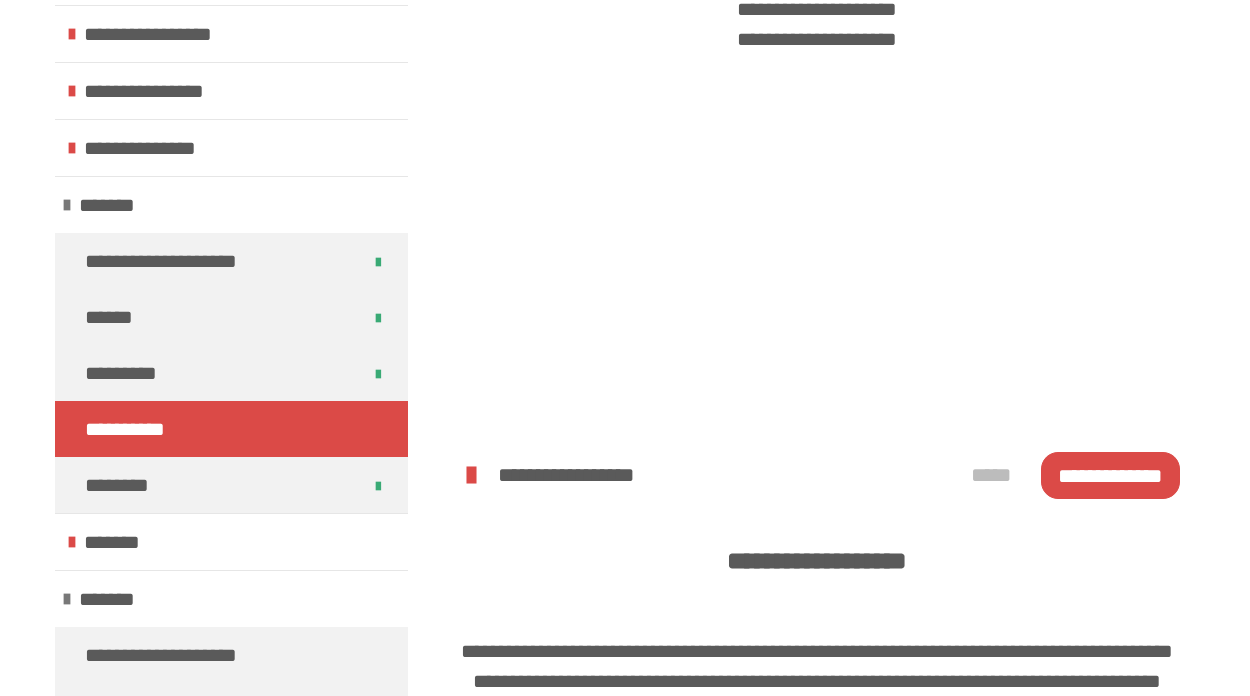 scroll, scrollTop: 1896, scrollLeft: 0, axis: vertical 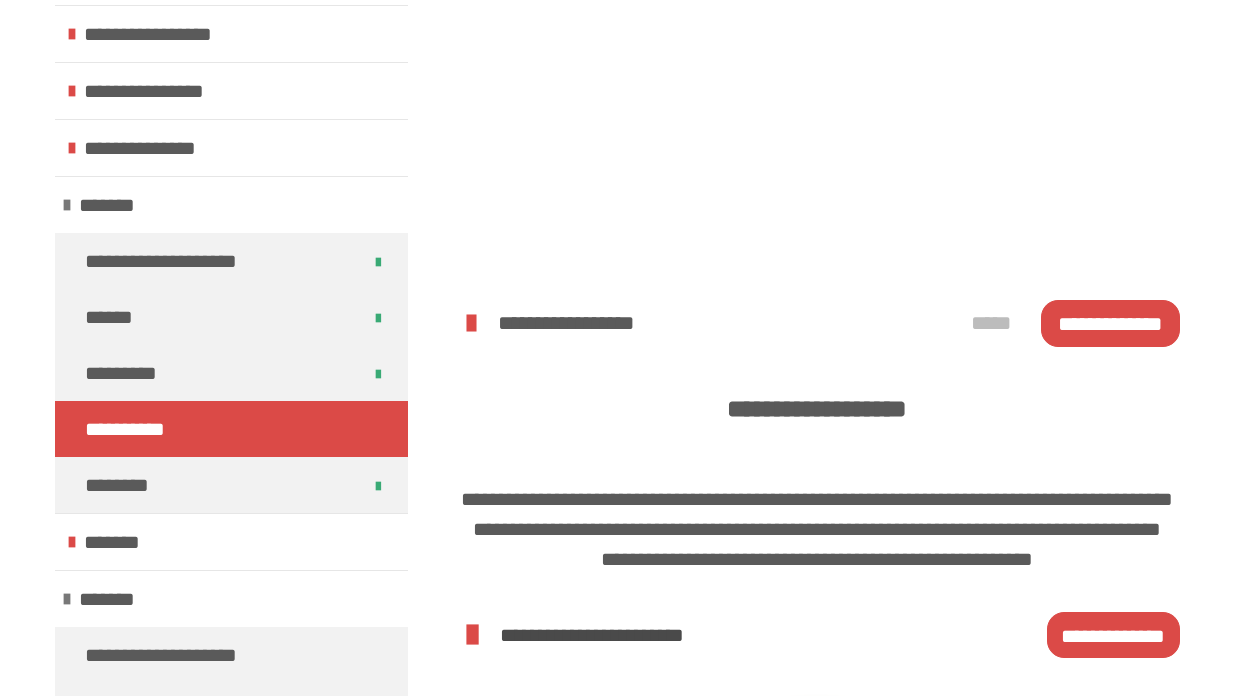 click on "**********" at bounding box center (1110, 323) 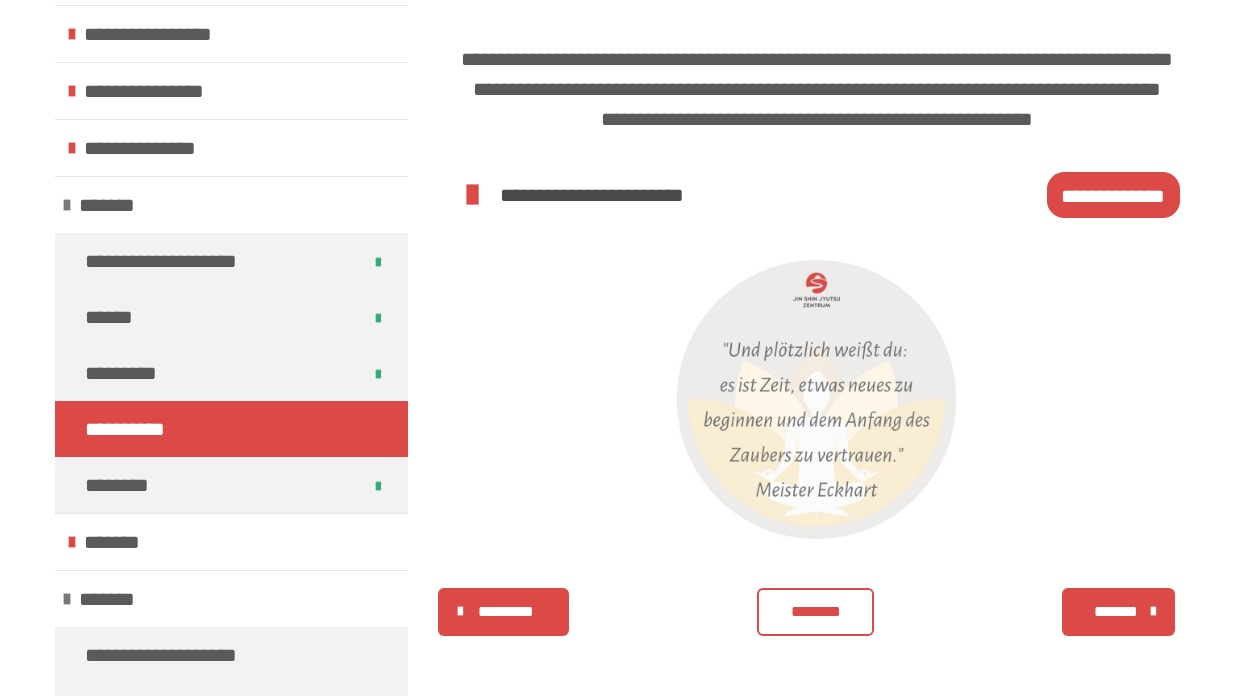 scroll, scrollTop: 2401, scrollLeft: 0, axis: vertical 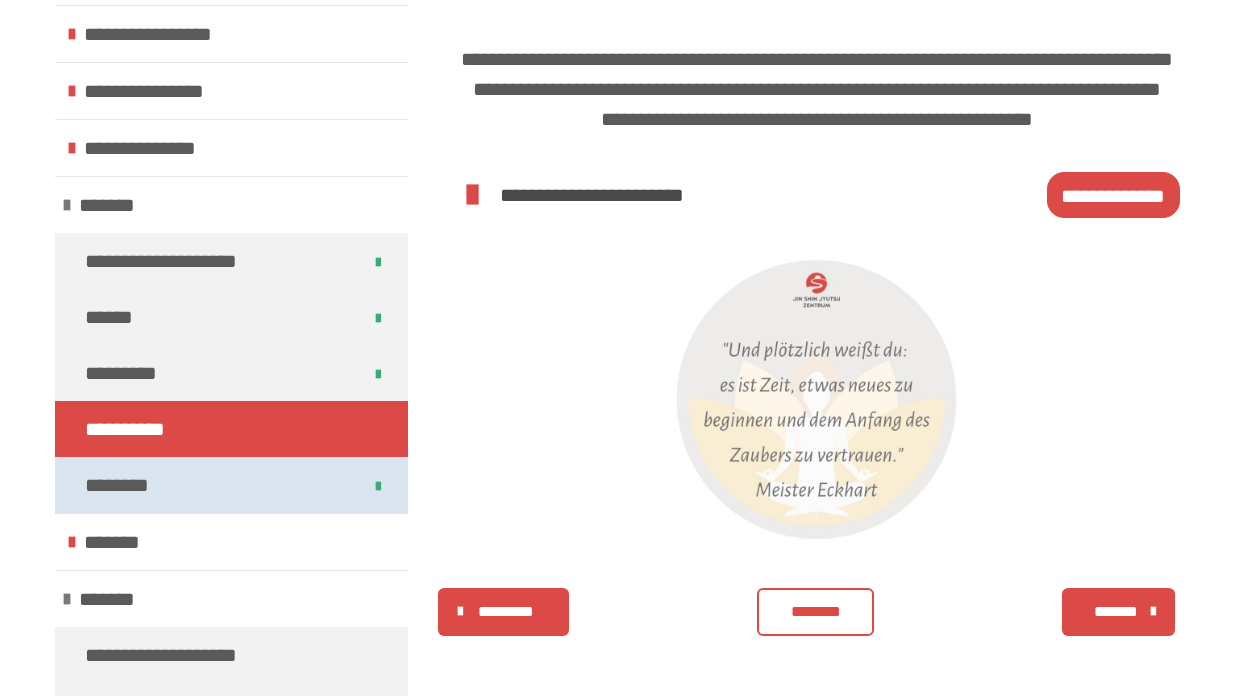 click on "********" at bounding box center (127, 485) 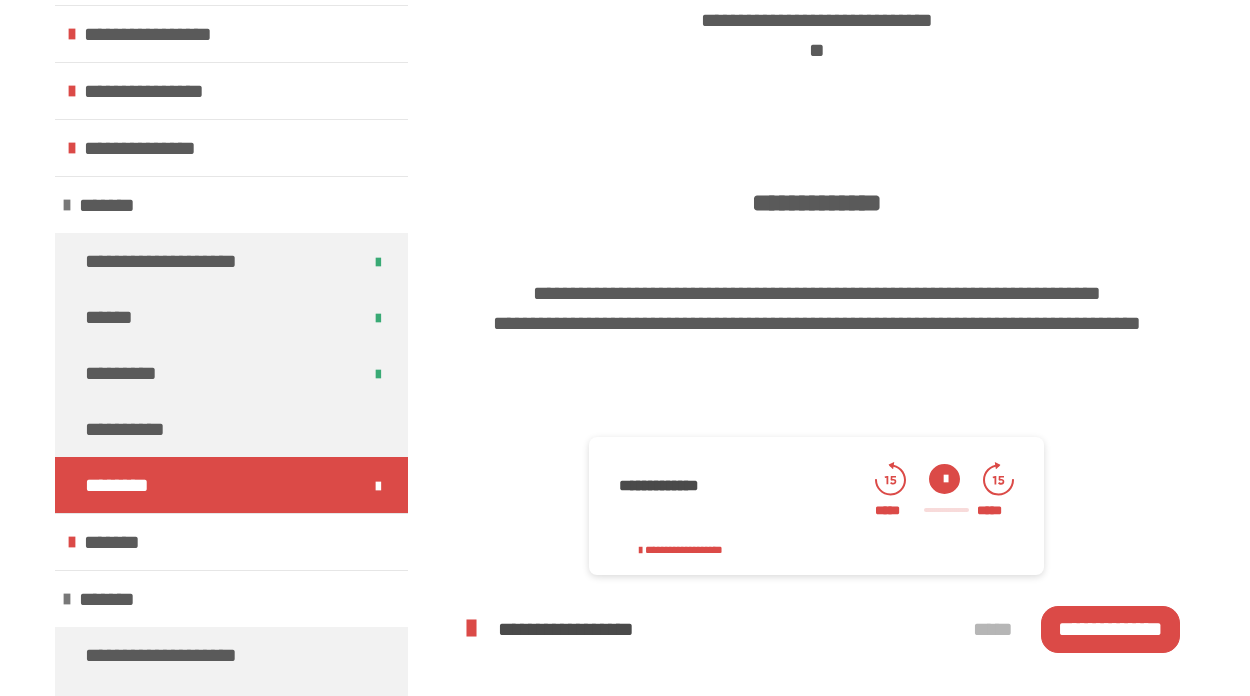 scroll, scrollTop: 772, scrollLeft: 0, axis: vertical 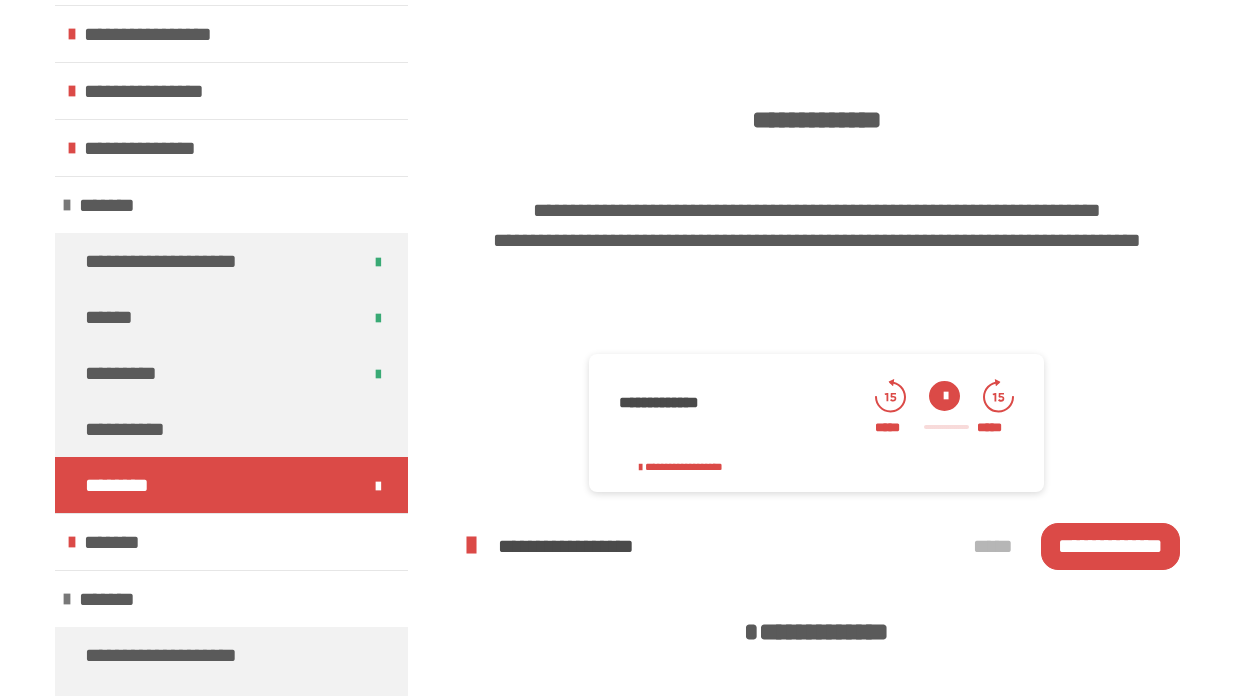 click on "**********" at bounding box center [1110, 546] 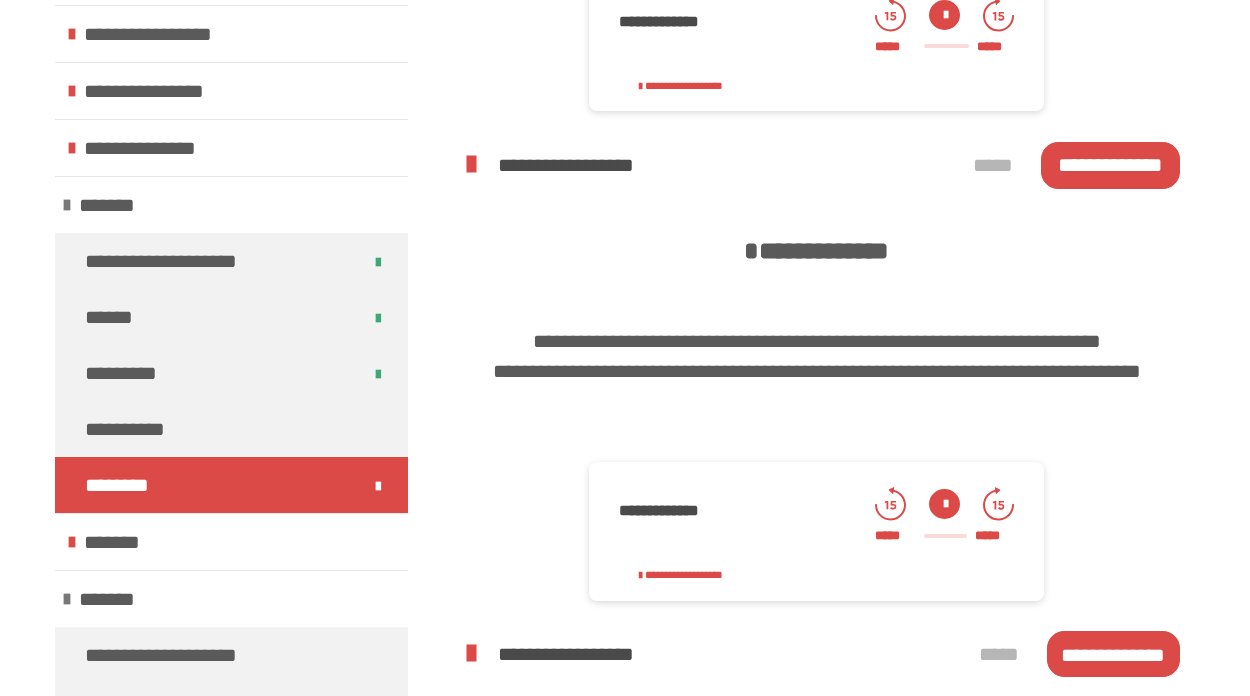scroll, scrollTop: 1294, scrollLeft: 0, axis: vertical 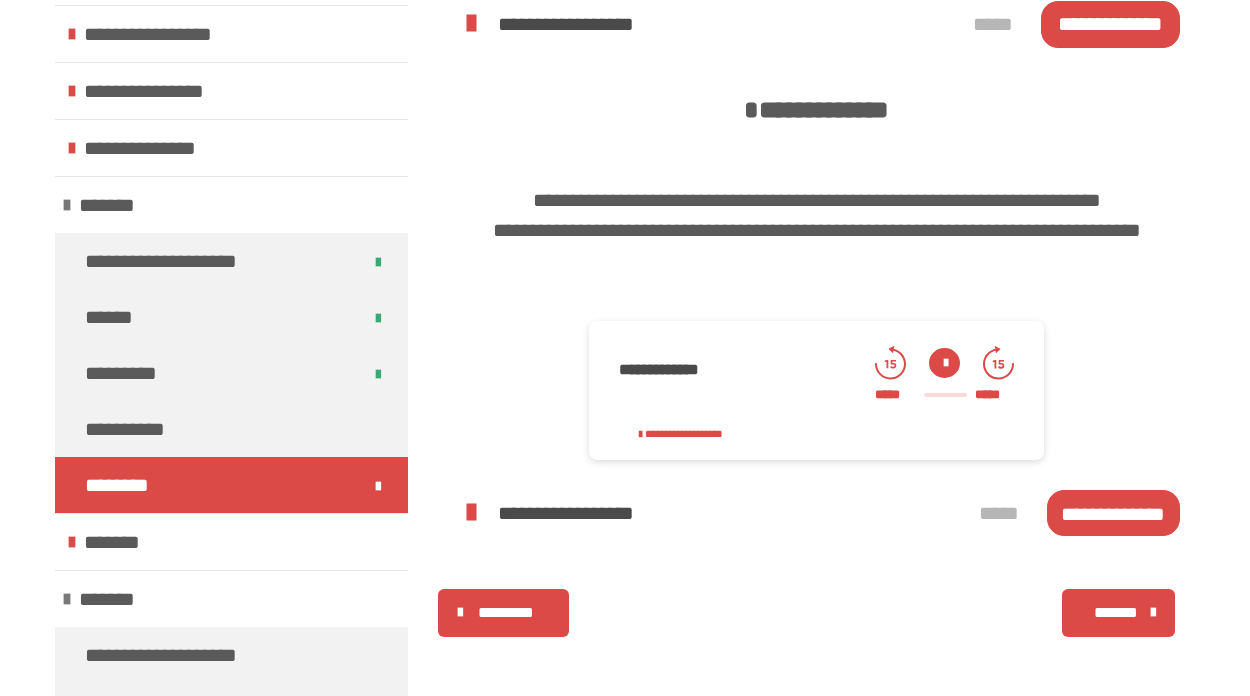 click on "**********" at bounding box center [1113, 513] 